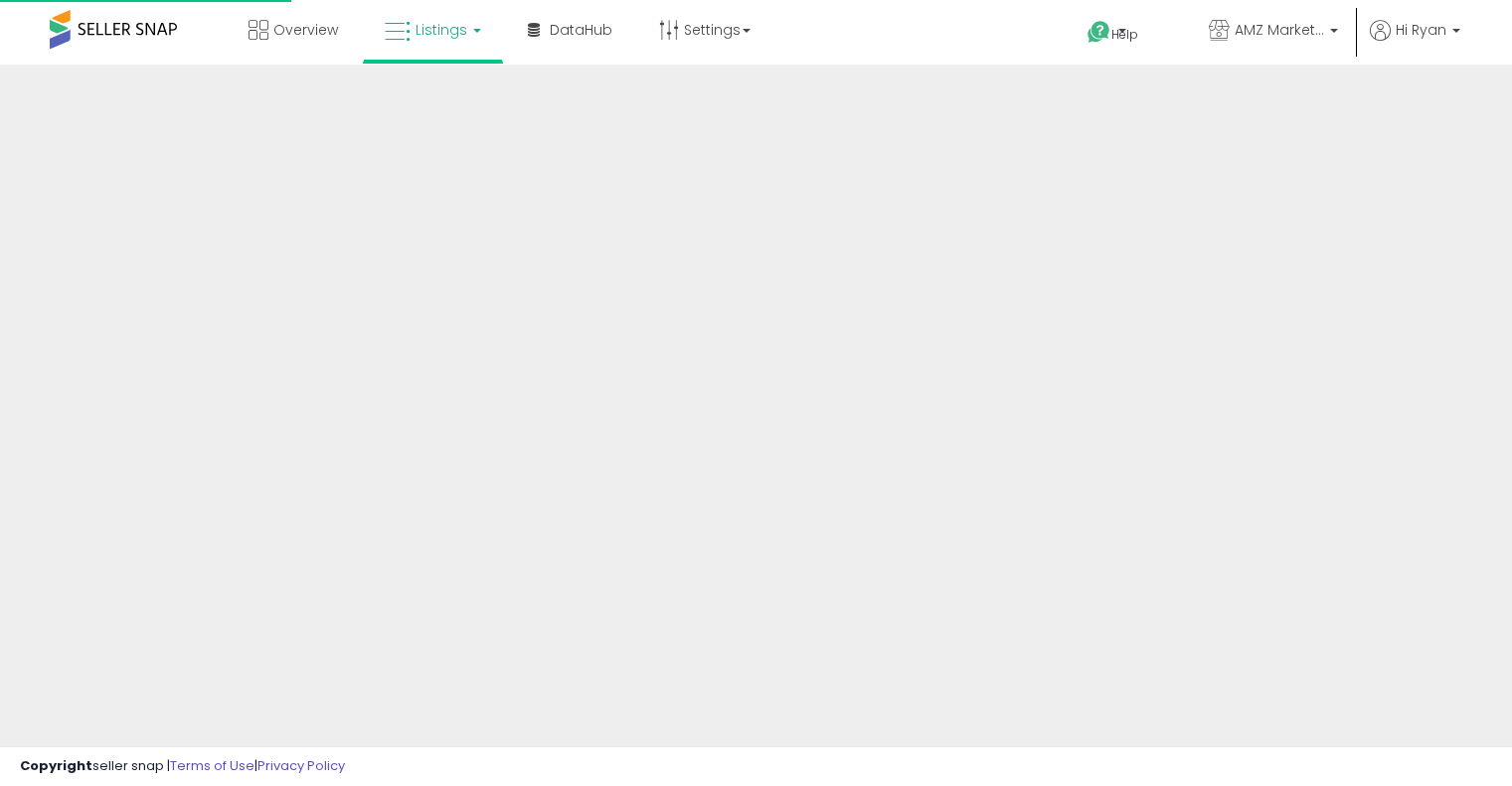 scroll, scrollTop: 0, scrollLeft: 0, axis: both 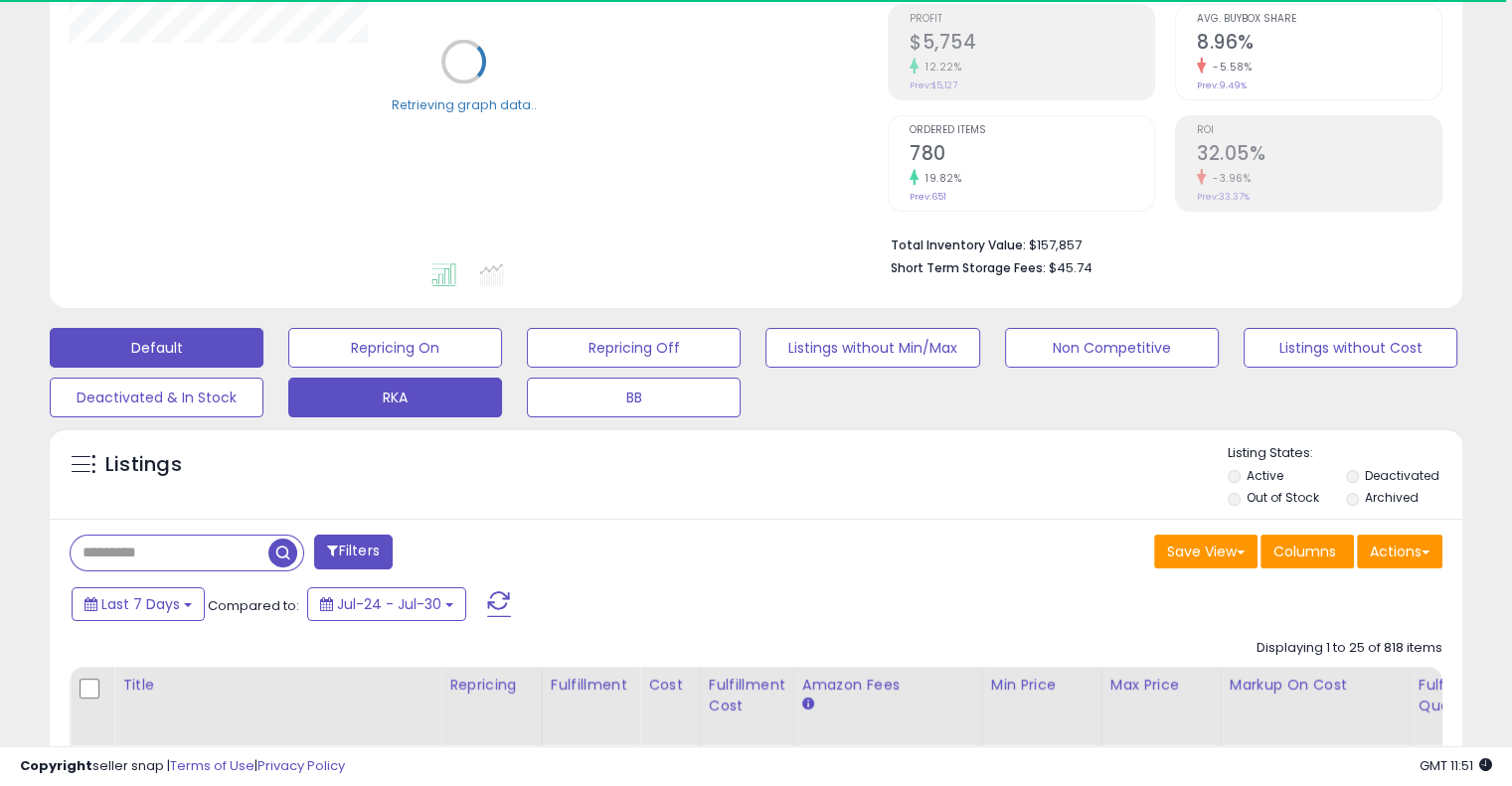 click on "RKA" at bounding box center (395, 348) 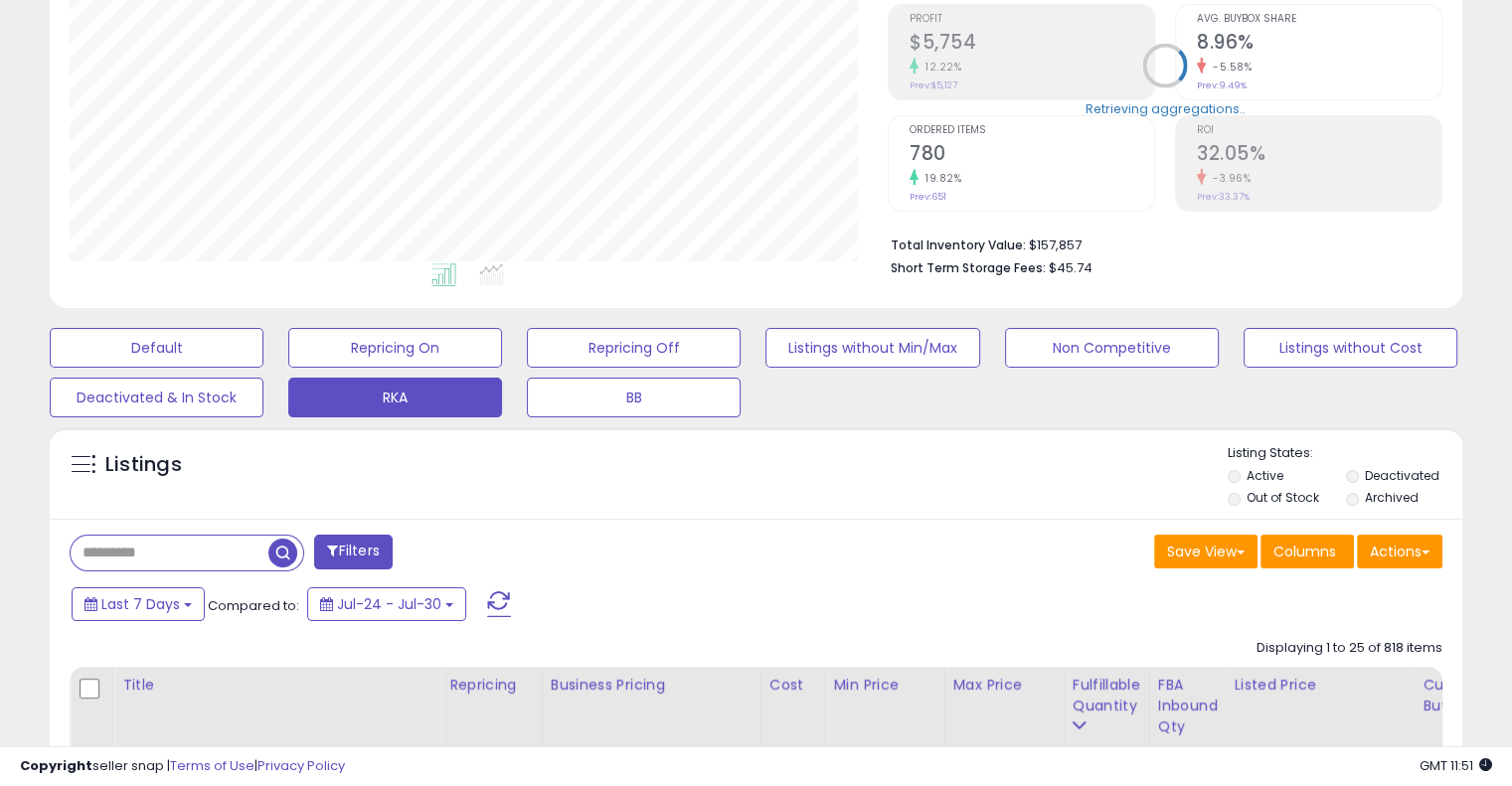scroll, scrollTop: 497, scrollLeft: 0, axis: vertical 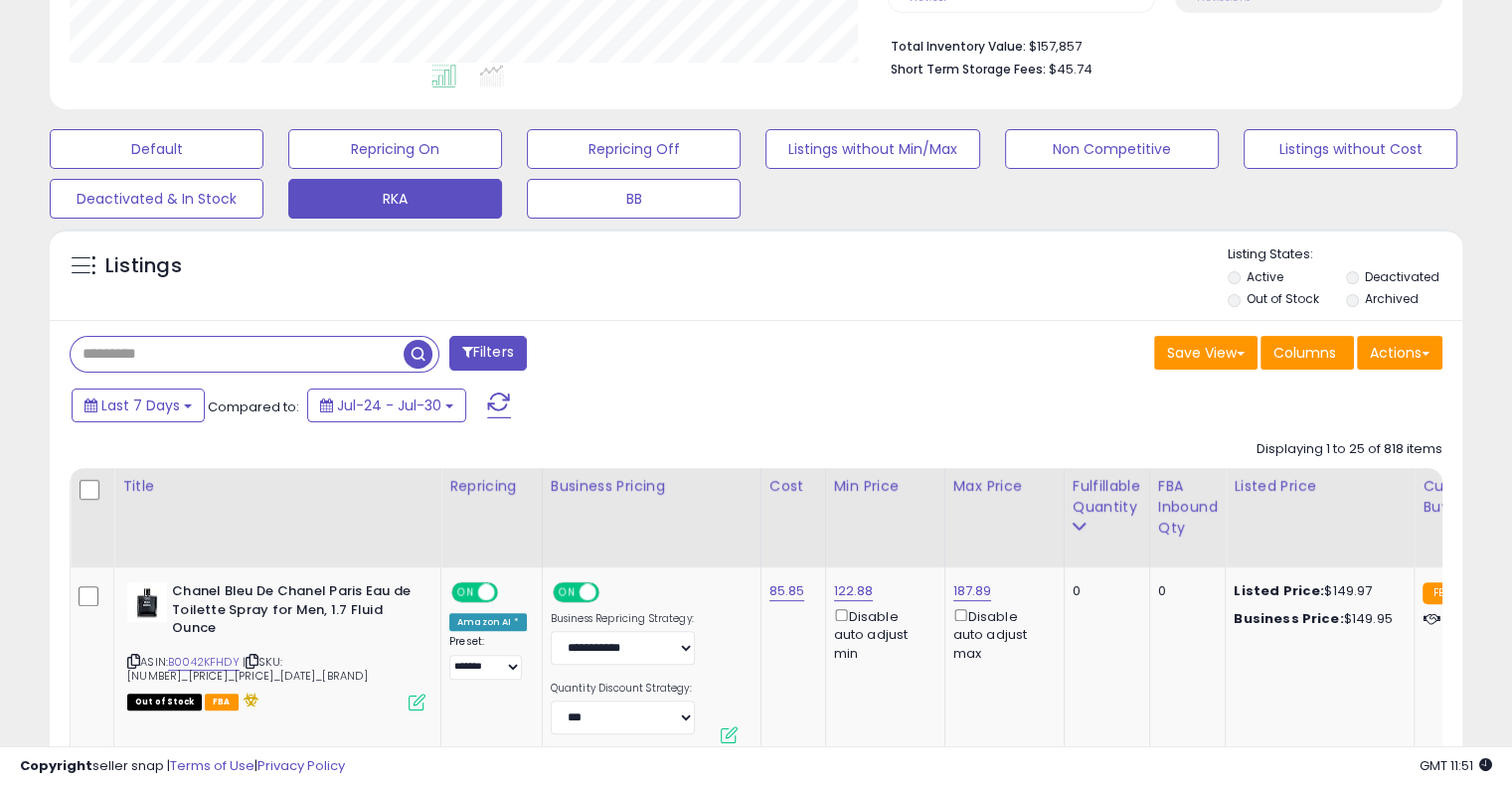 paste on "**********" 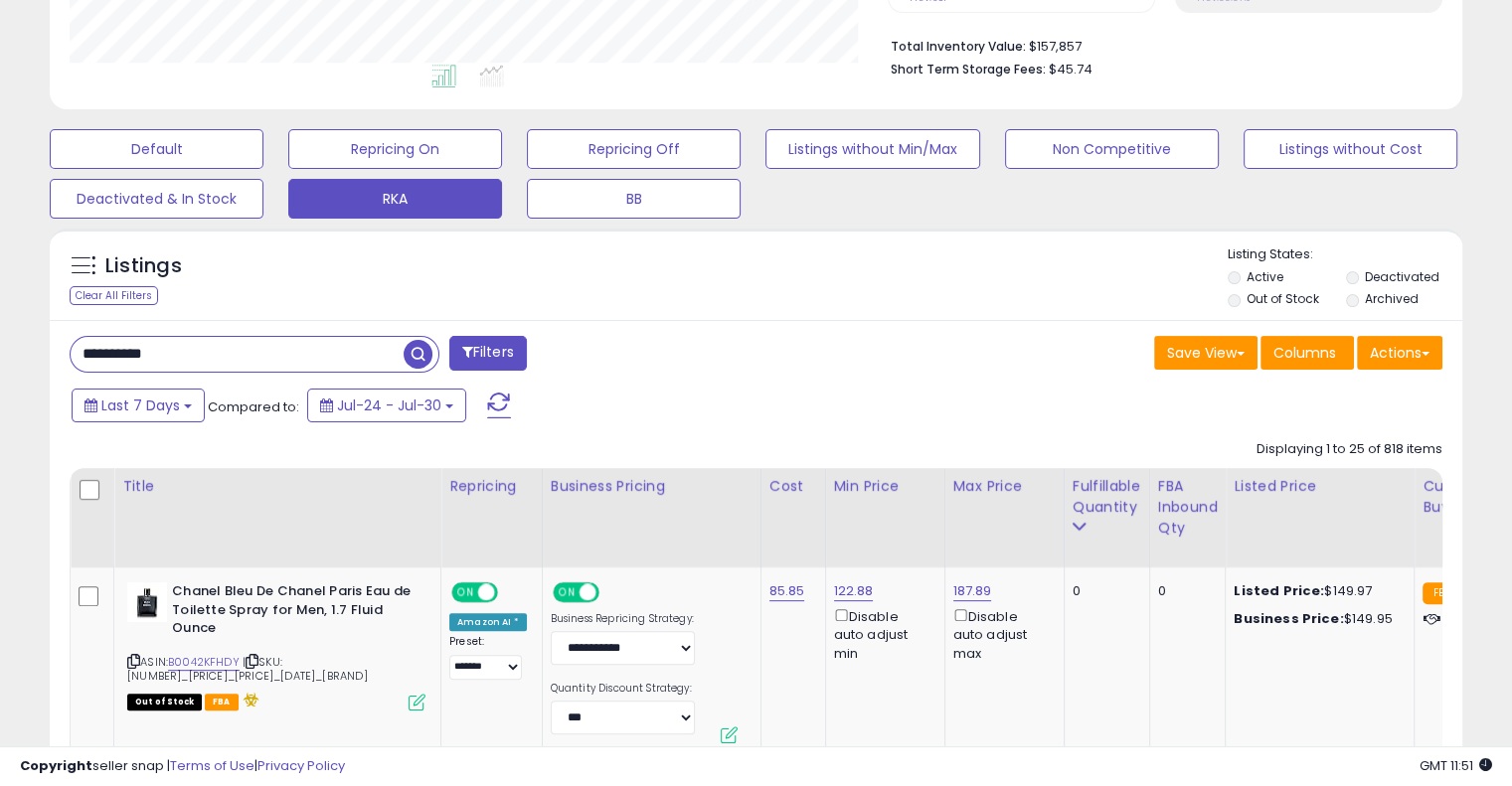 type on "**********" 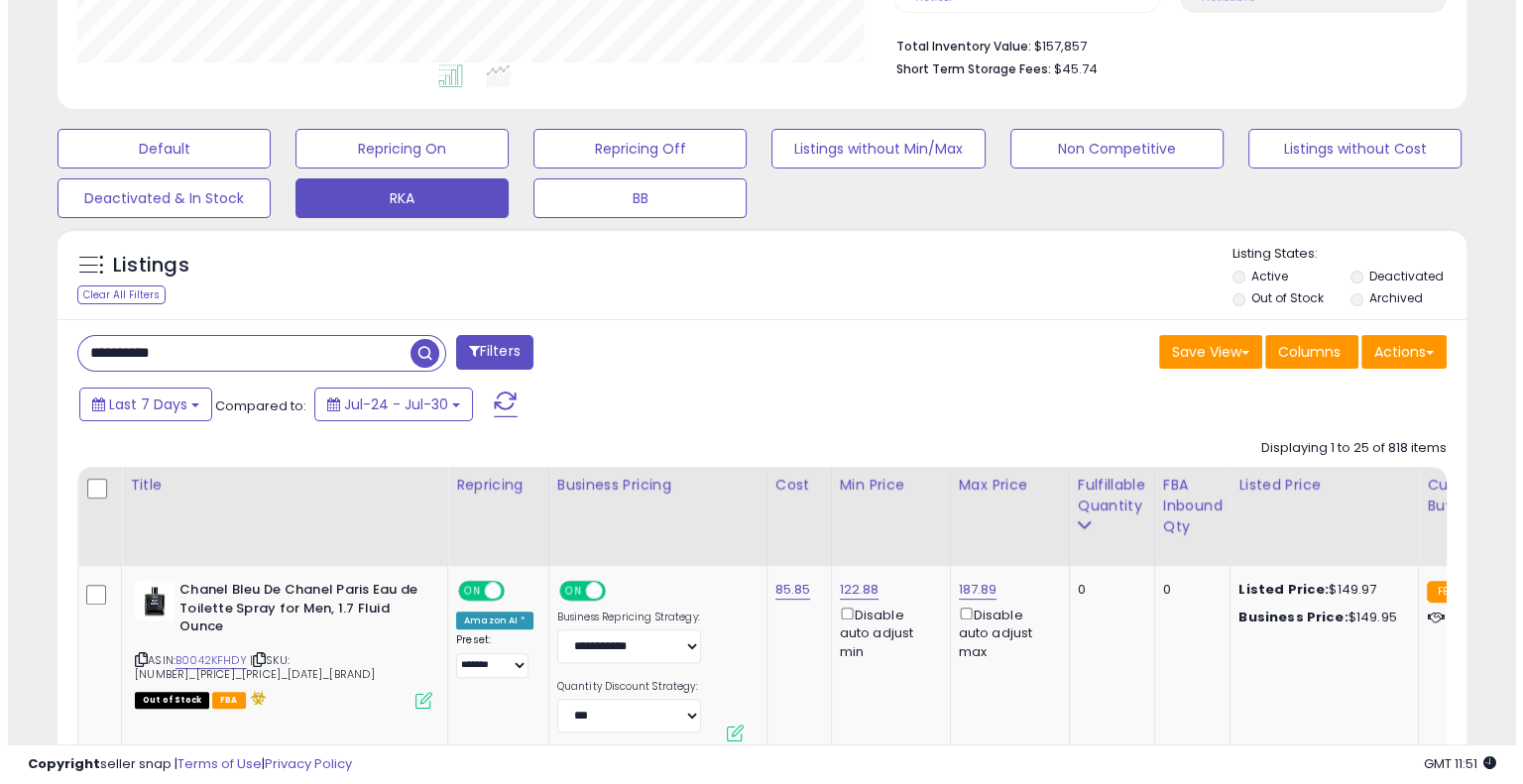 scroll, scrollTop: 464, scrollLeft: 0, axis: vertical 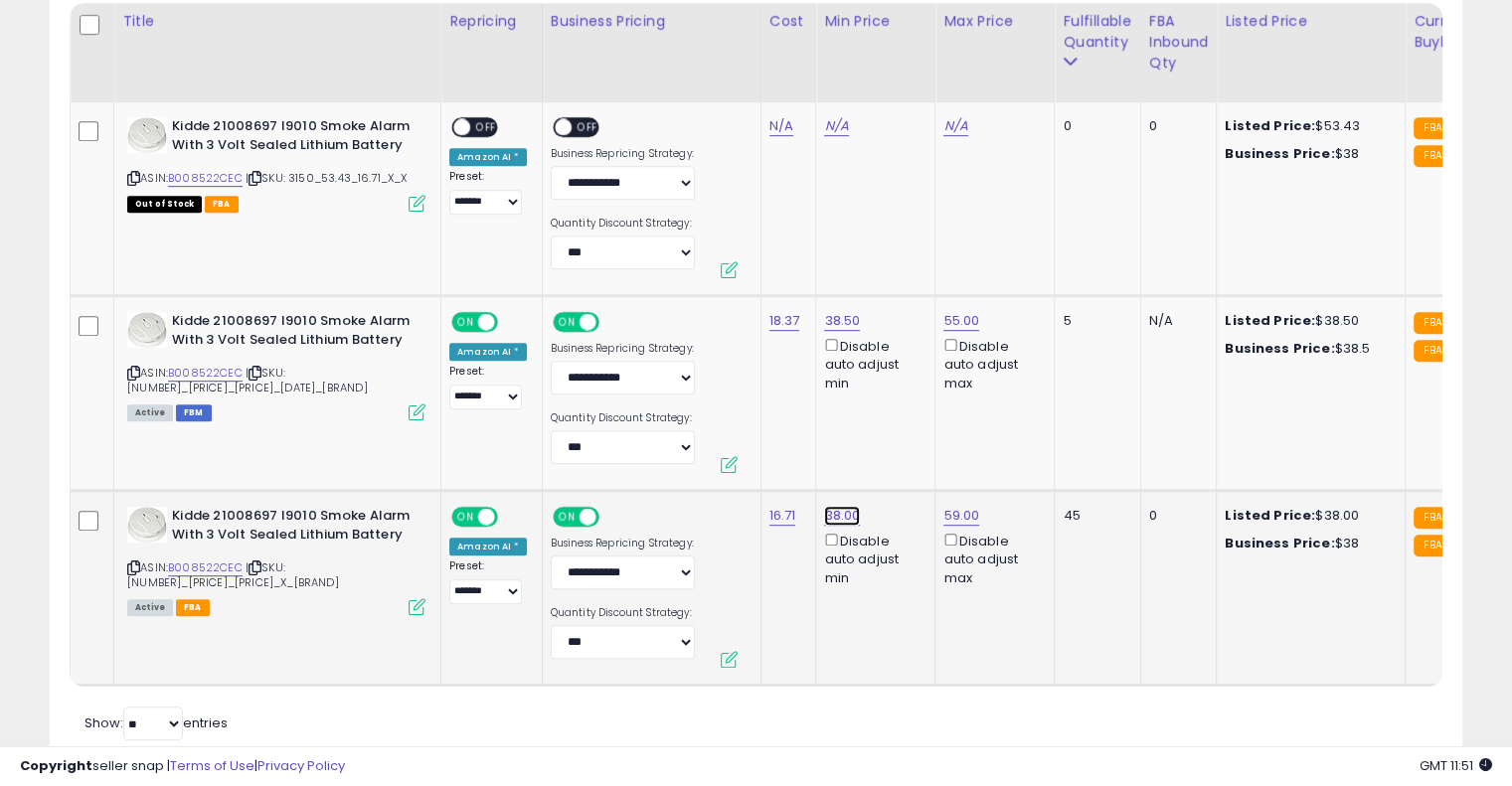 click on "38.00" at bounding box center [836, 126] 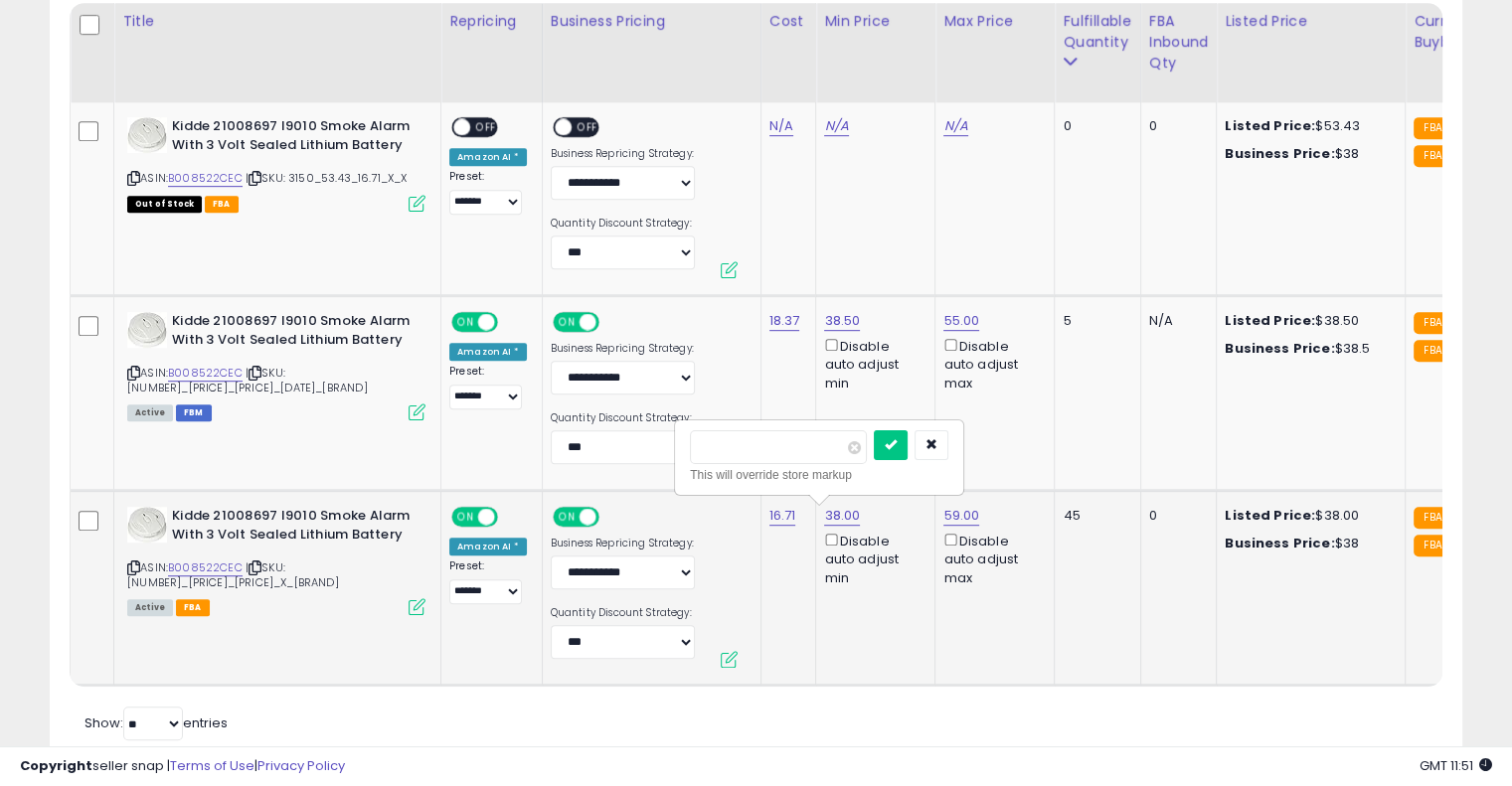 drag, startPoint x: 774, startPoint y: 454, endPoint x: 683, endPoint y: 449, distance: 91.13726 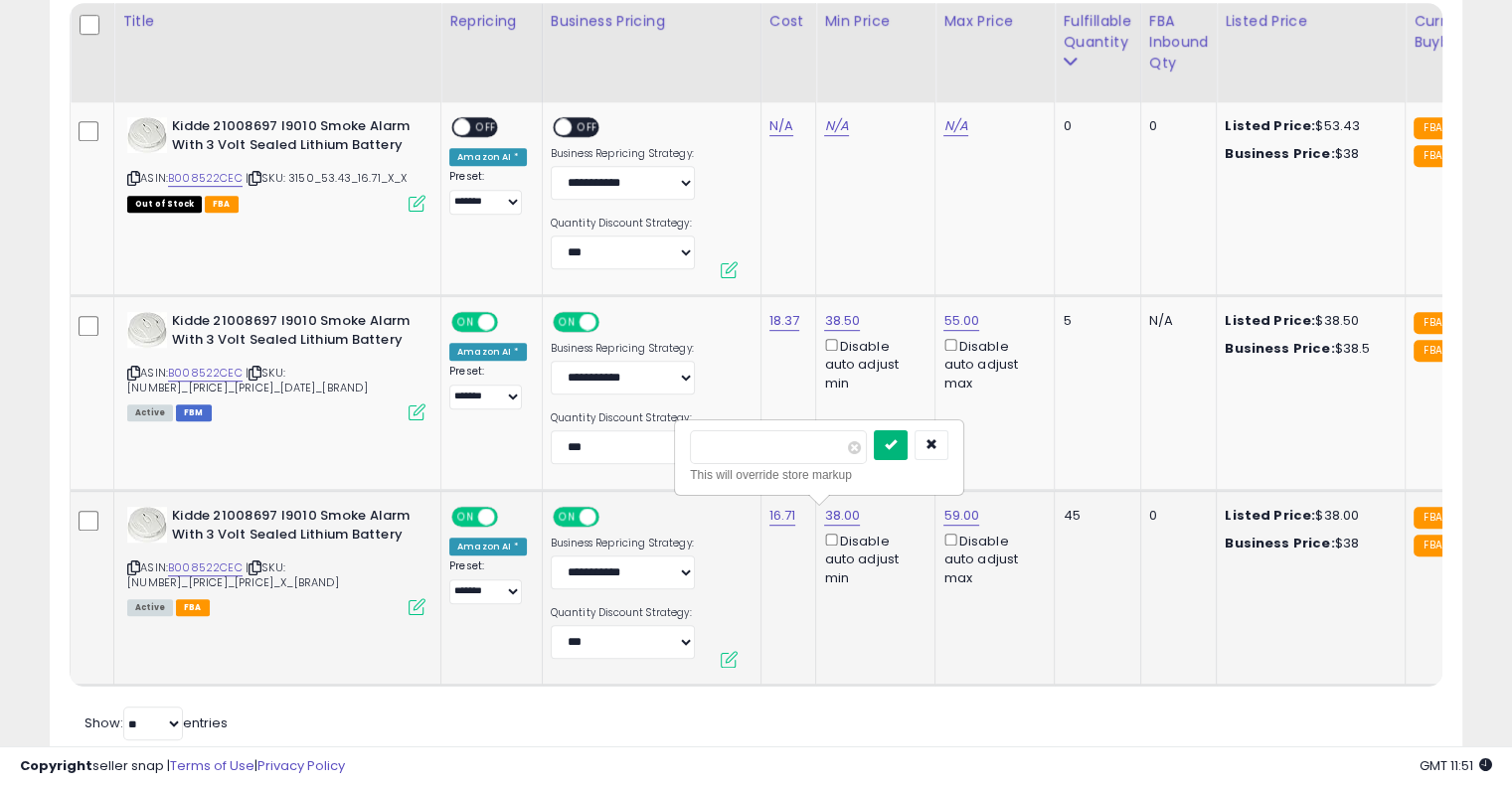 type on "**" 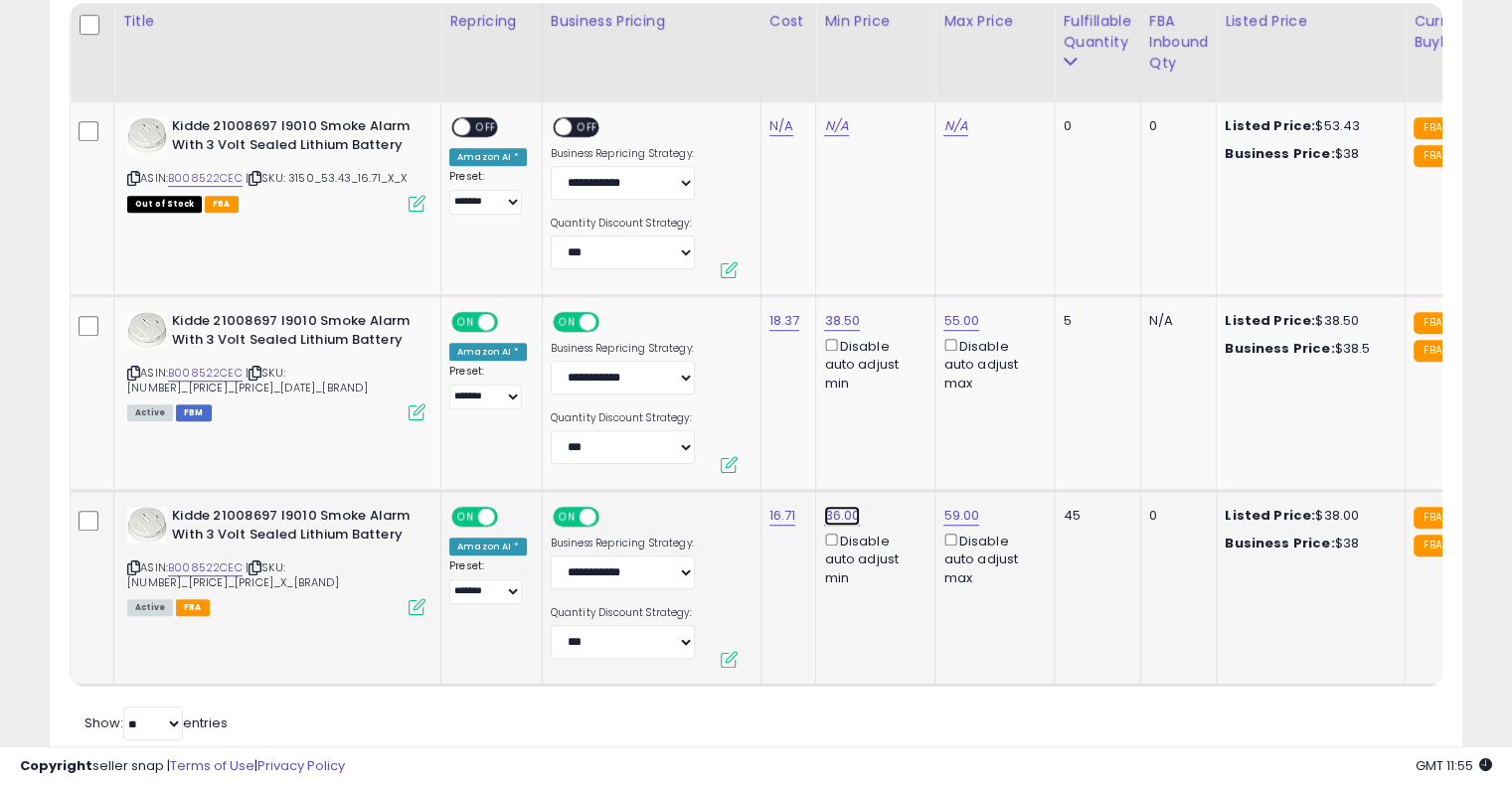 click on "36.00" at bounding box center (836, 126) 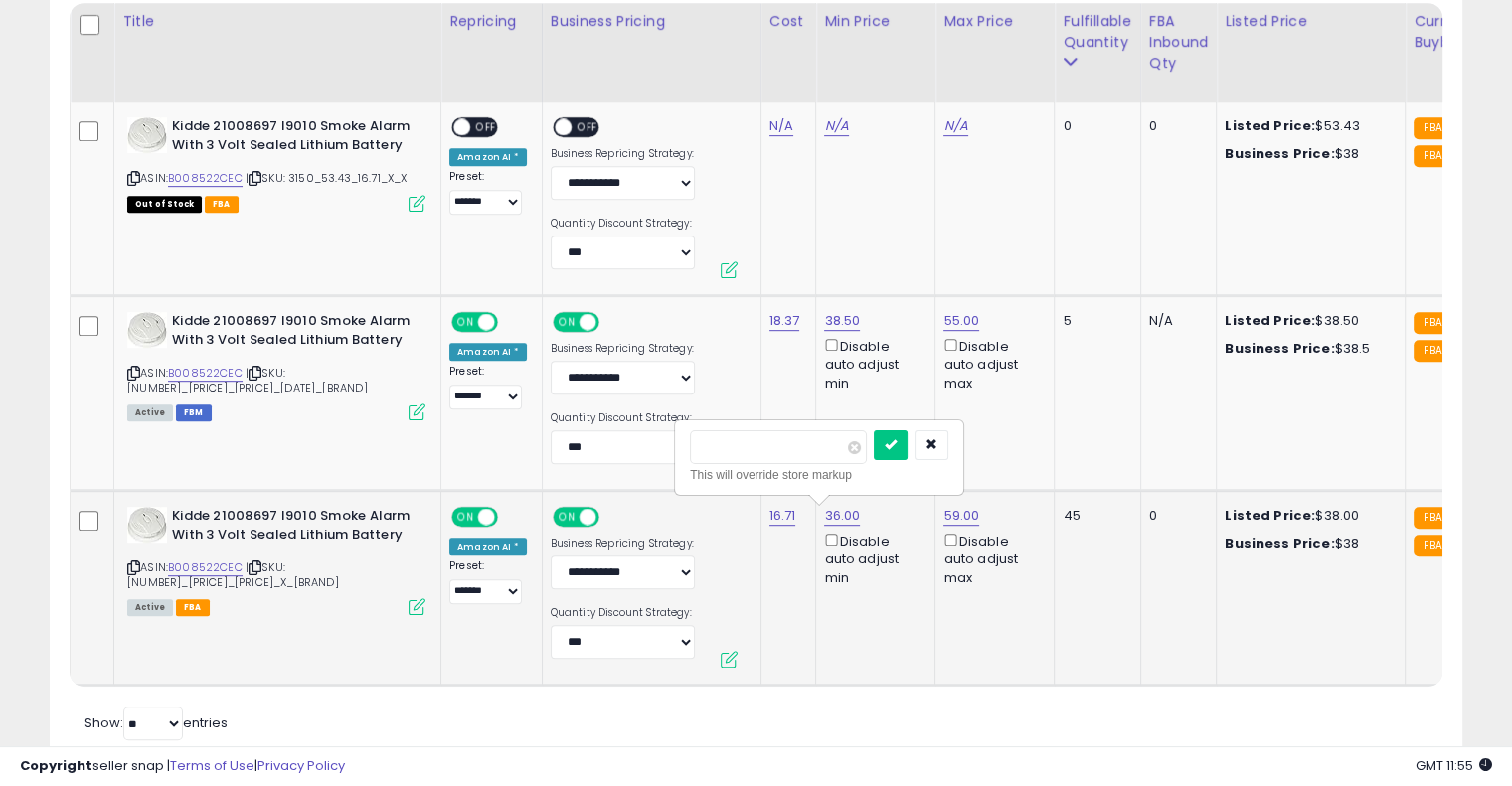 drag, startPoint x: 781, startPoint y: 455, endPoint x: 704, endPoint y: 440, distance: 78.447435 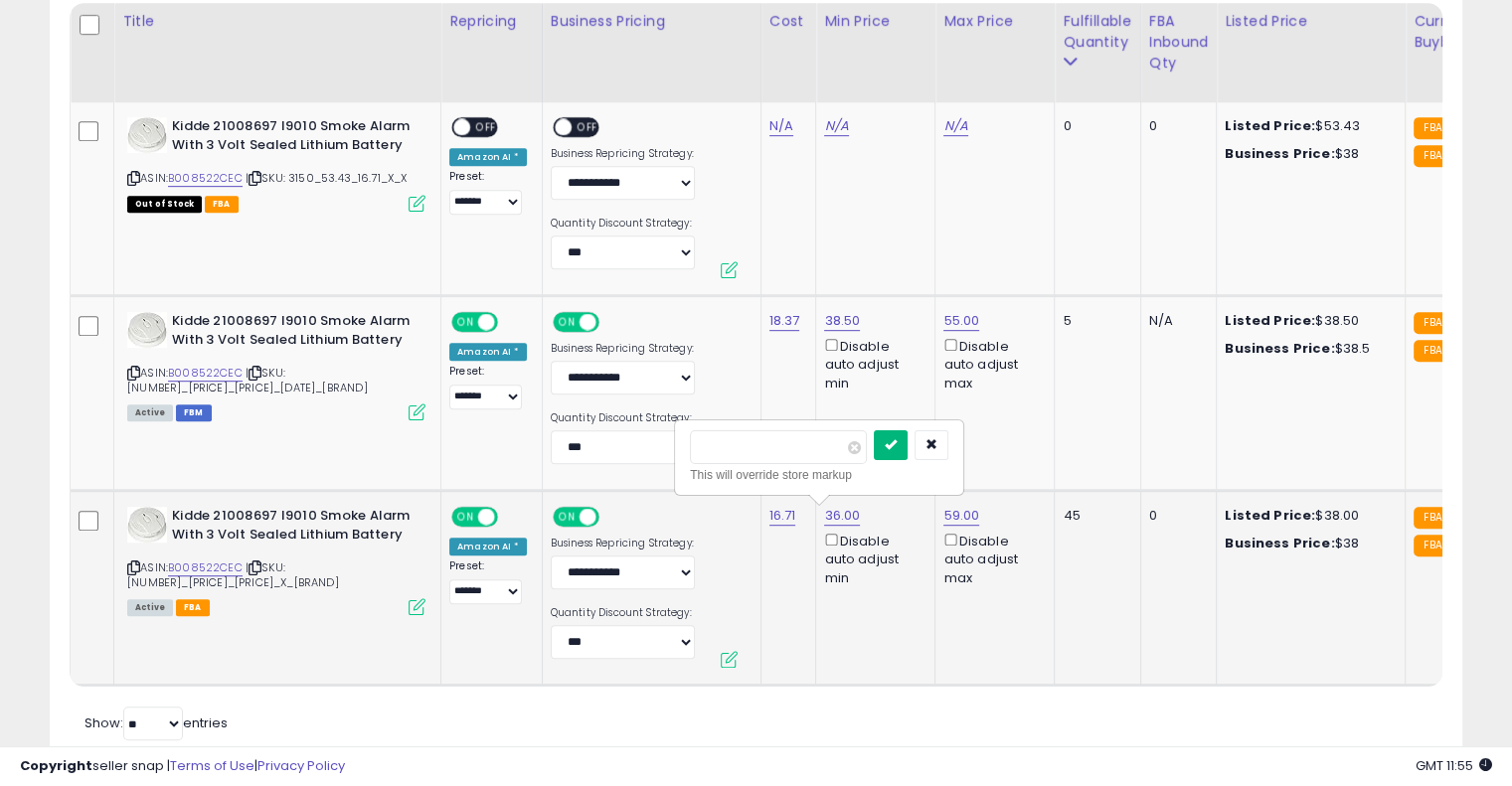 type on "*****" 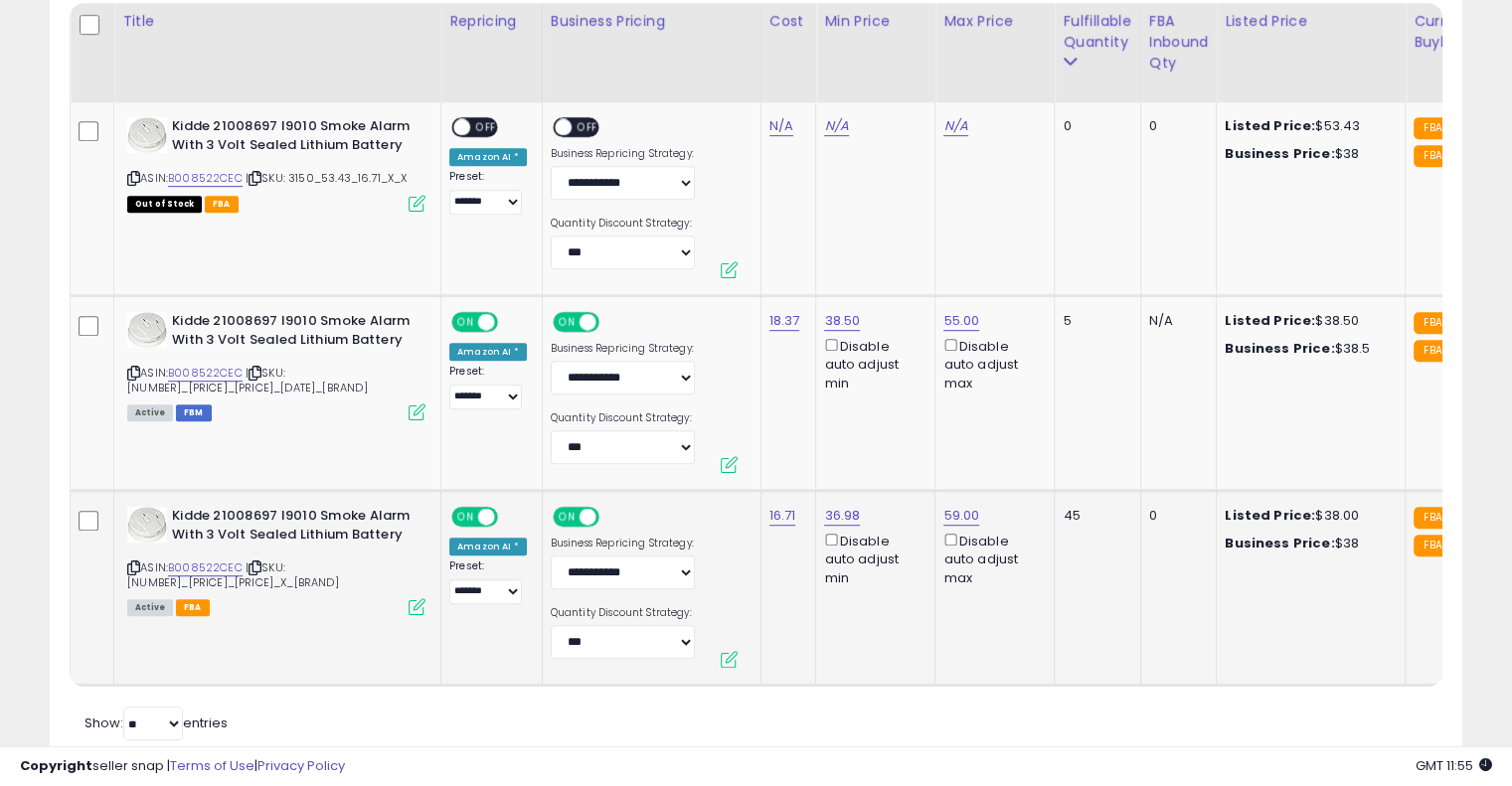 scroll, scrollTop: 0, scrollLeft: 68, axis: horizontal 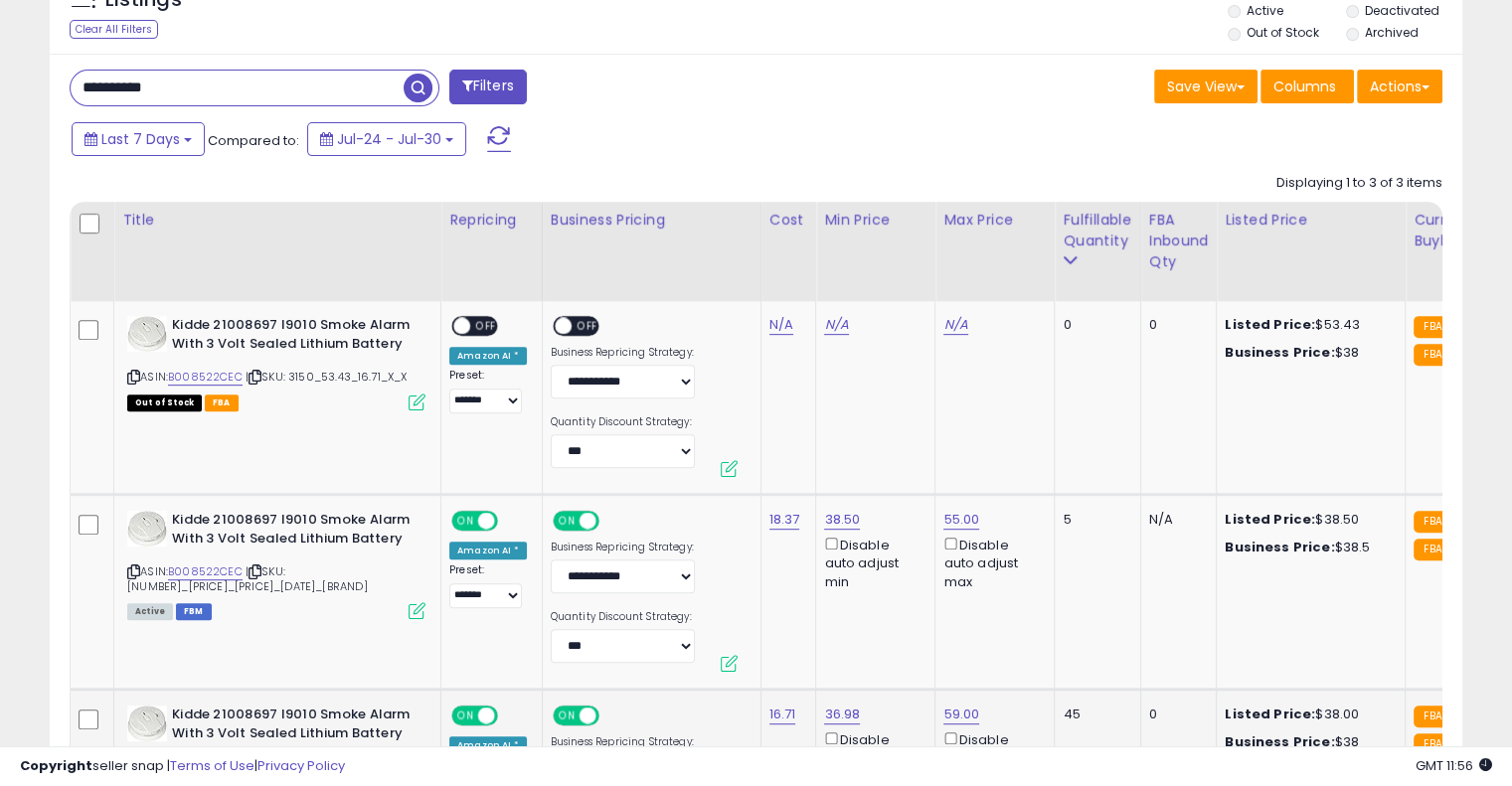 drag, startPoint x: 203, startPoint y: 82, endPoint x: 75, endPoint y: 81, distance: 128.00391 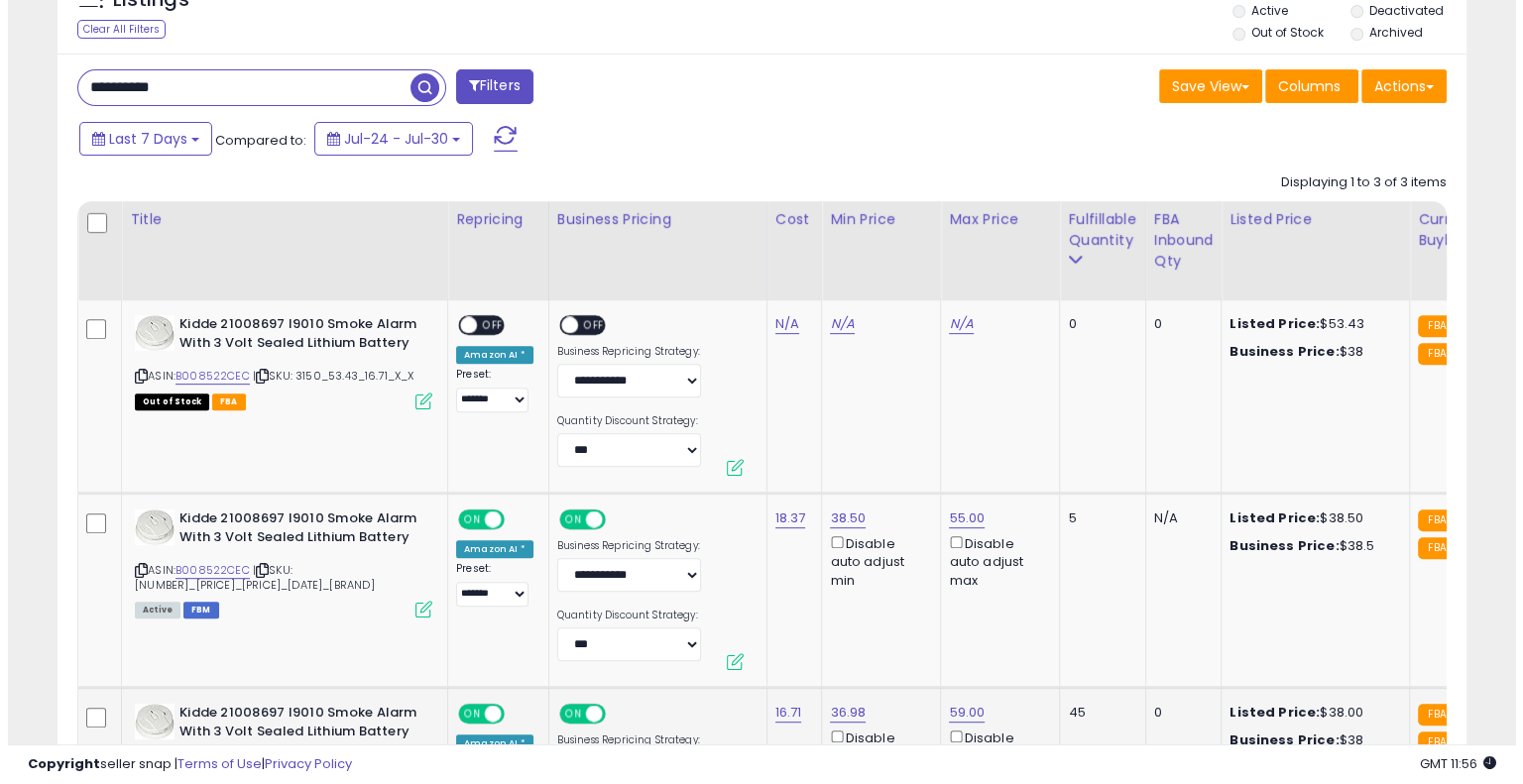 scroll, scrollTop: 444, scrollLeft: 0, axis: vertical 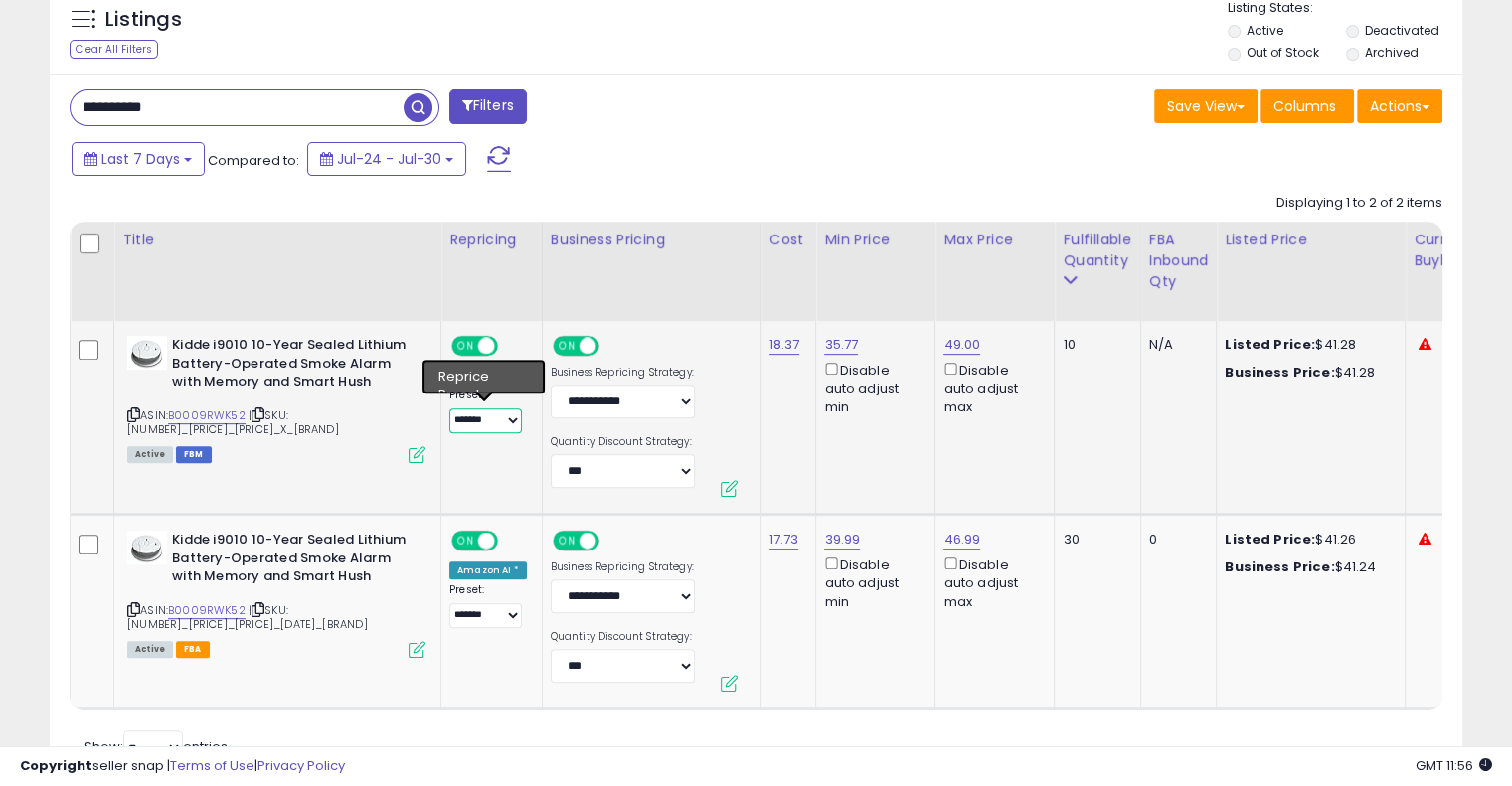 click on "**********" at bounding box center (485, 420) 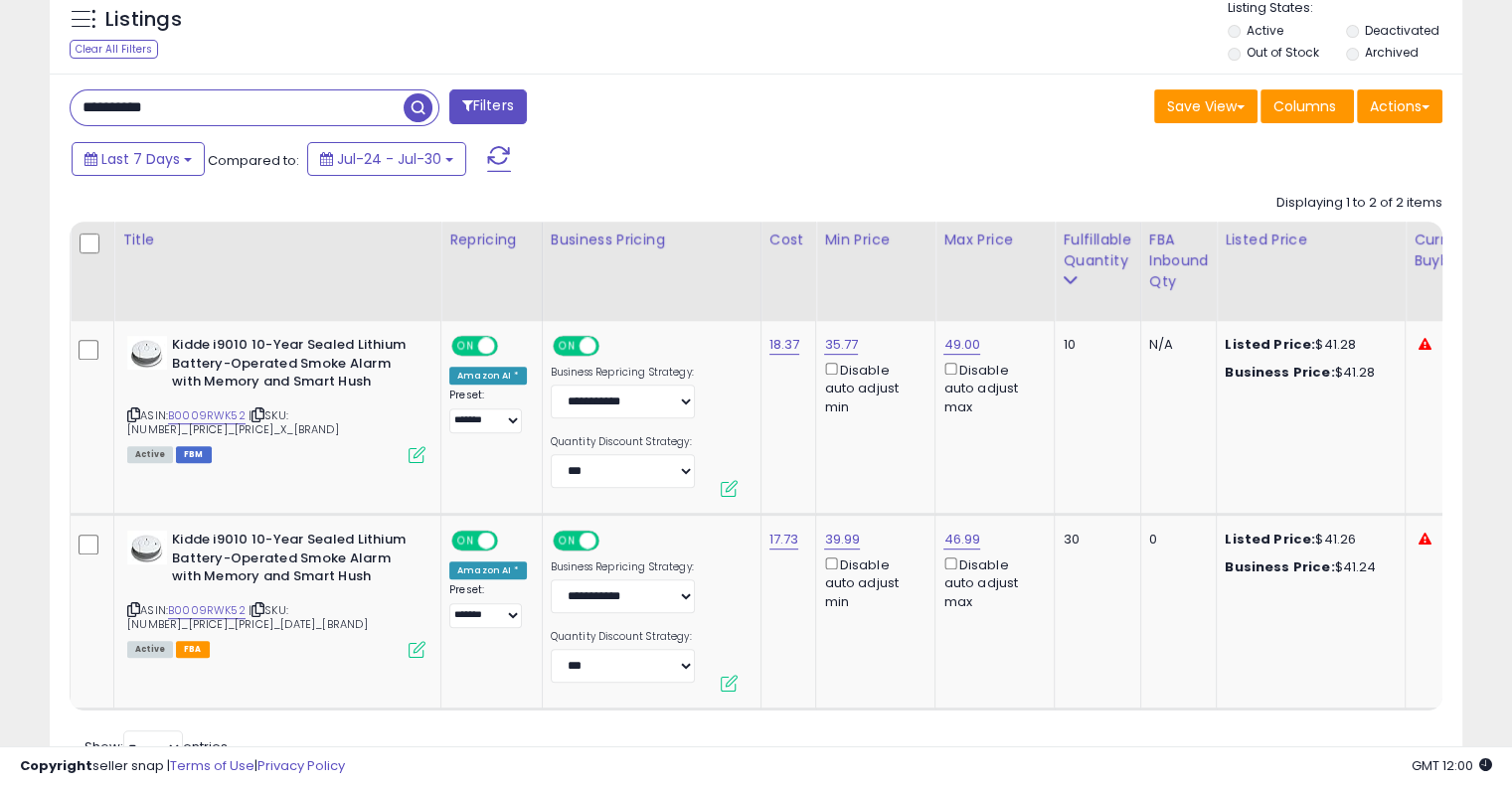 drag, startPoint x: 254, startPoint y: 121, endPoint x: 71, endPoint y: 118, distance: 183.02459 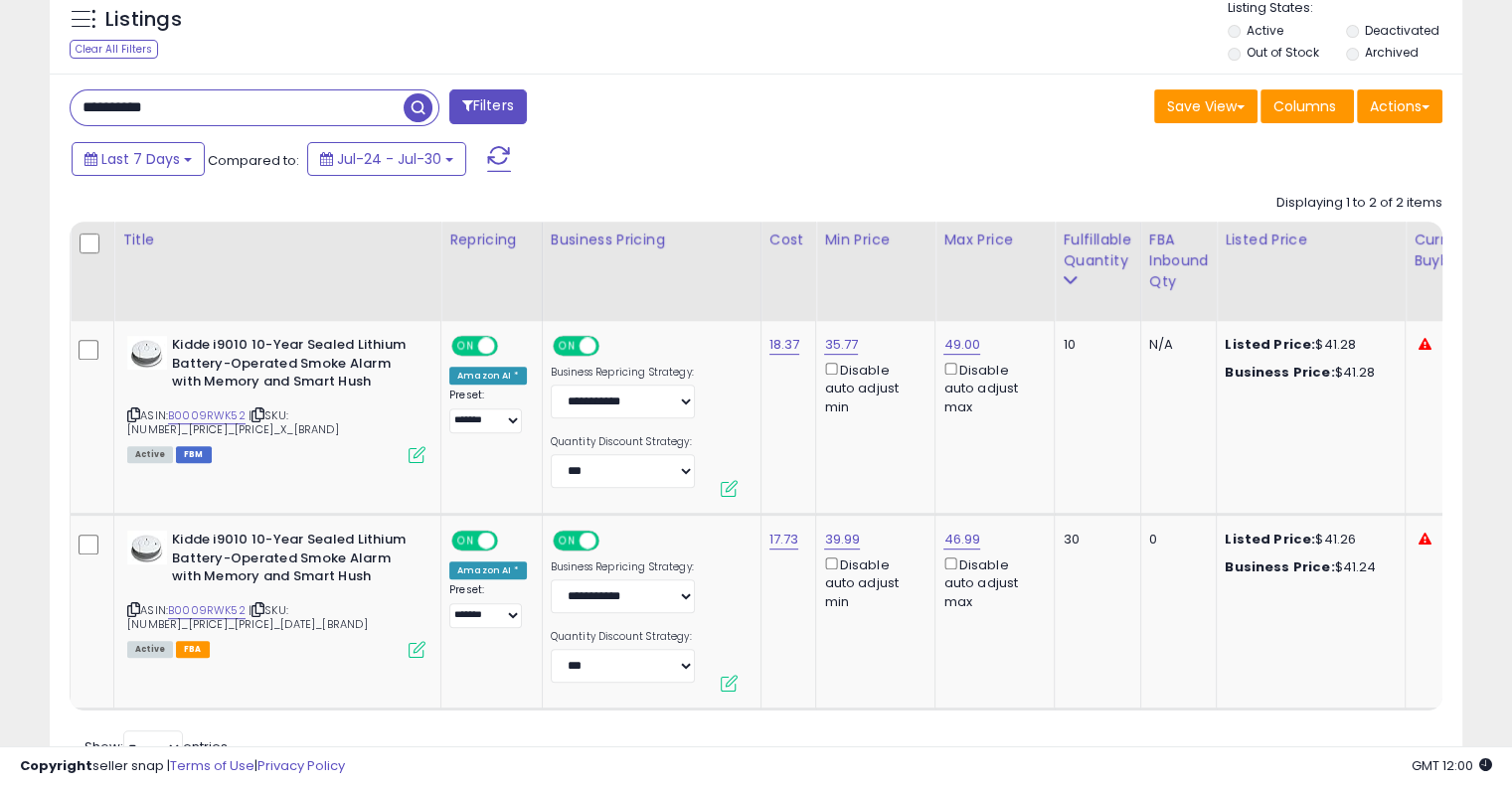 paste 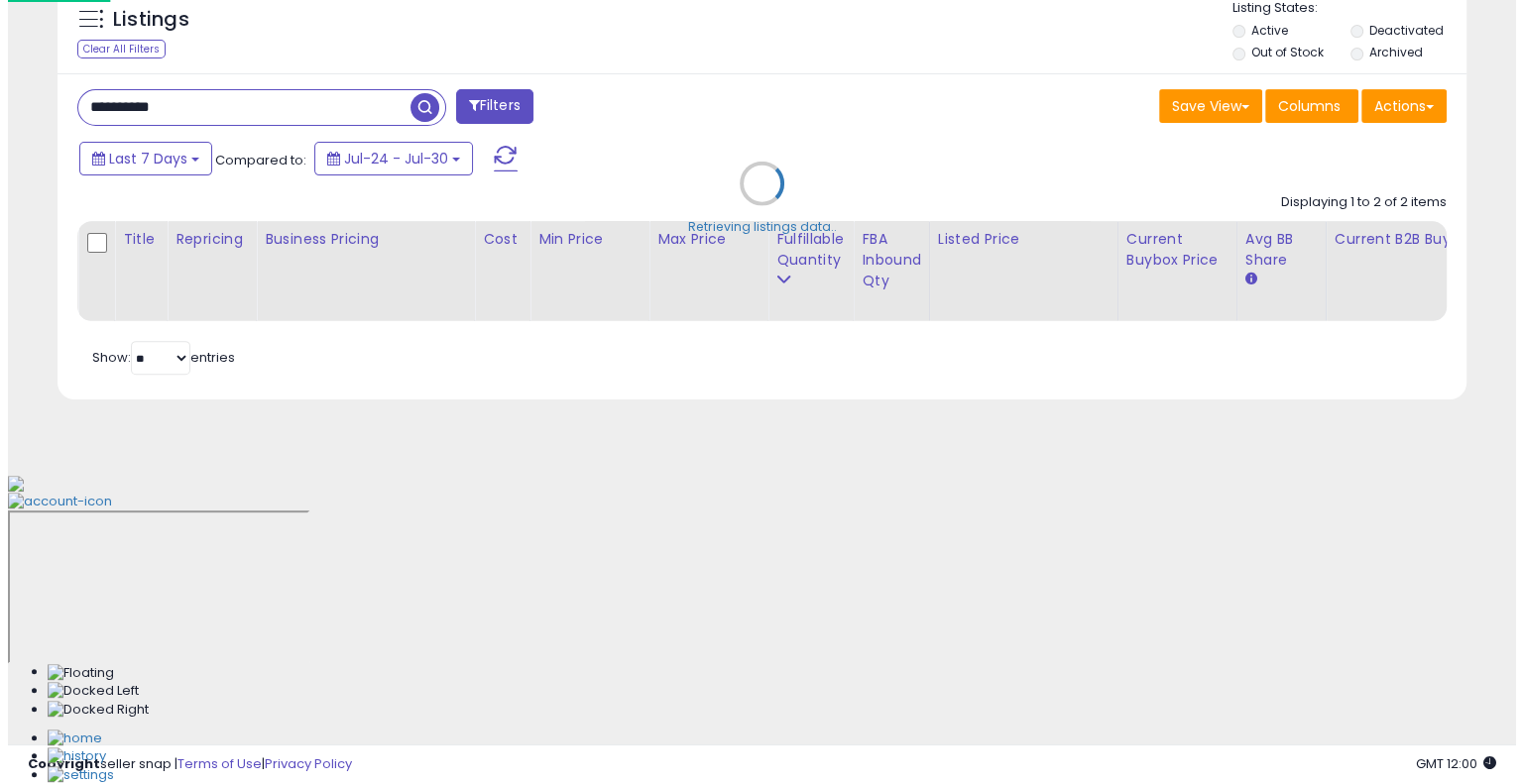 scroll, scrollTop: 444, scrollLeft: 0, axis: vertical 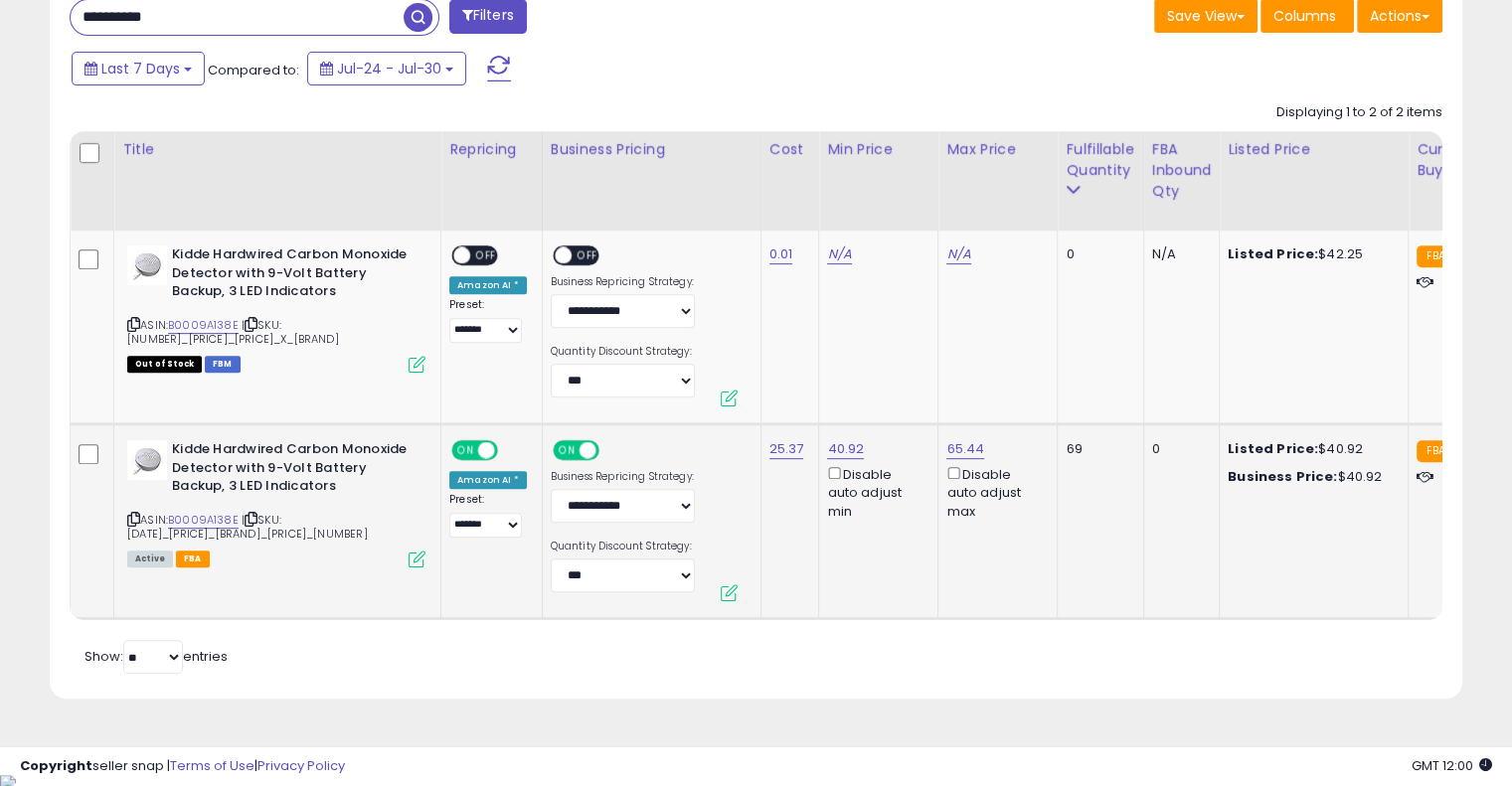 click at bounding box center (417, 558) 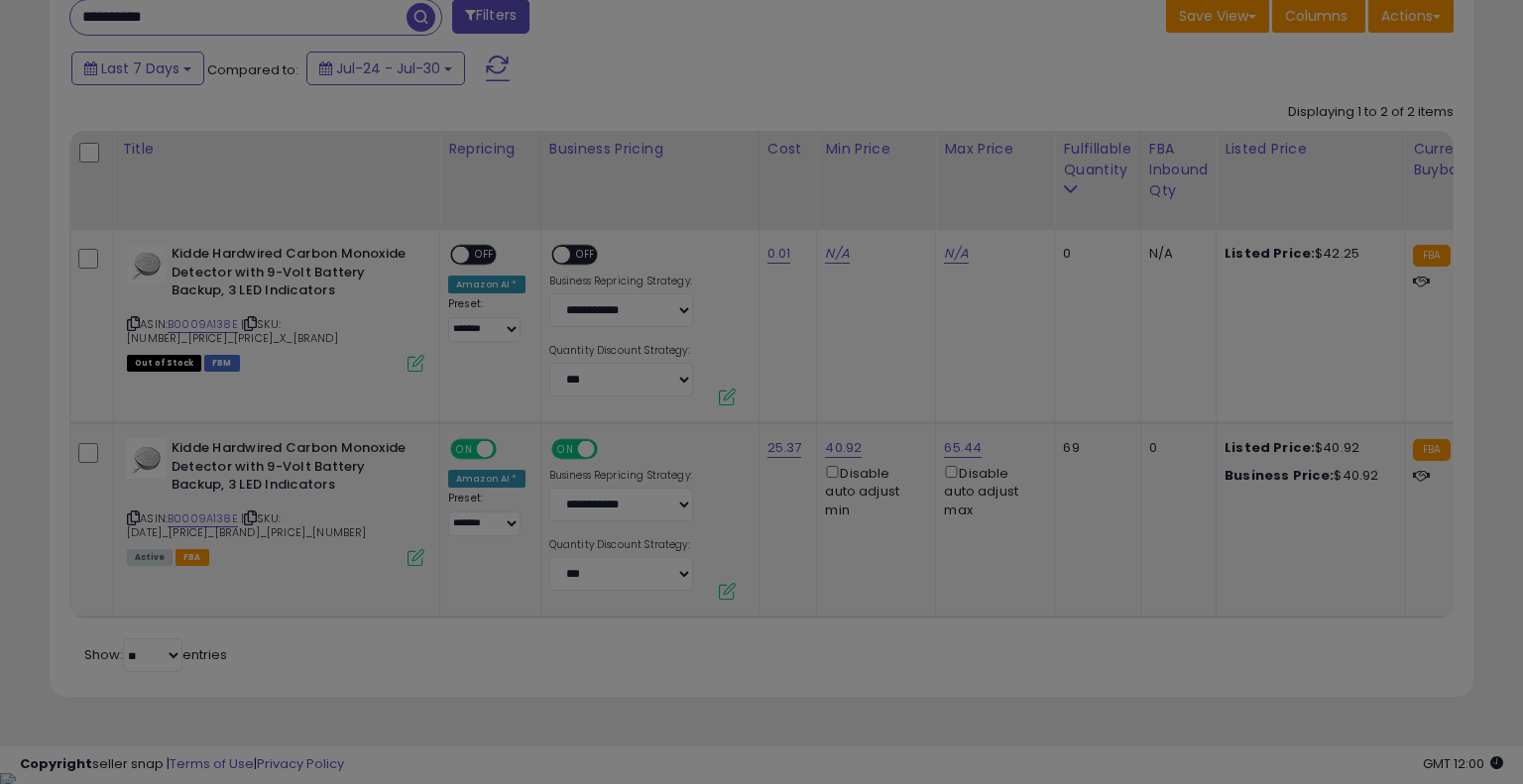 scroll, scrollTop: 990743, scrollLeft: 990712, axis: both 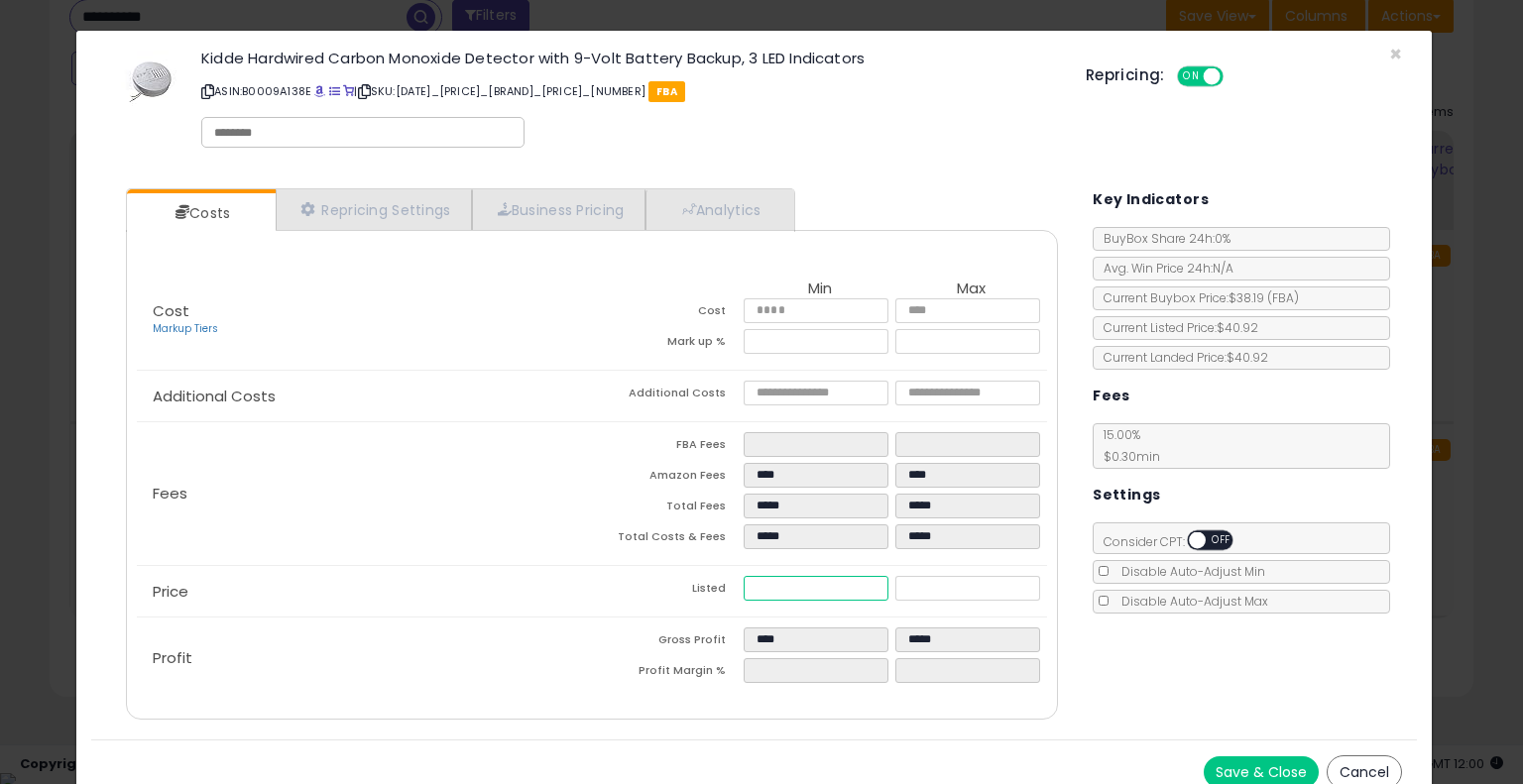 drag, startPoint x: 791, startPoint y: 586, endPoint x: 746, endPoint y: 582, distance: 45.177428 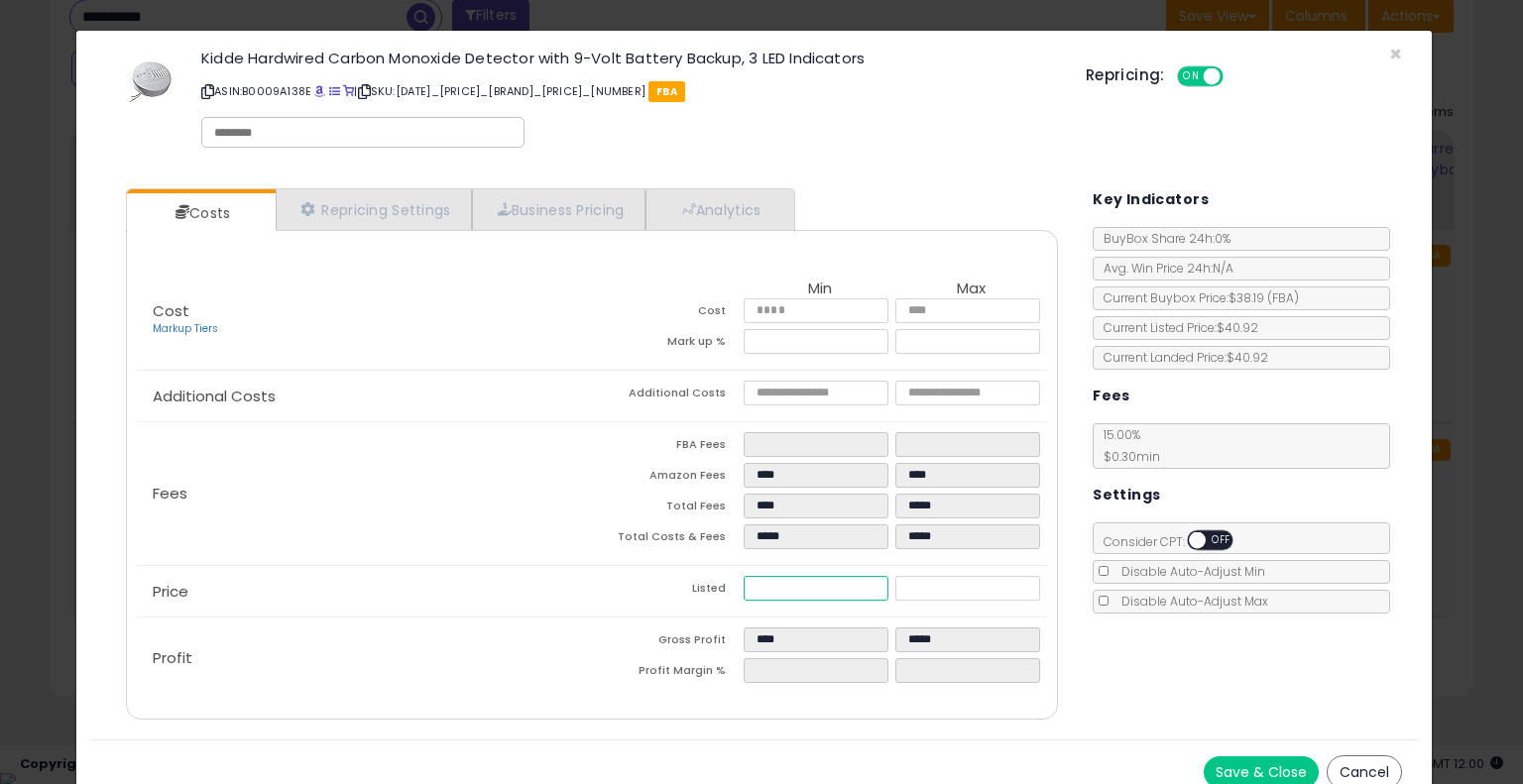 type on "****" 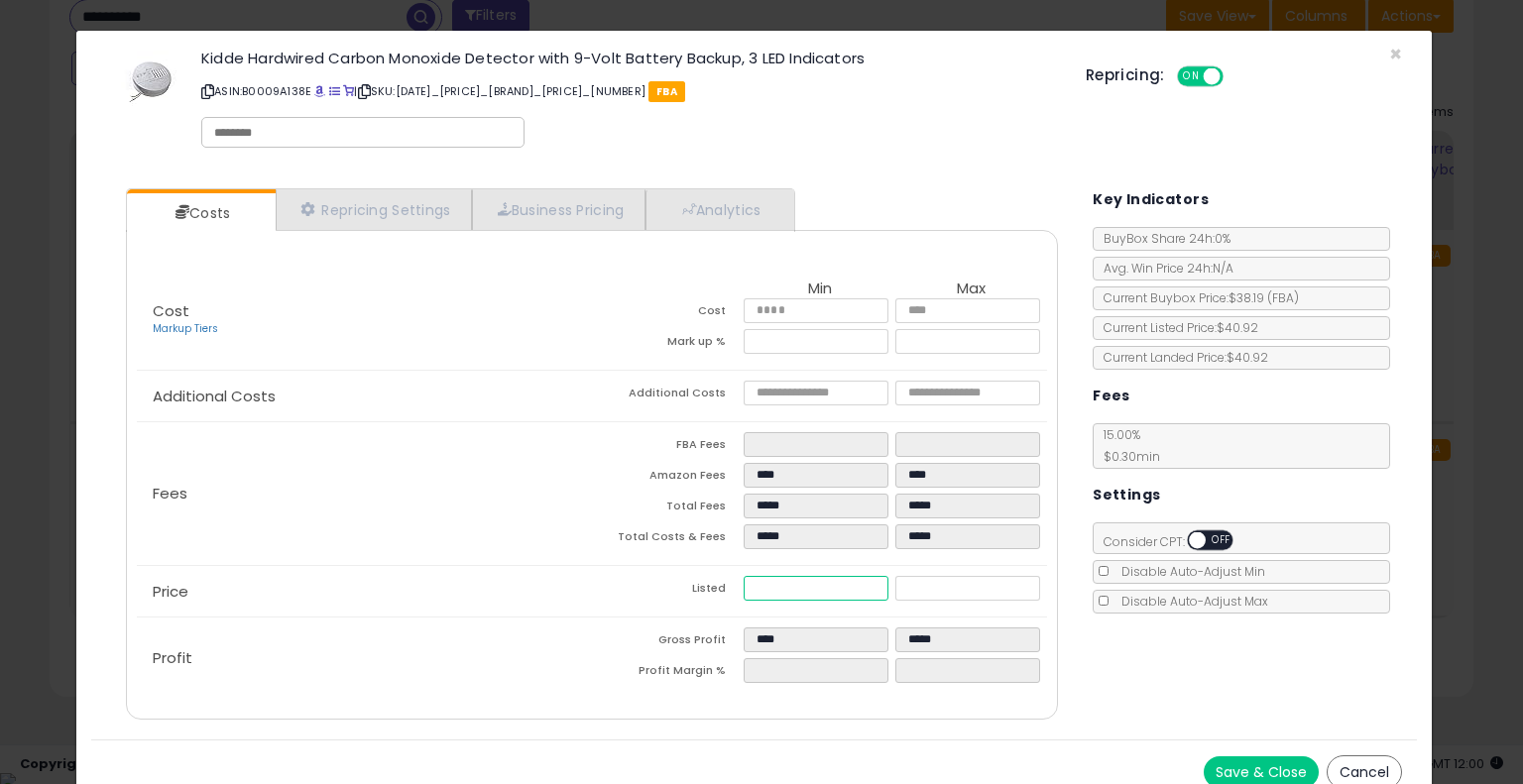 type on "**" 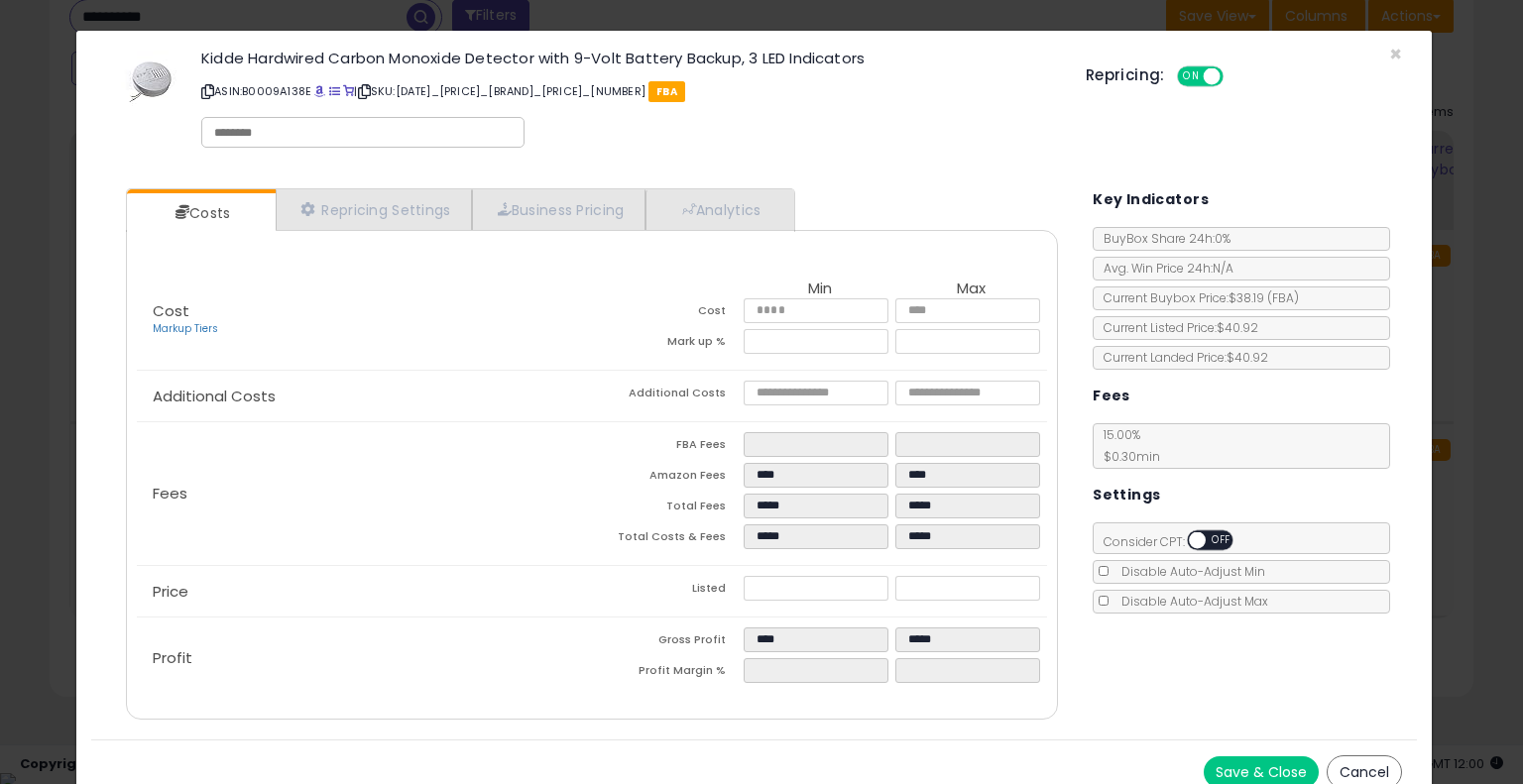 type on "****" 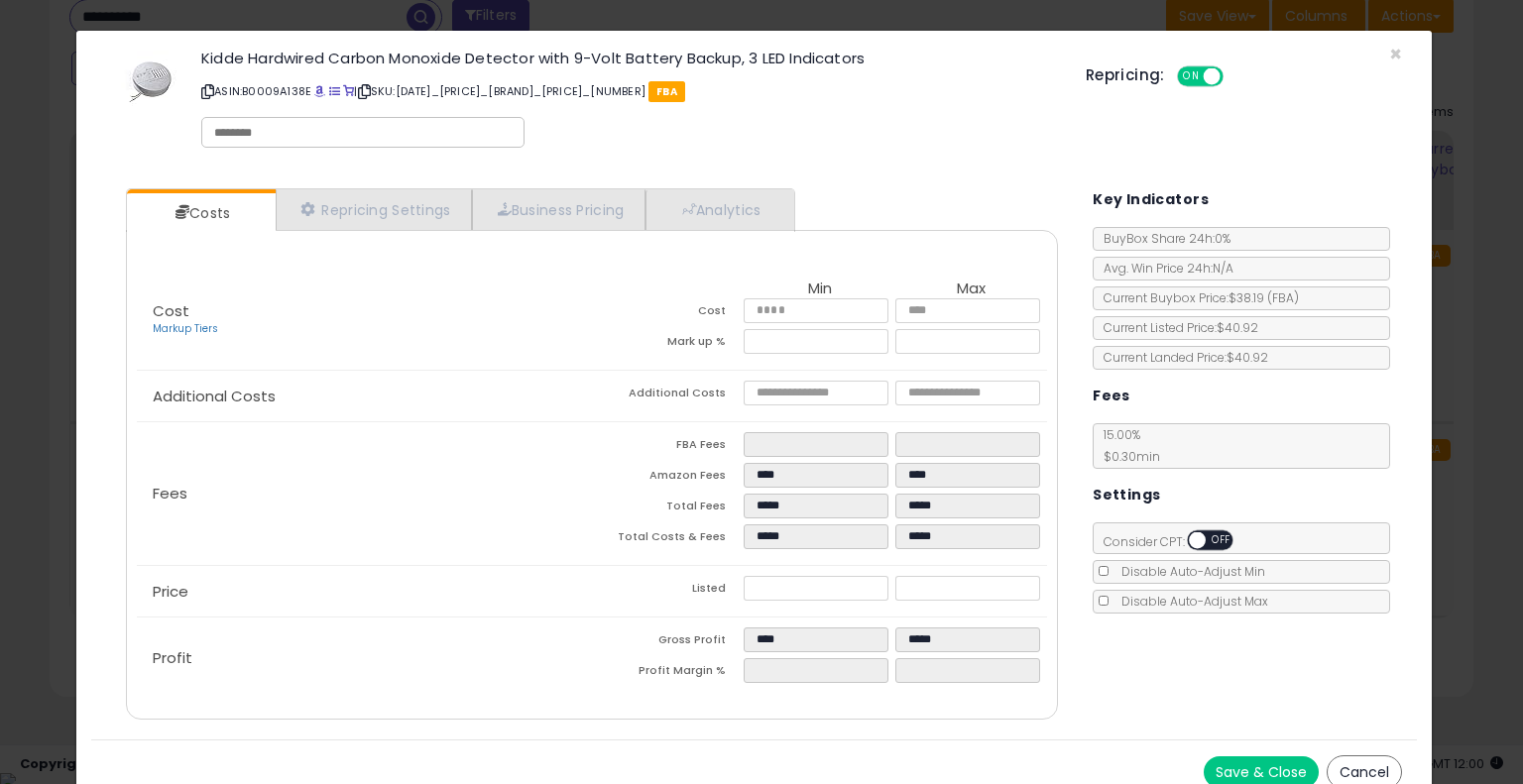 click on "Save & Close" at bounding box center (1261, 772) 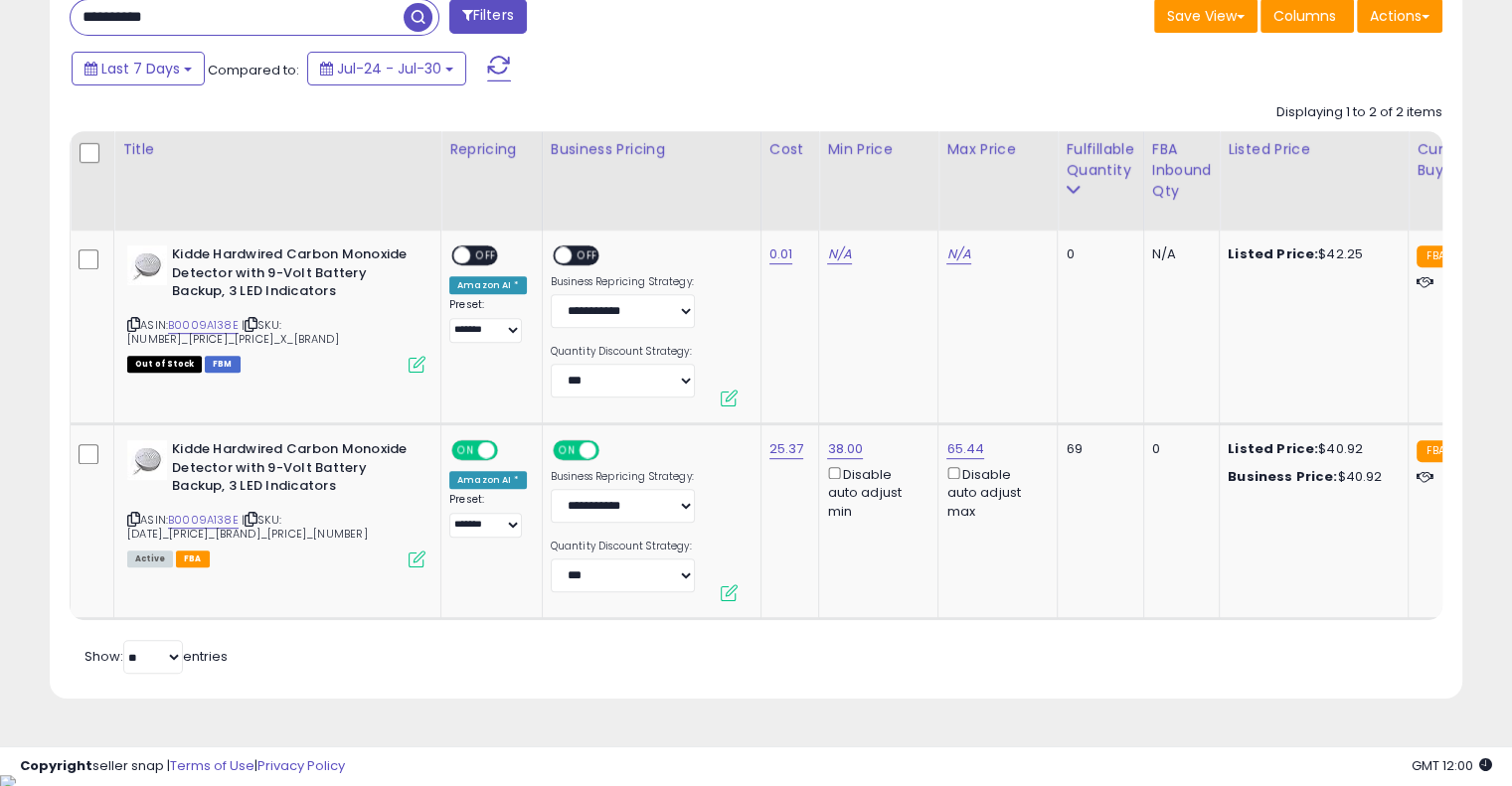 scroll, scrollTop: 406, scrollLeft: 817, axis: both 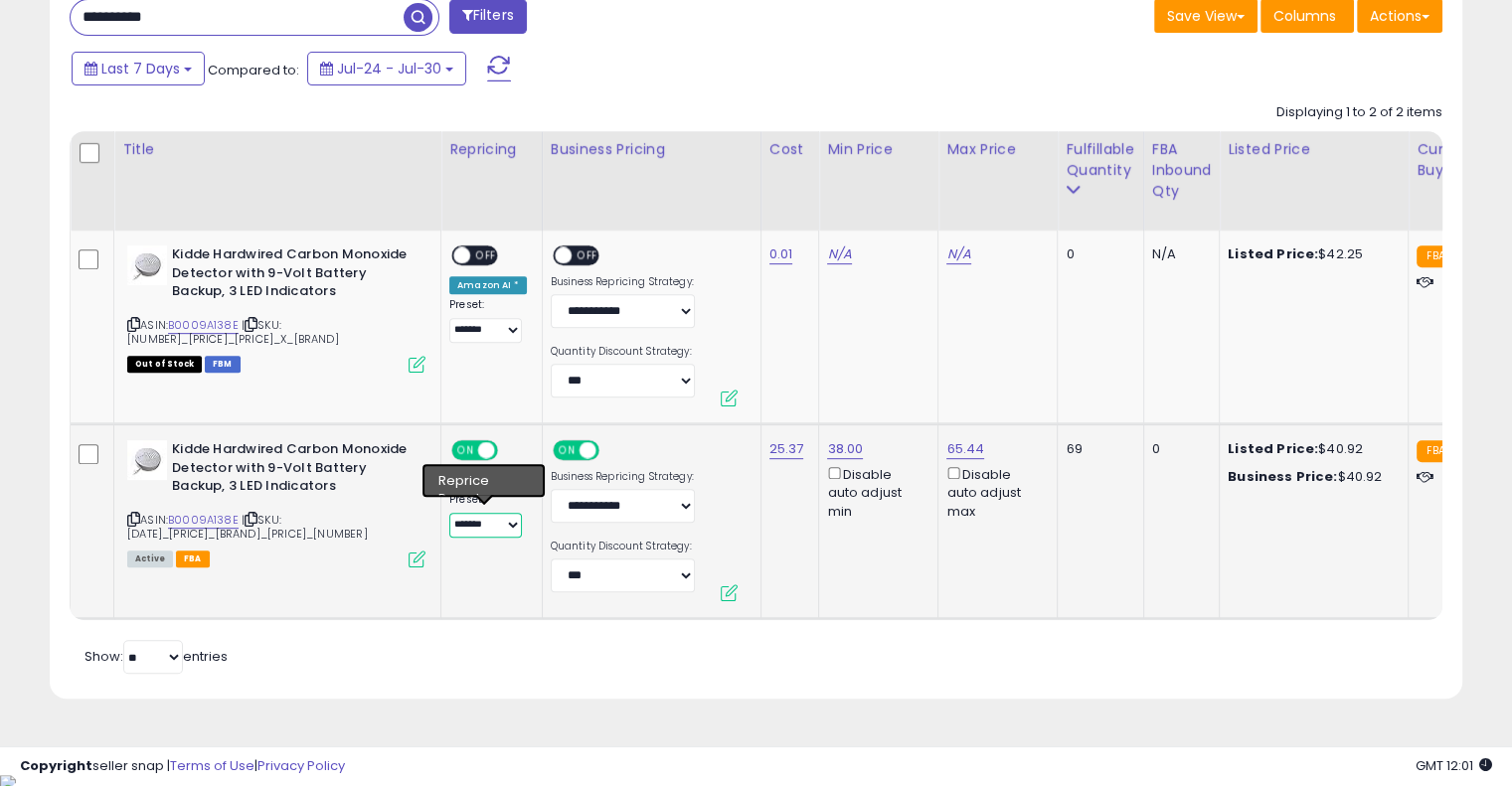 click on "**********" at bounding box center [485, 525] 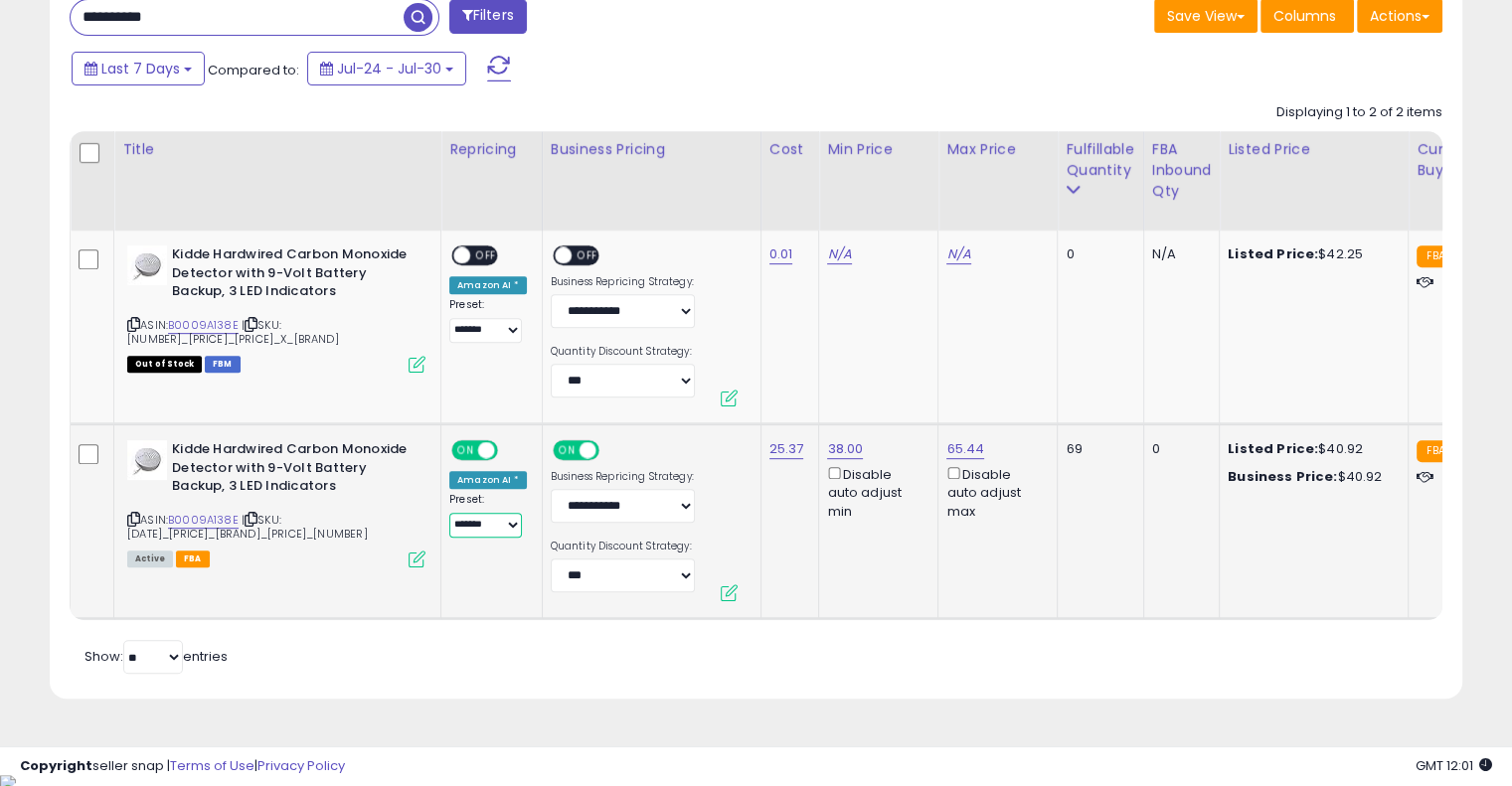 select on "**********" 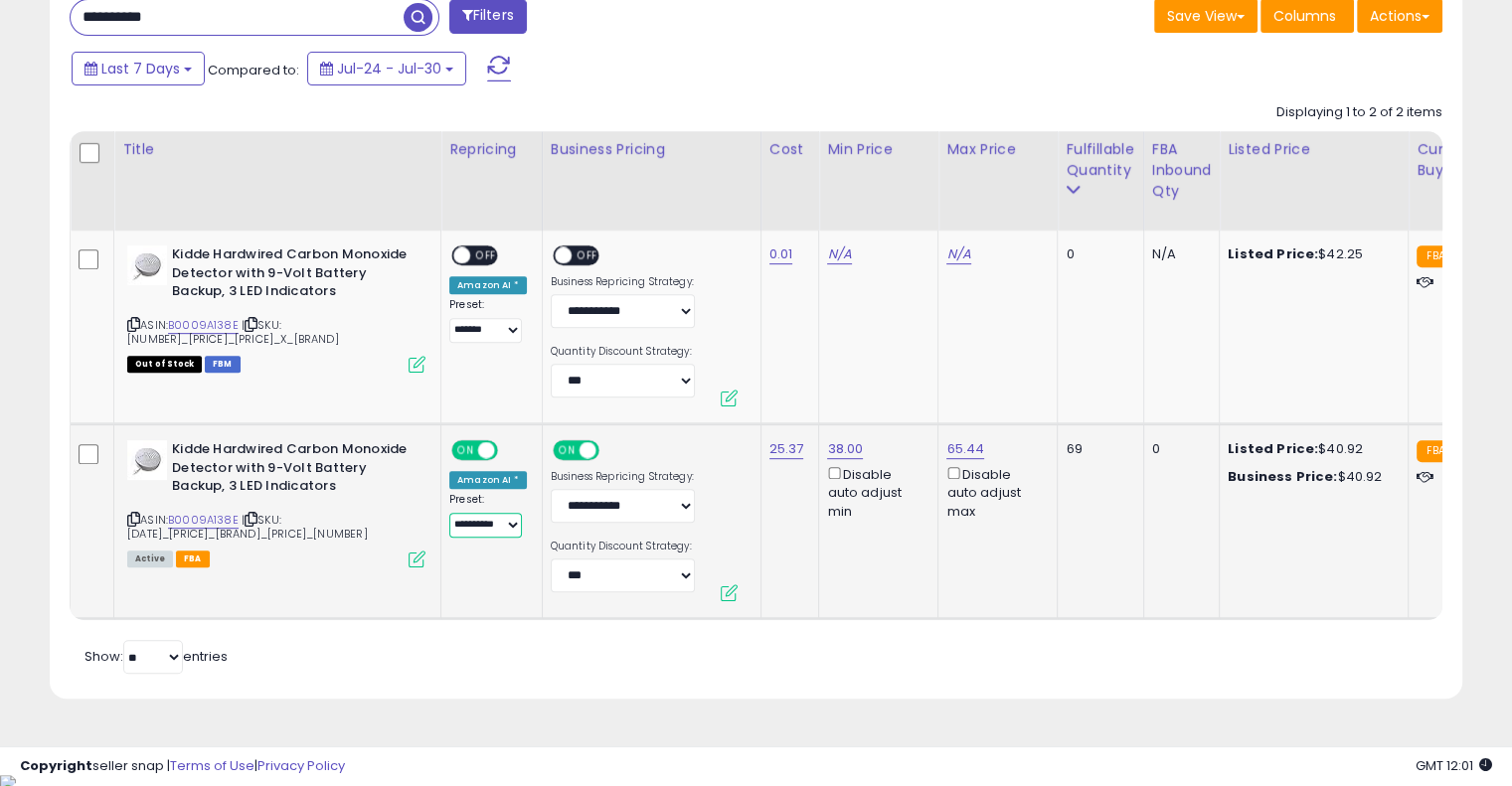 click on "**********" at bounding box center (485, 525) 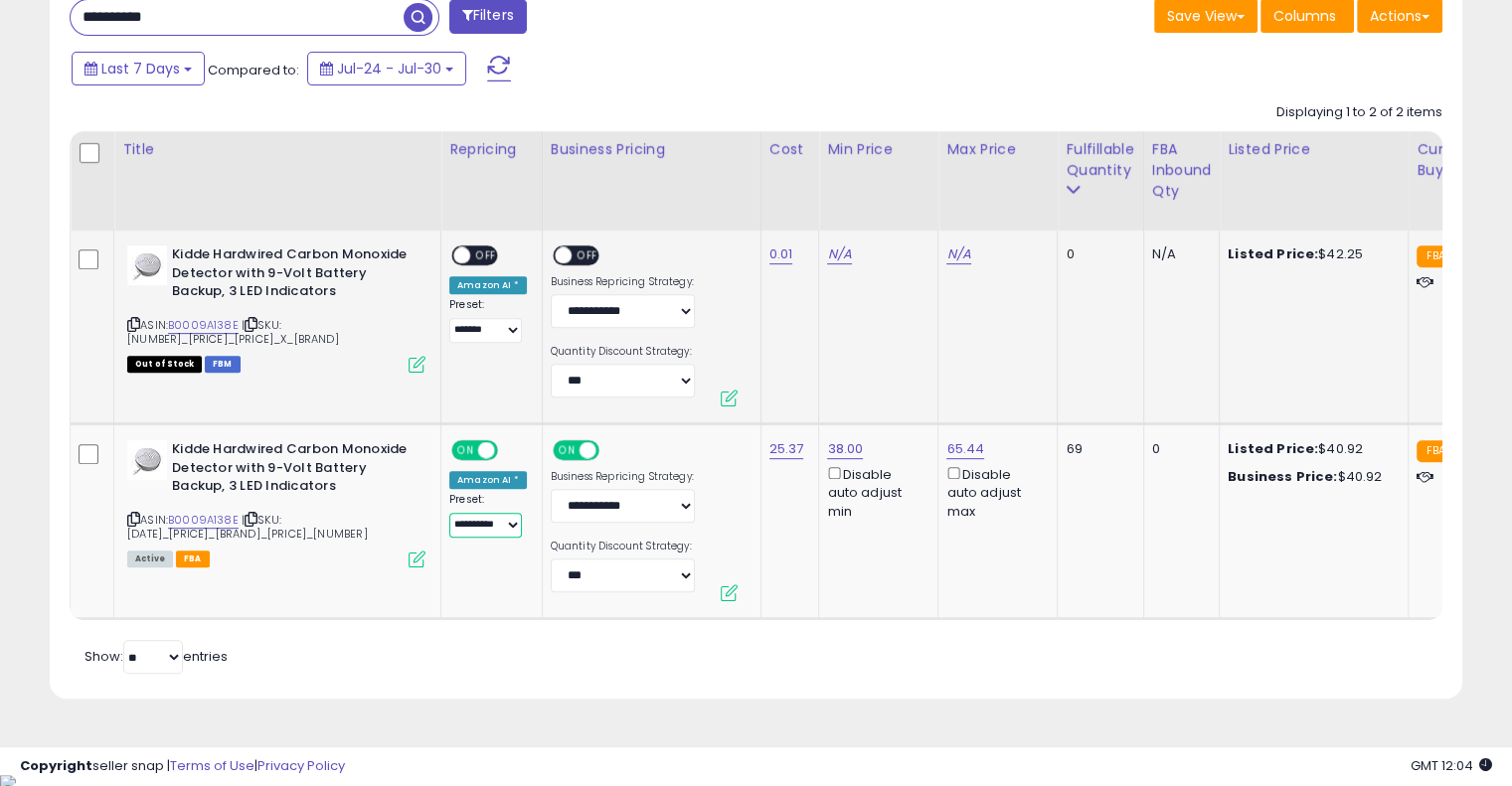 scroll, scrollTop: 635, scrollLeft: 0, axis: vertical 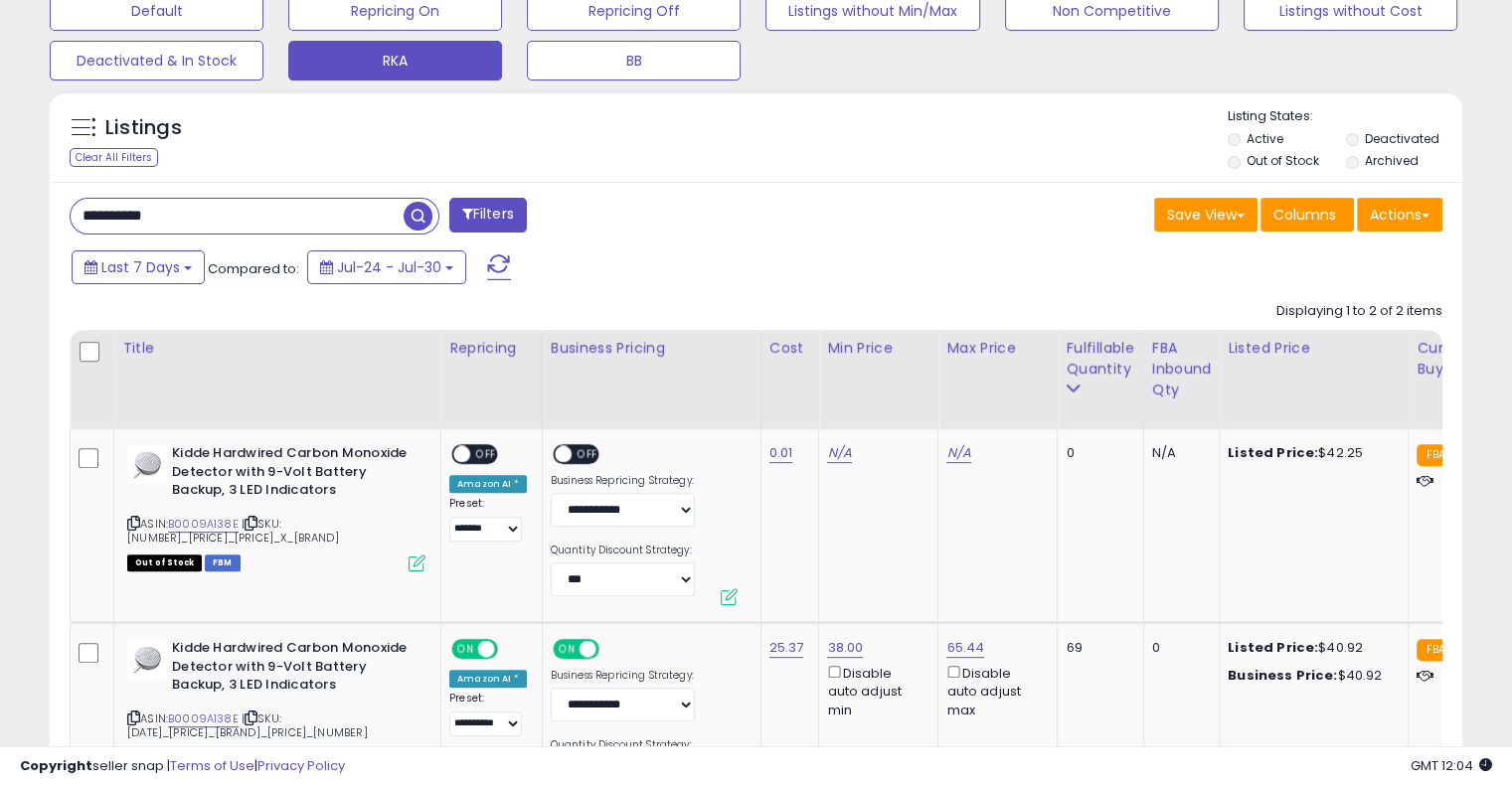 drag, startPoint x: 198, startPoint y: 214, endPoint x: 64, endPoint y: 199, distance: 134.83694 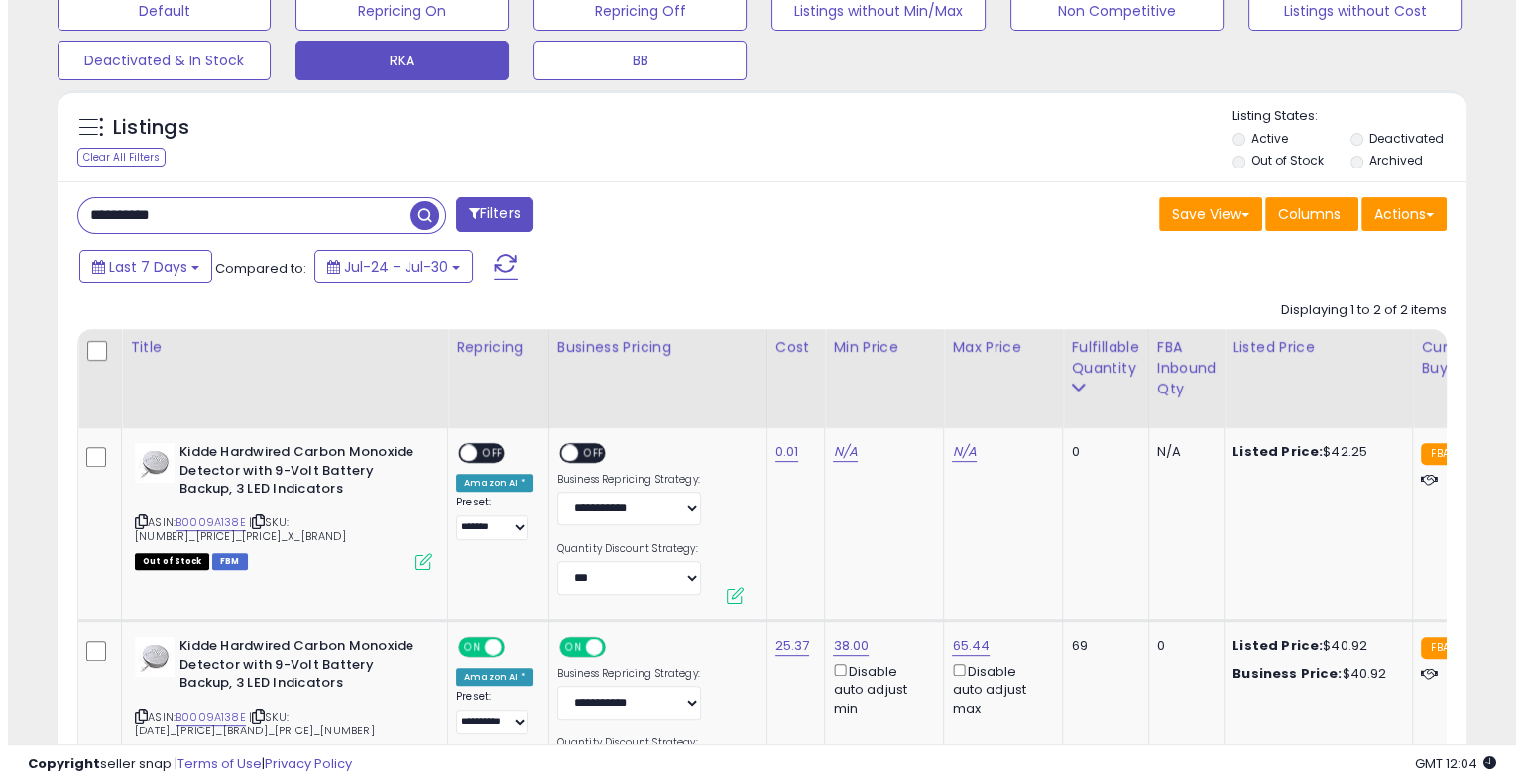 scroll, scrollTop: 444, scrollLeft: 0, axis: vertical 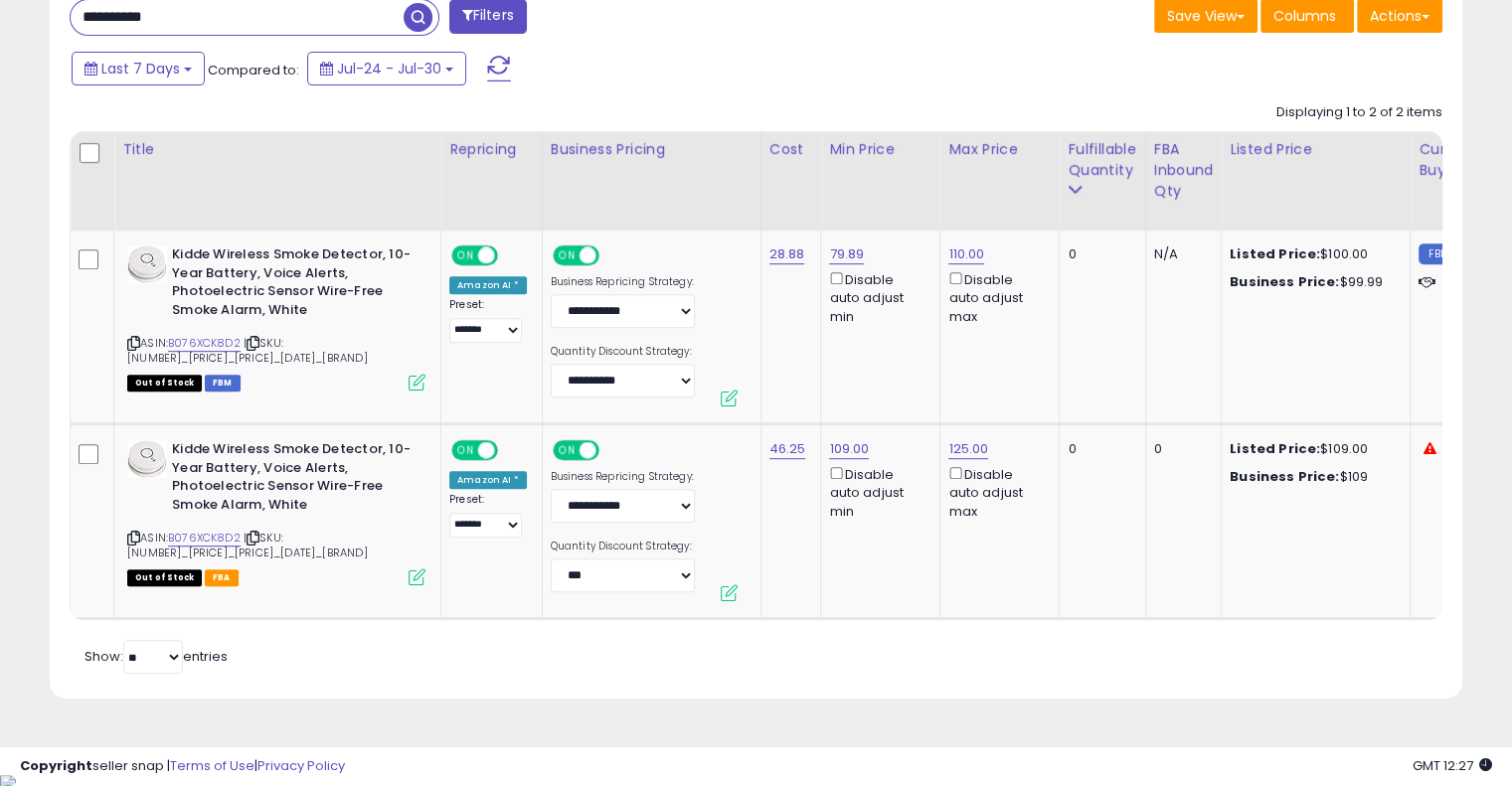 drag, startPoint x: 183, startPoint y: 18, endPoint x: 56, endPoint y: 18, distance: 127 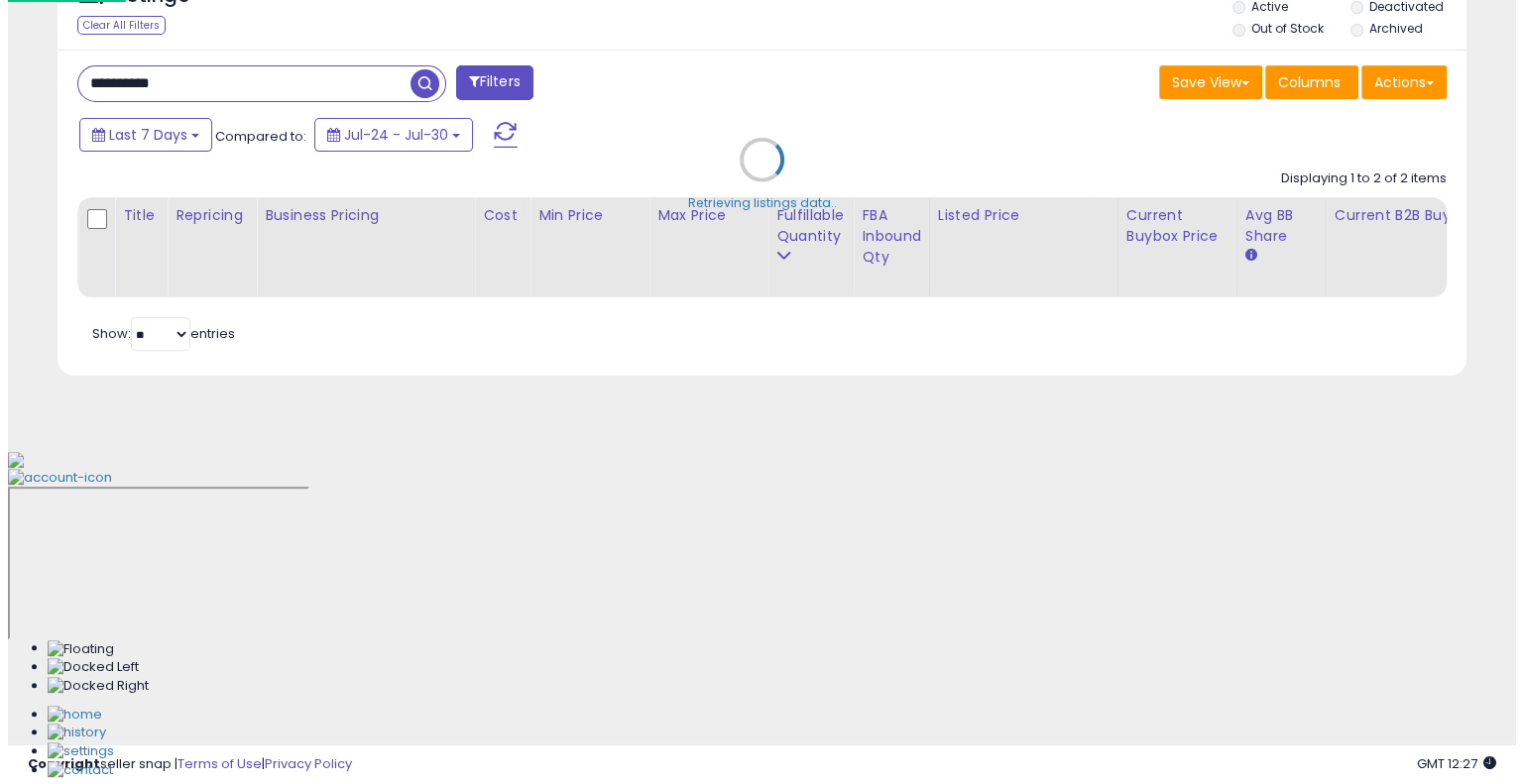 scroll, scrollTop: 444, scrollLeft: 0, axis: vertical 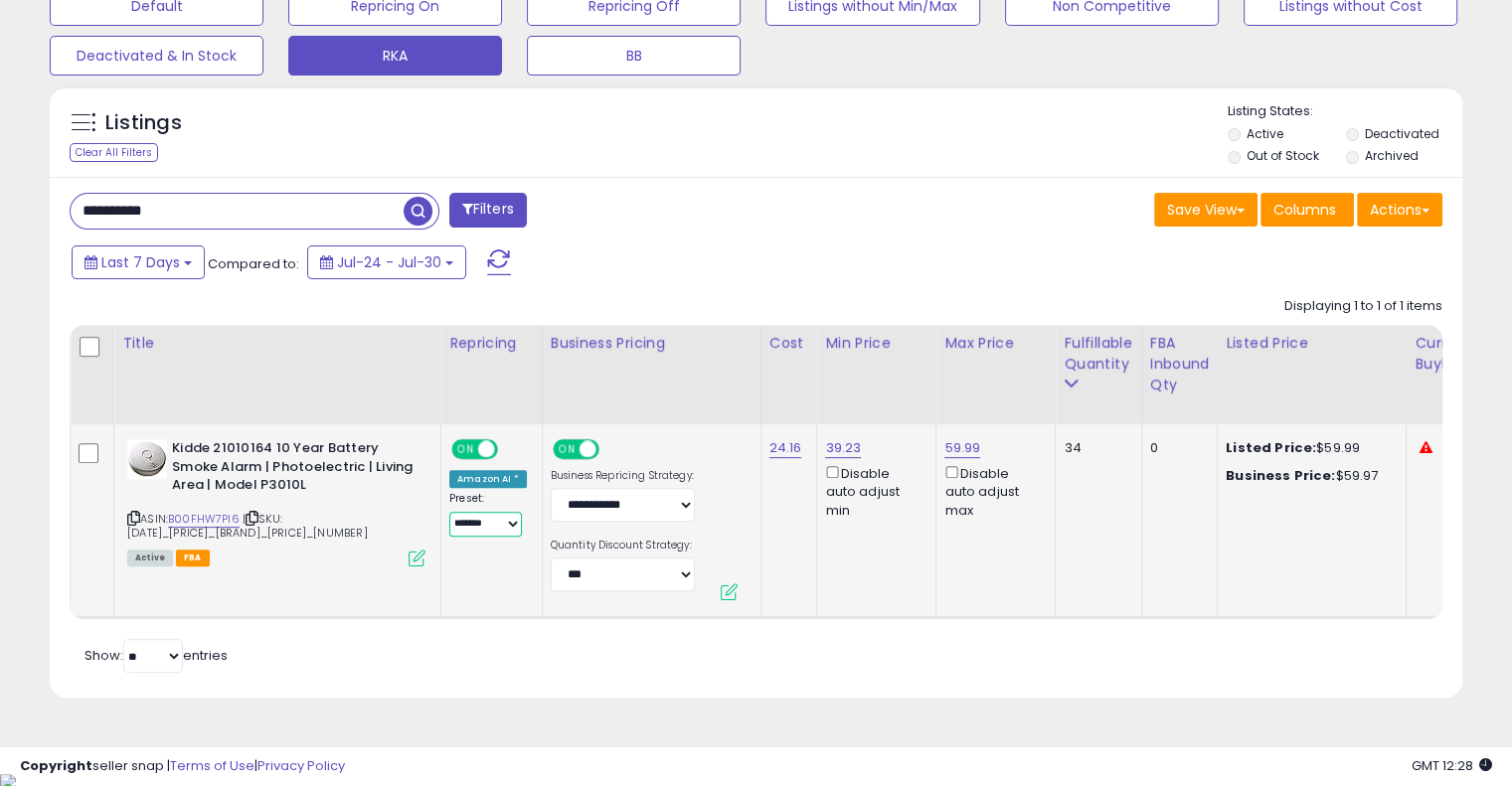 click on "**********" at bounding box center (485, 524) 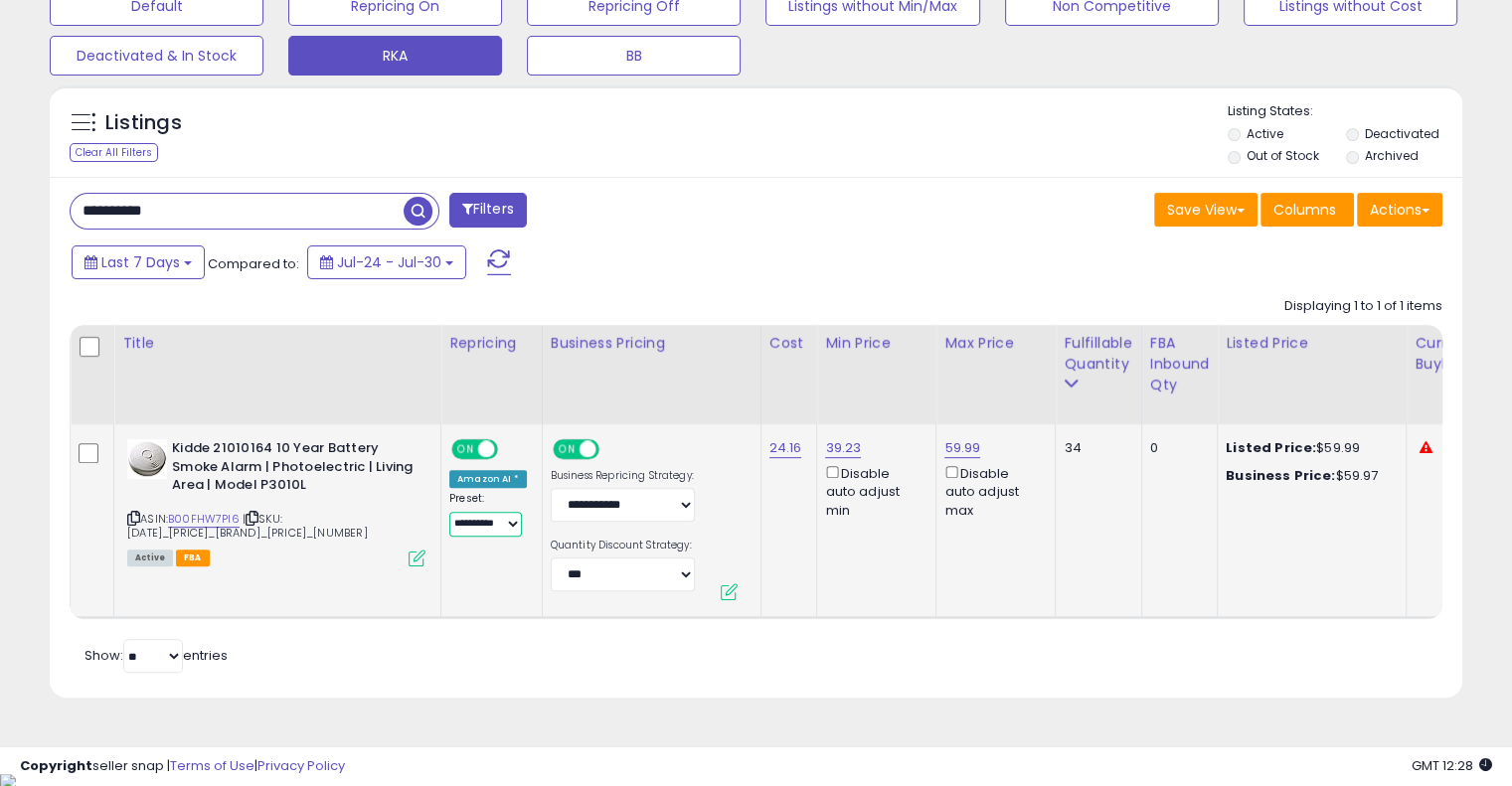 click on "**********" at bounding box center [485, 524] 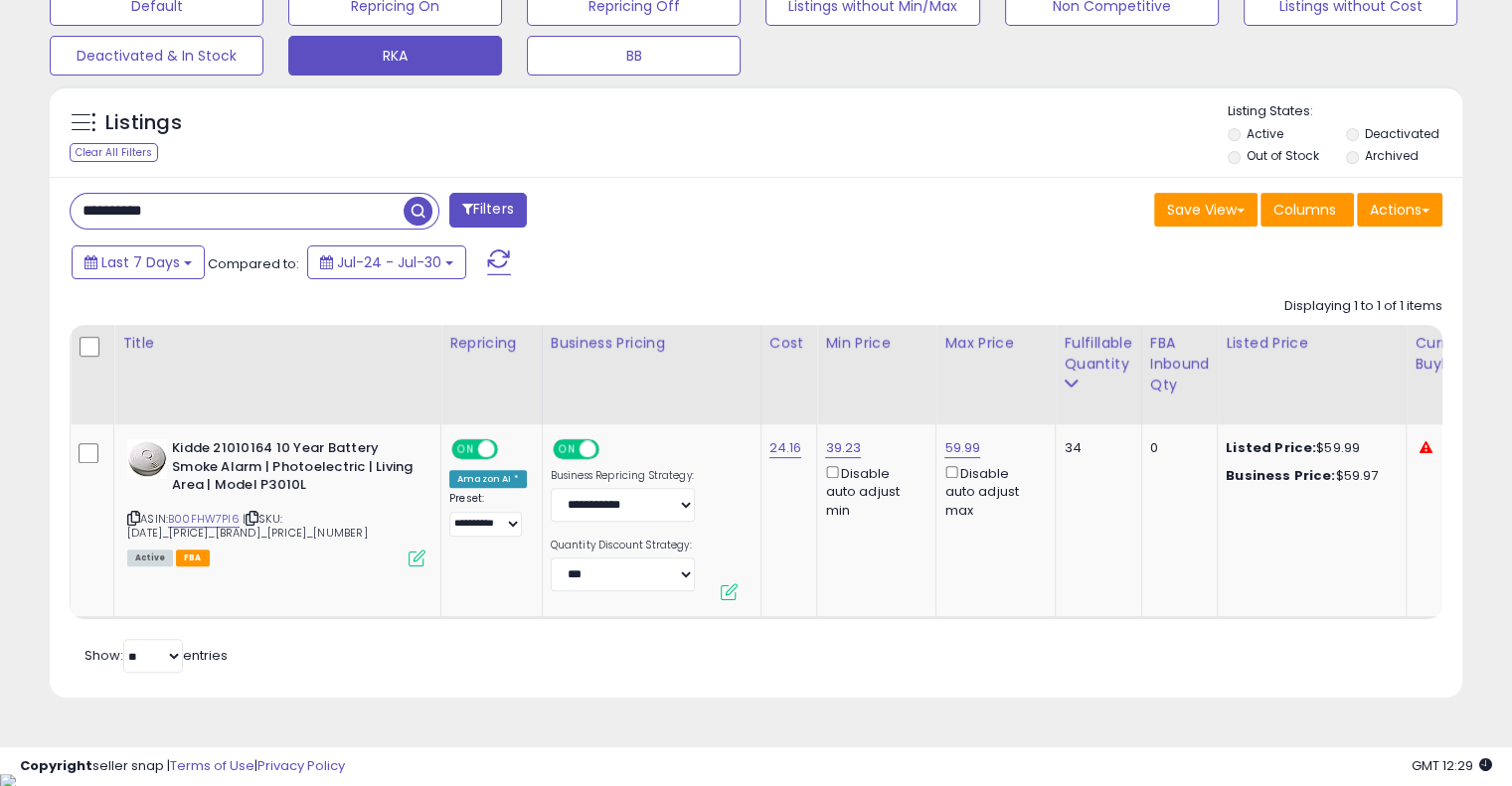 drag, startPoint x: 256, startPoint y: 206, endPoint x: 60, endPoint y: 208, distance: 196.0102 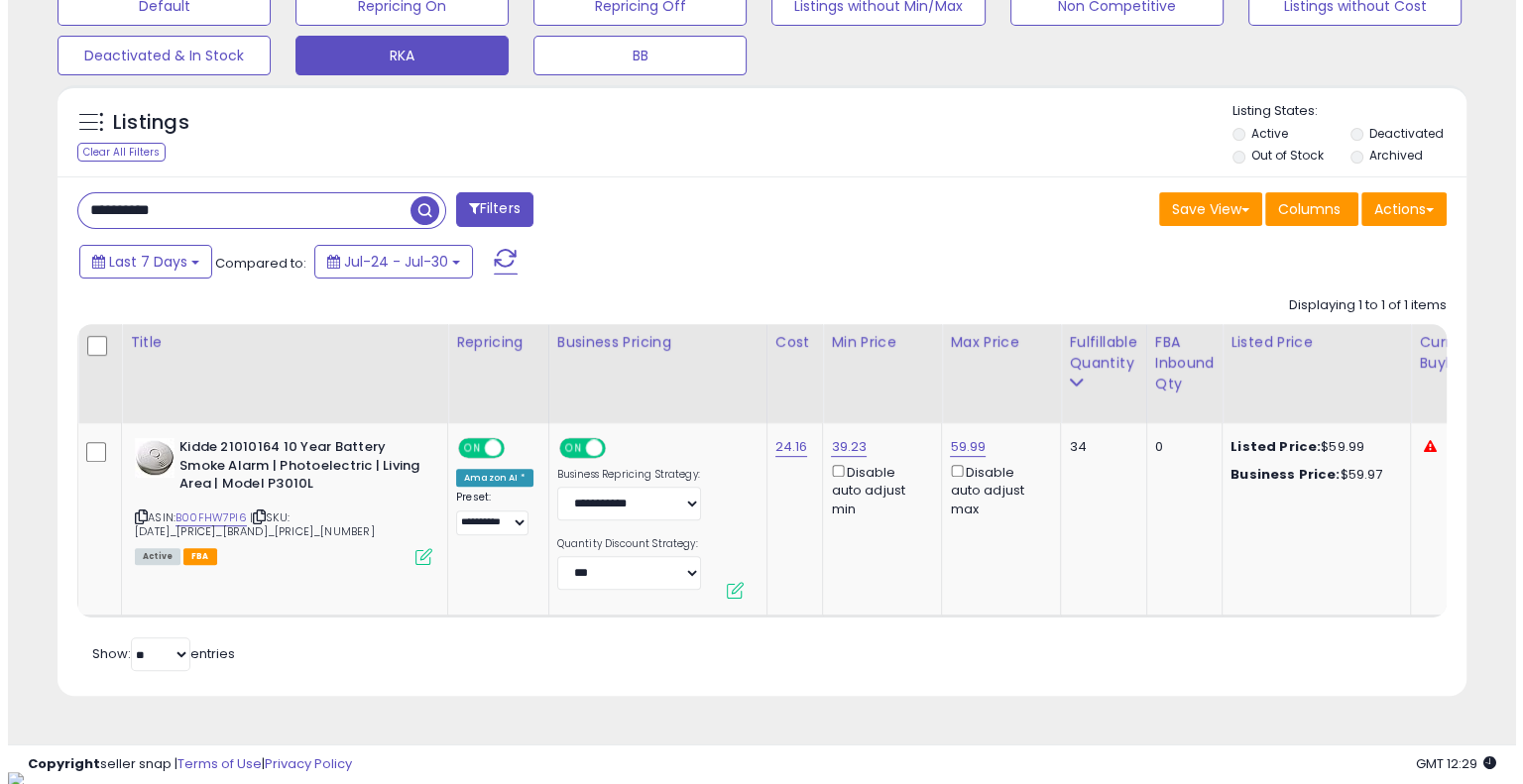 scroll, scrollTop: 444, scrollLeft: 0, axis: vertical 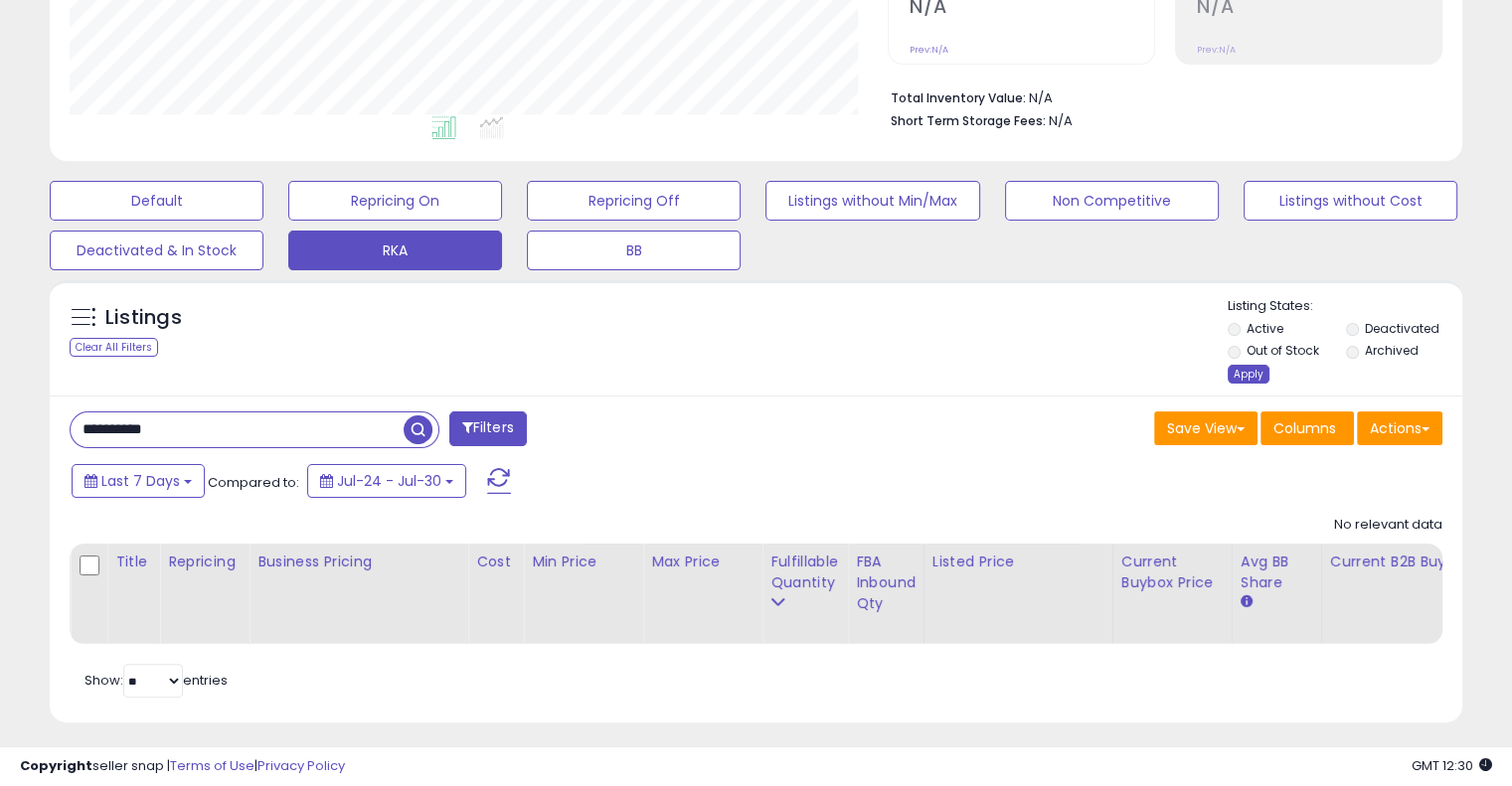 click on "Apply" at bounding box center [1249, 374] 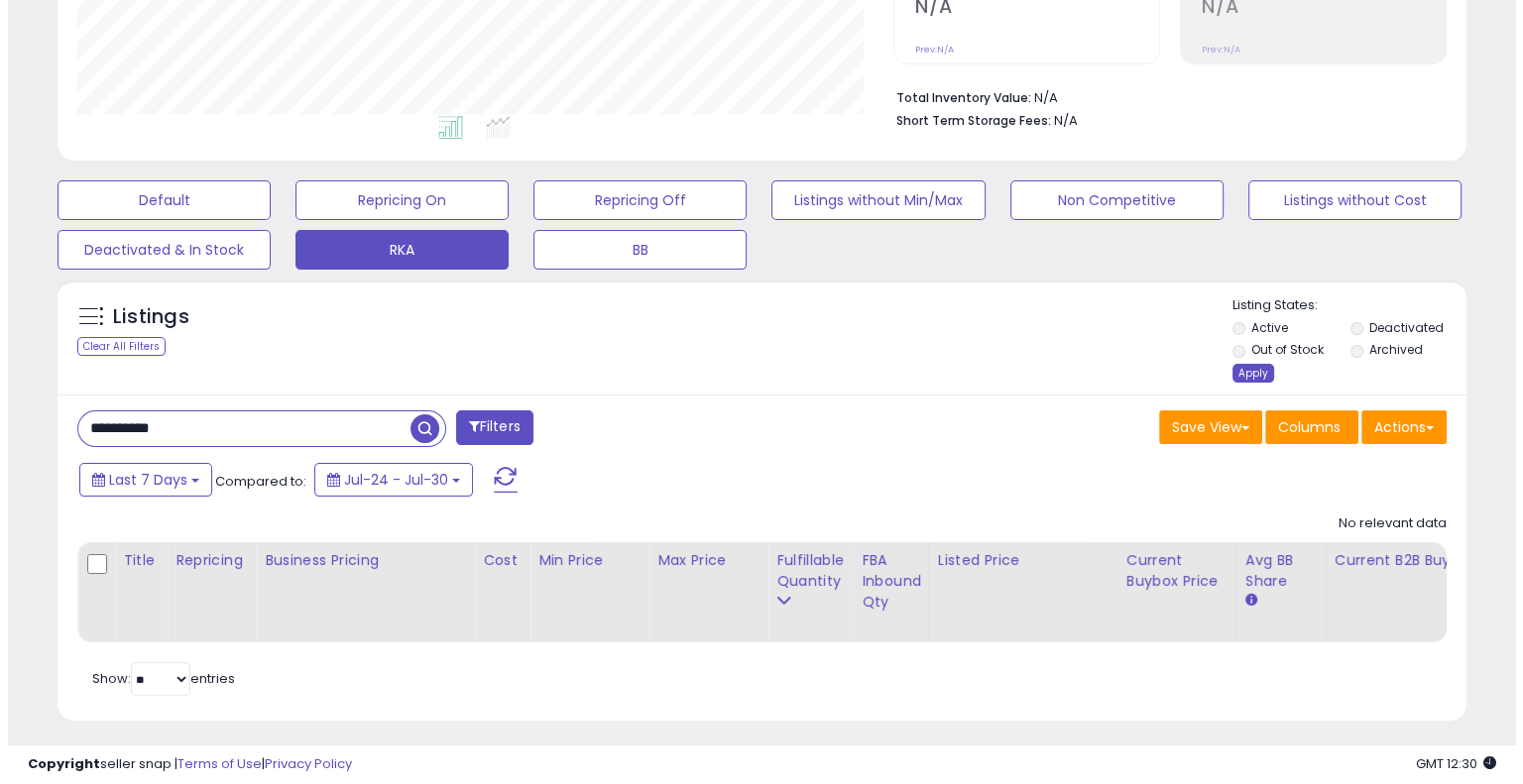 scroll, scrollTop: 990743, scrollLeft: 990712, axis: both 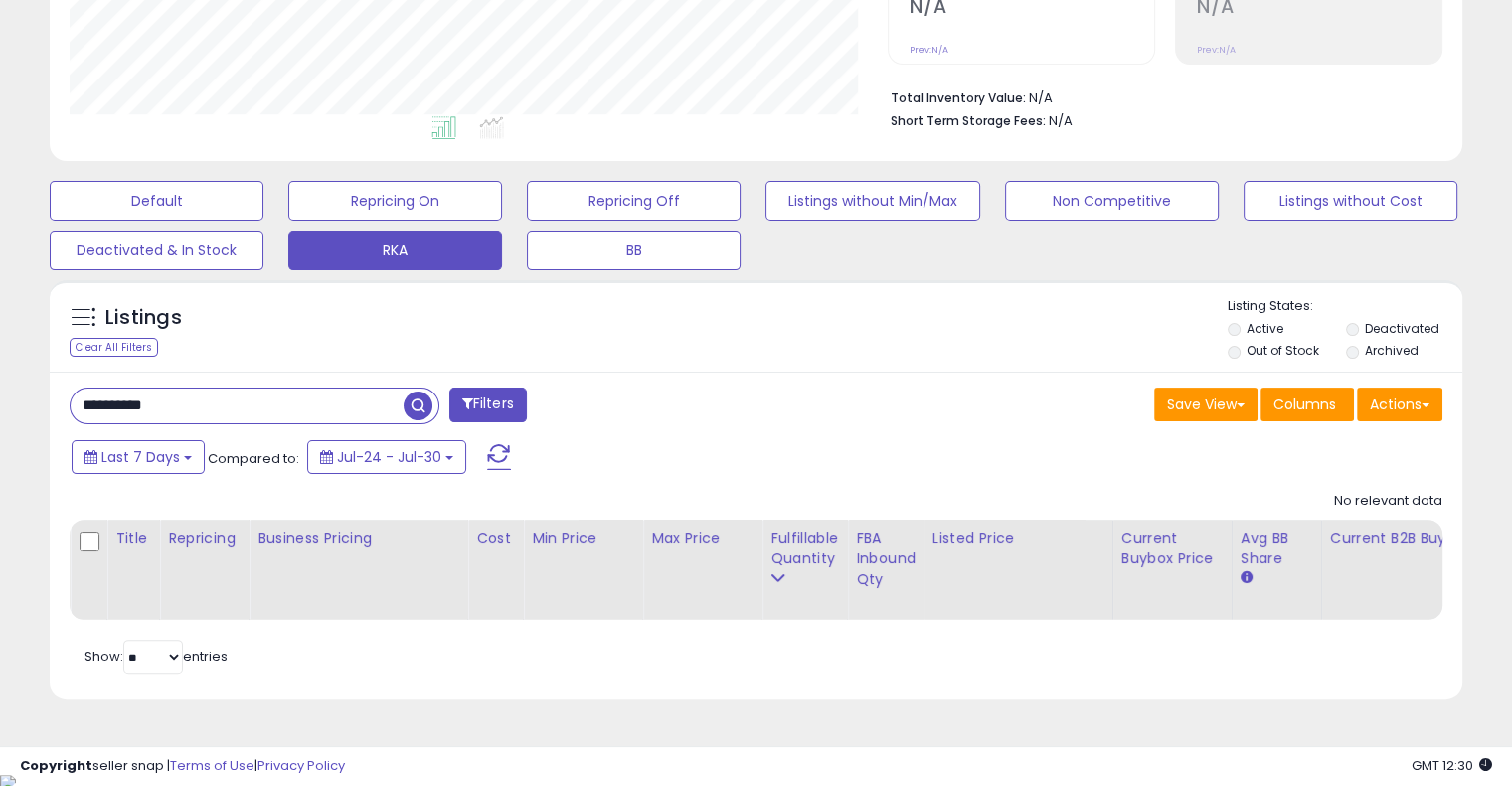 drag, startPoint x: 258, startPoint y: 401, endPoint x: 84, endPoint y: 393, distance: 174.18381 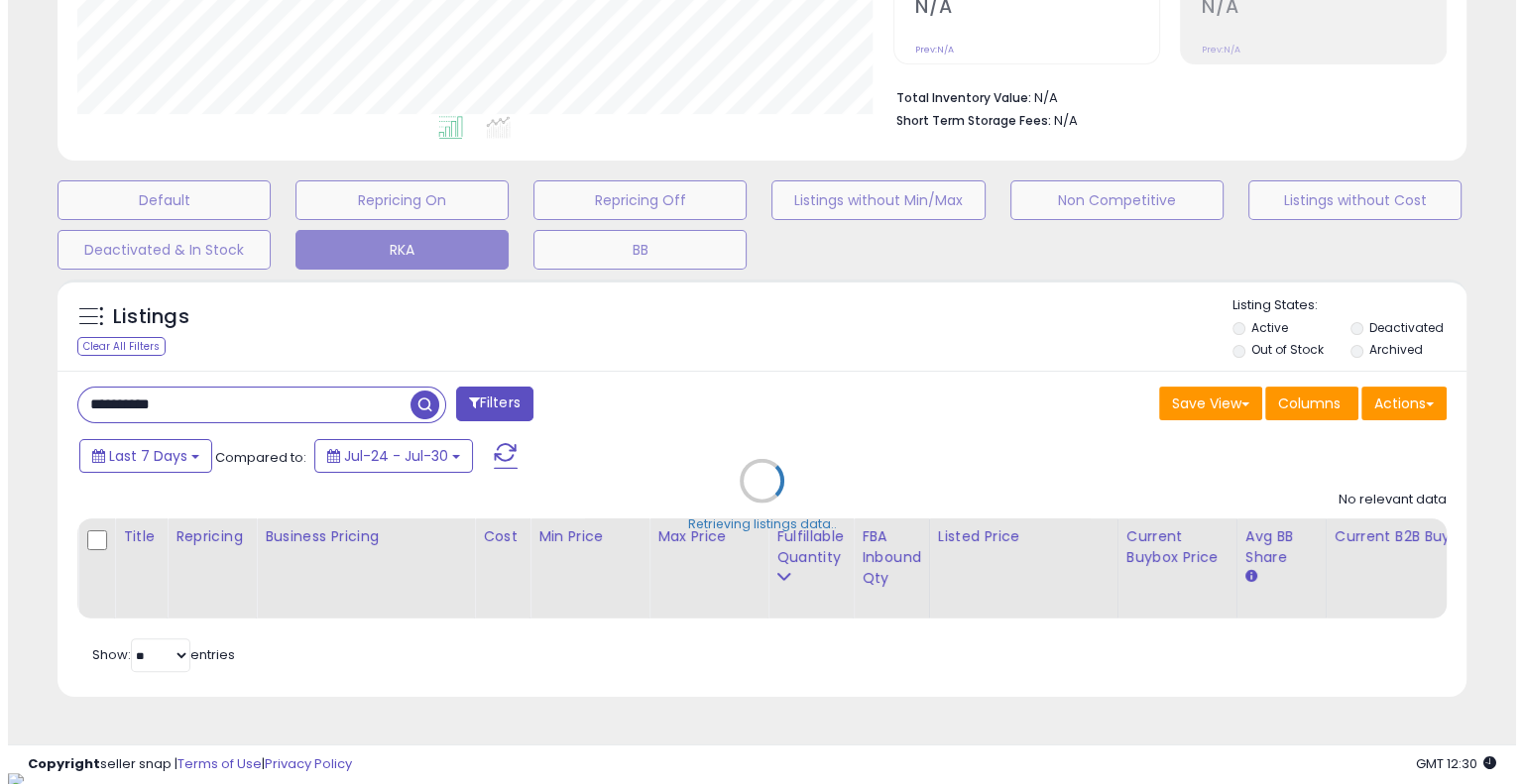 scroll, scrollTop: 990743, scrollLeft: 990712, axis: both 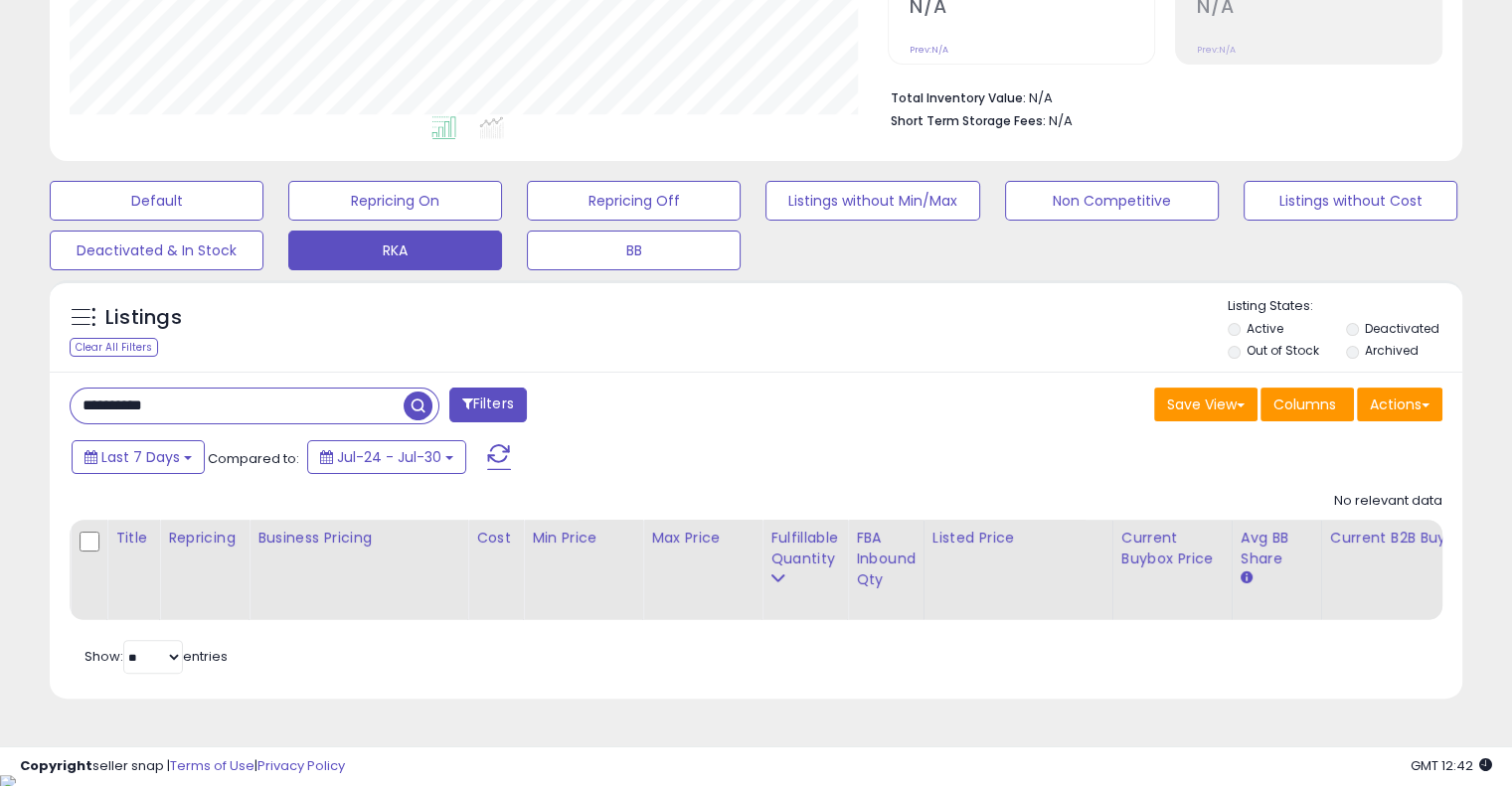 drag, startPoint x: 246, startPoint y: 414, endPoint x: 85, endPoint y: 399, distance: 161.69725 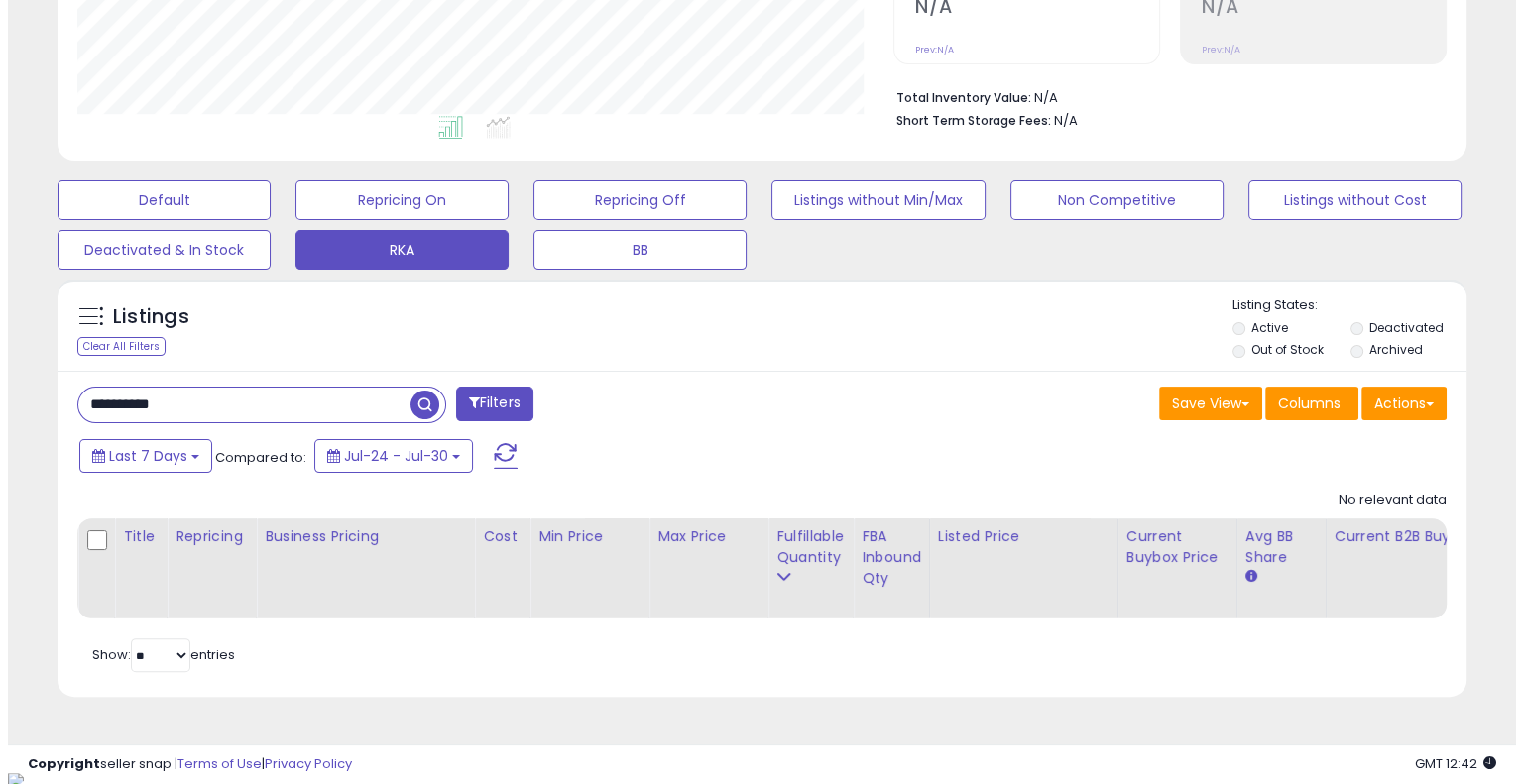 scroll, scrollTop: 990743, scrollLeft: 990712, axis: both 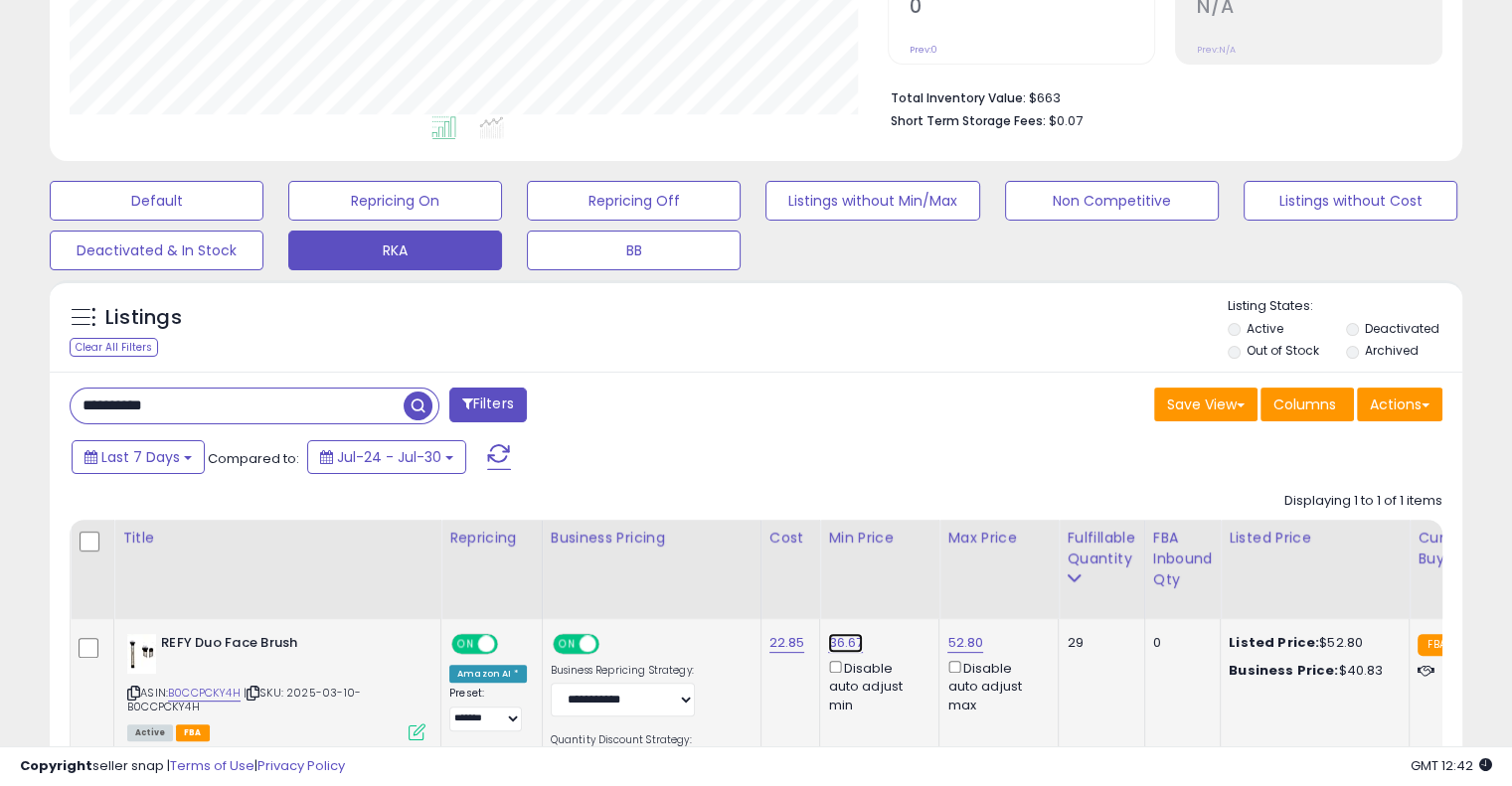 click on "36.67" at bounding box center [845, 643] 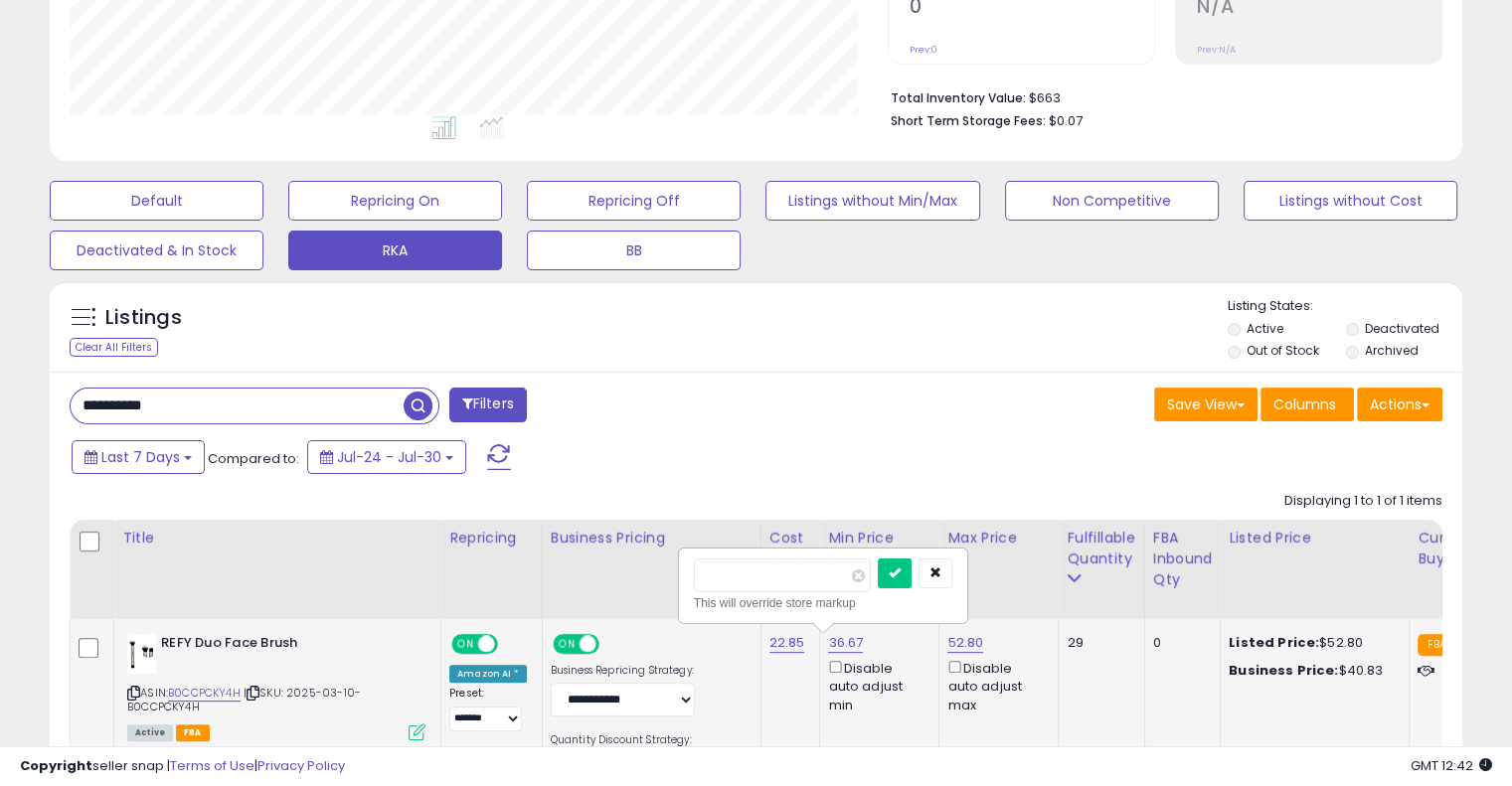 drag, startPoint x: 767, startPoint y: 574, endPoint x: 680, endPoint y: 574, distance: 87 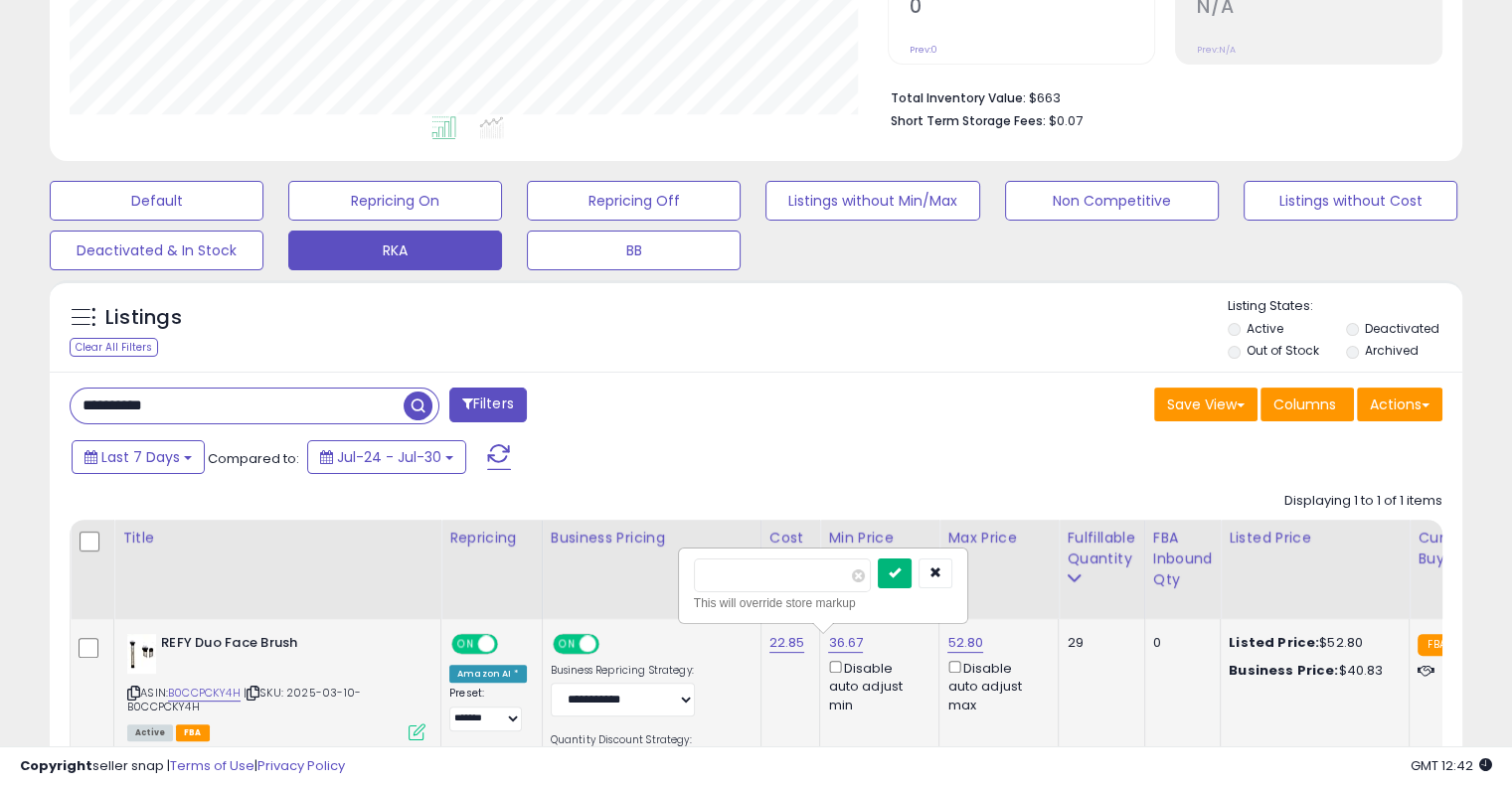 type on "**" 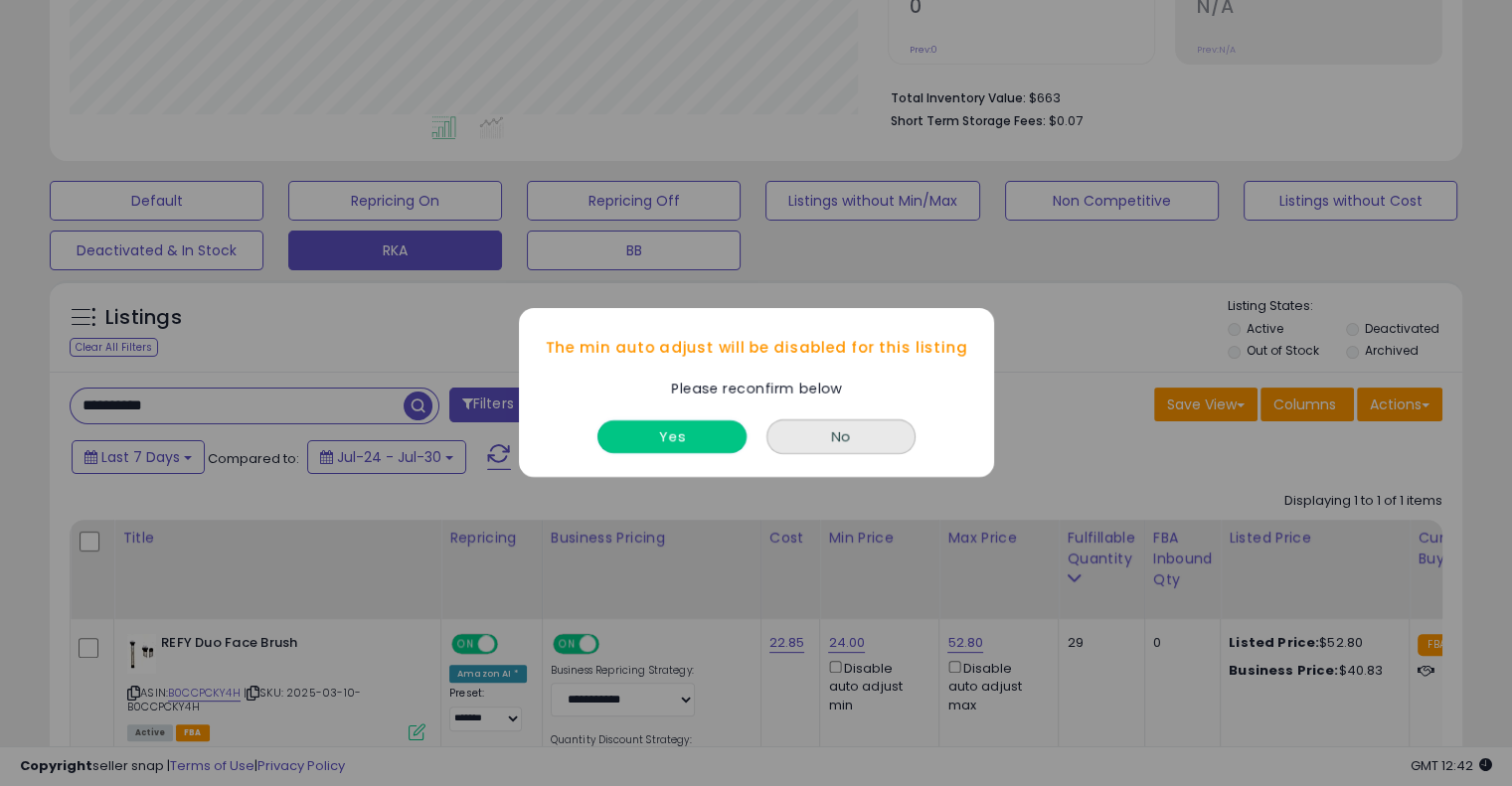 click on "Yes" at bounding box center (672, 437) 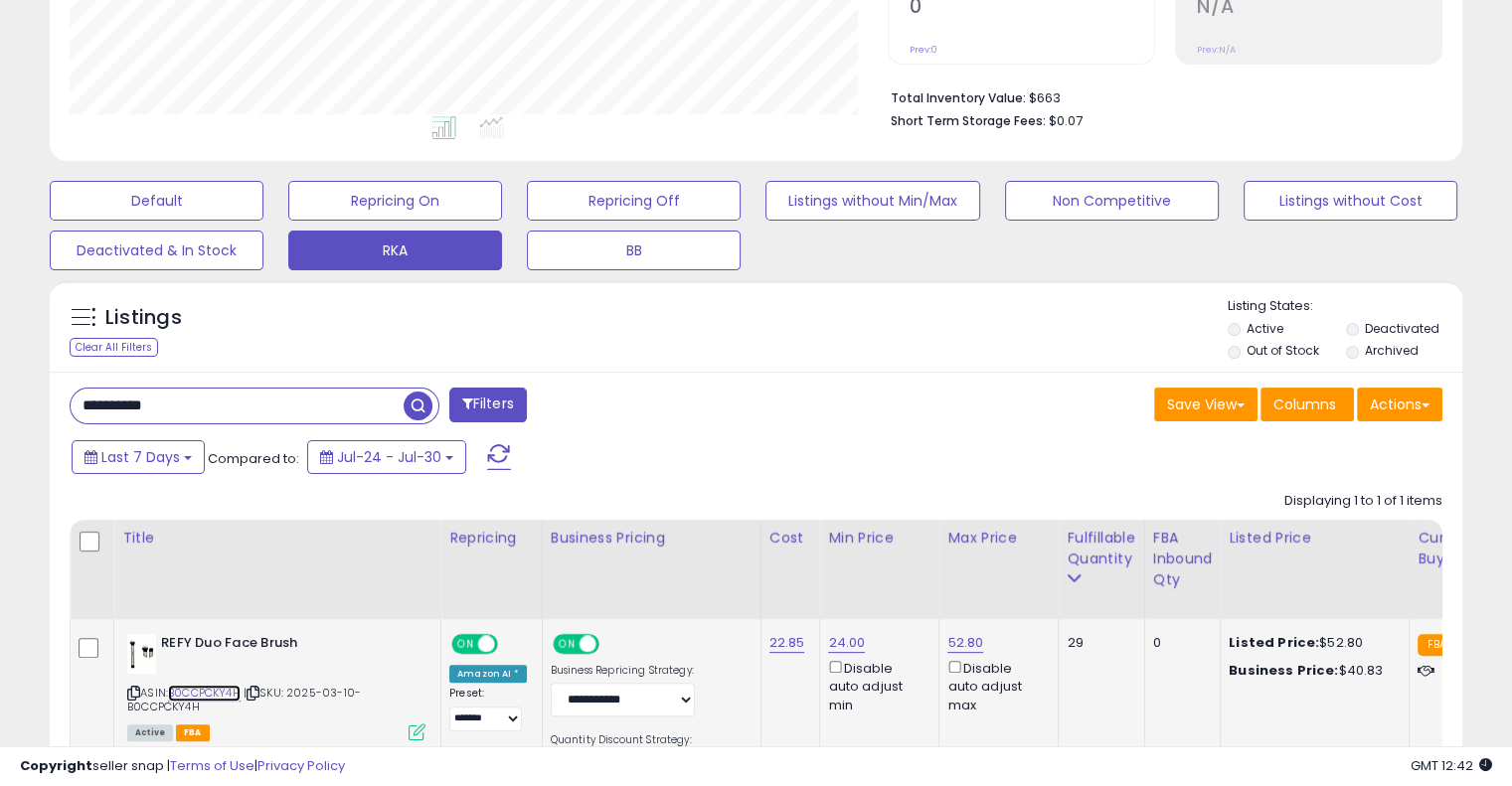 click on "B0CCPCKY4H" at bounding box center (204, 693) 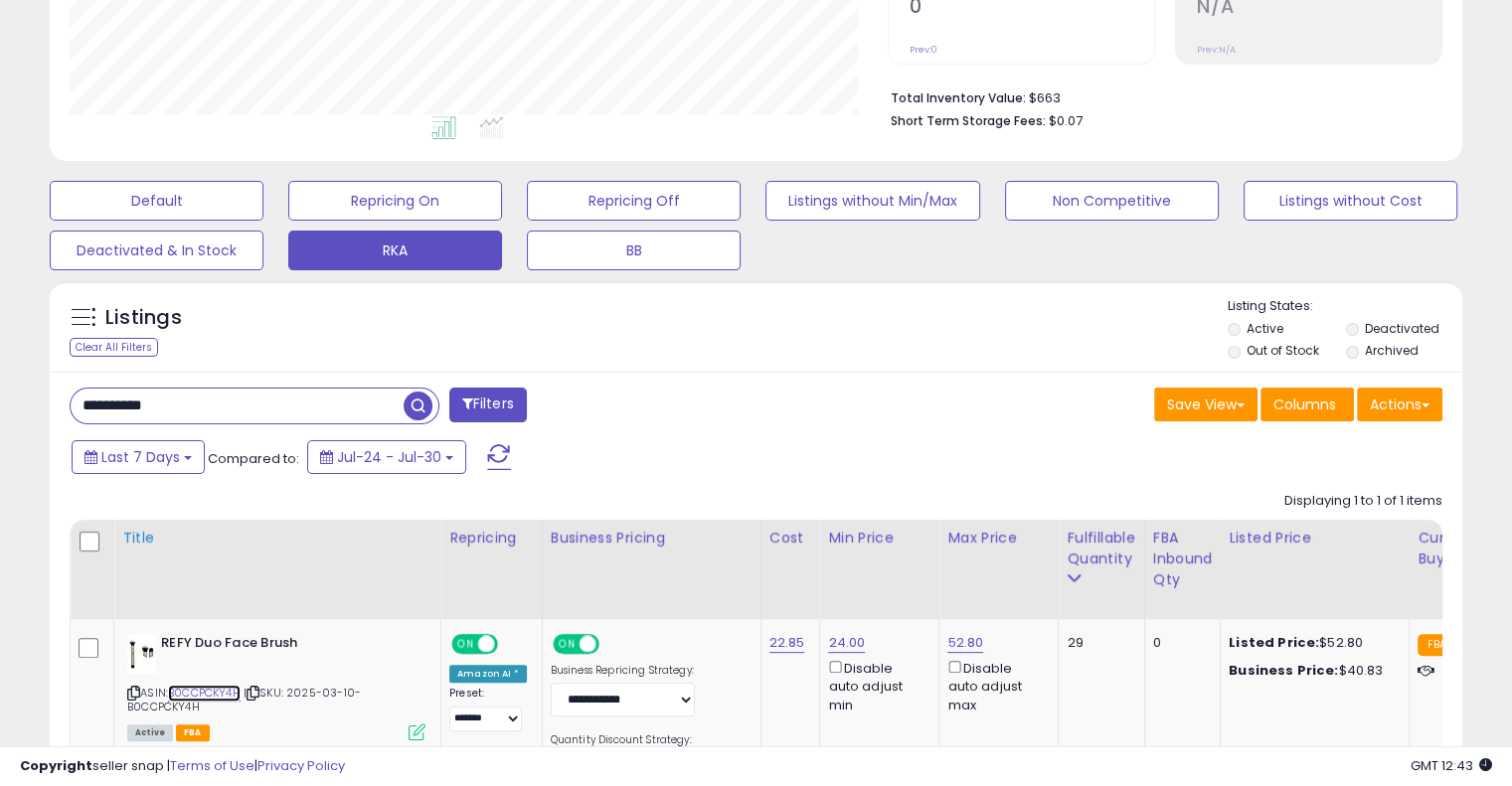 scroll, scrollTop: 545, scrollLeft: 0, axis: vertical 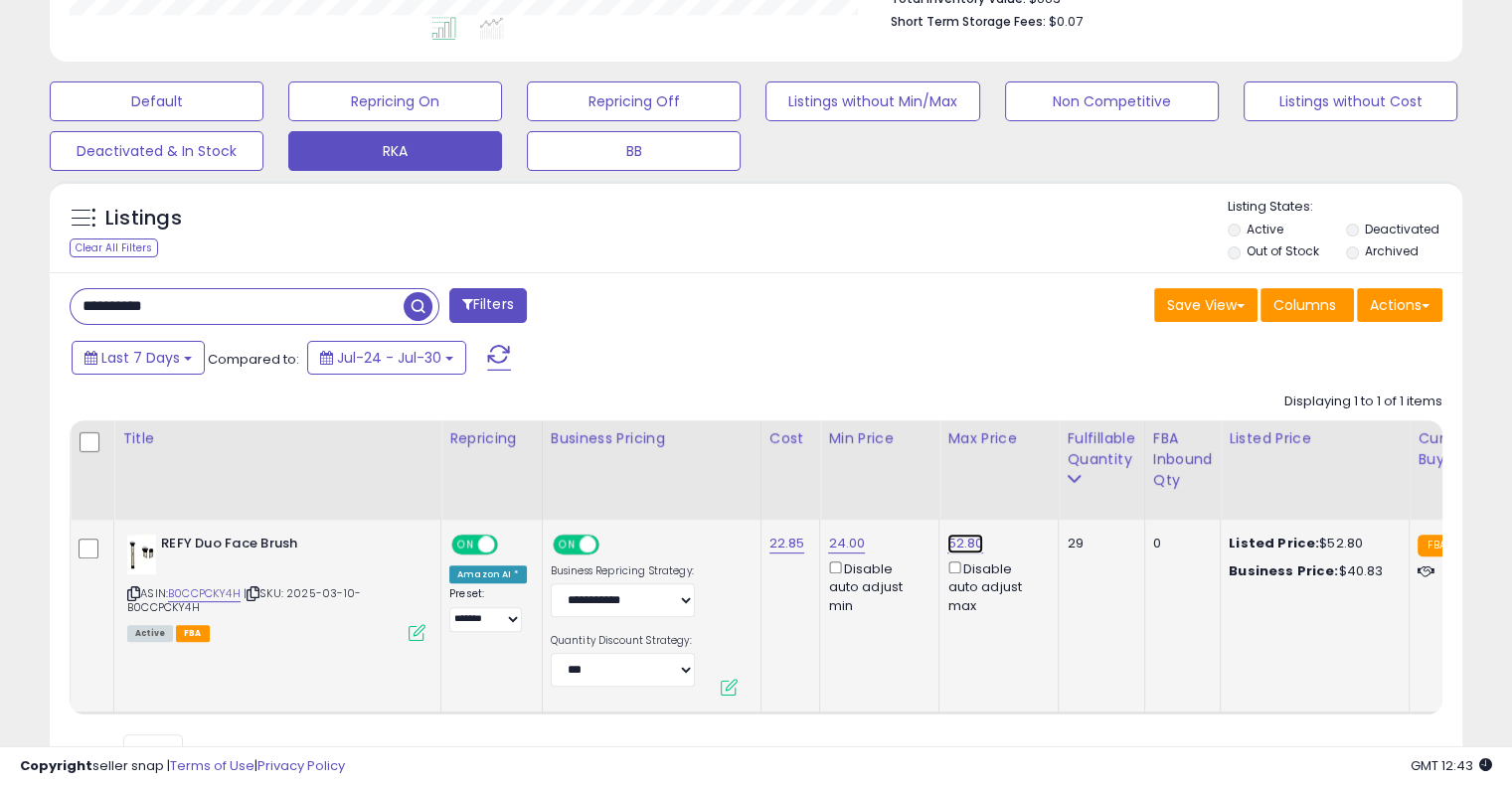 click on "52.80" at bounding box center (965, 544) 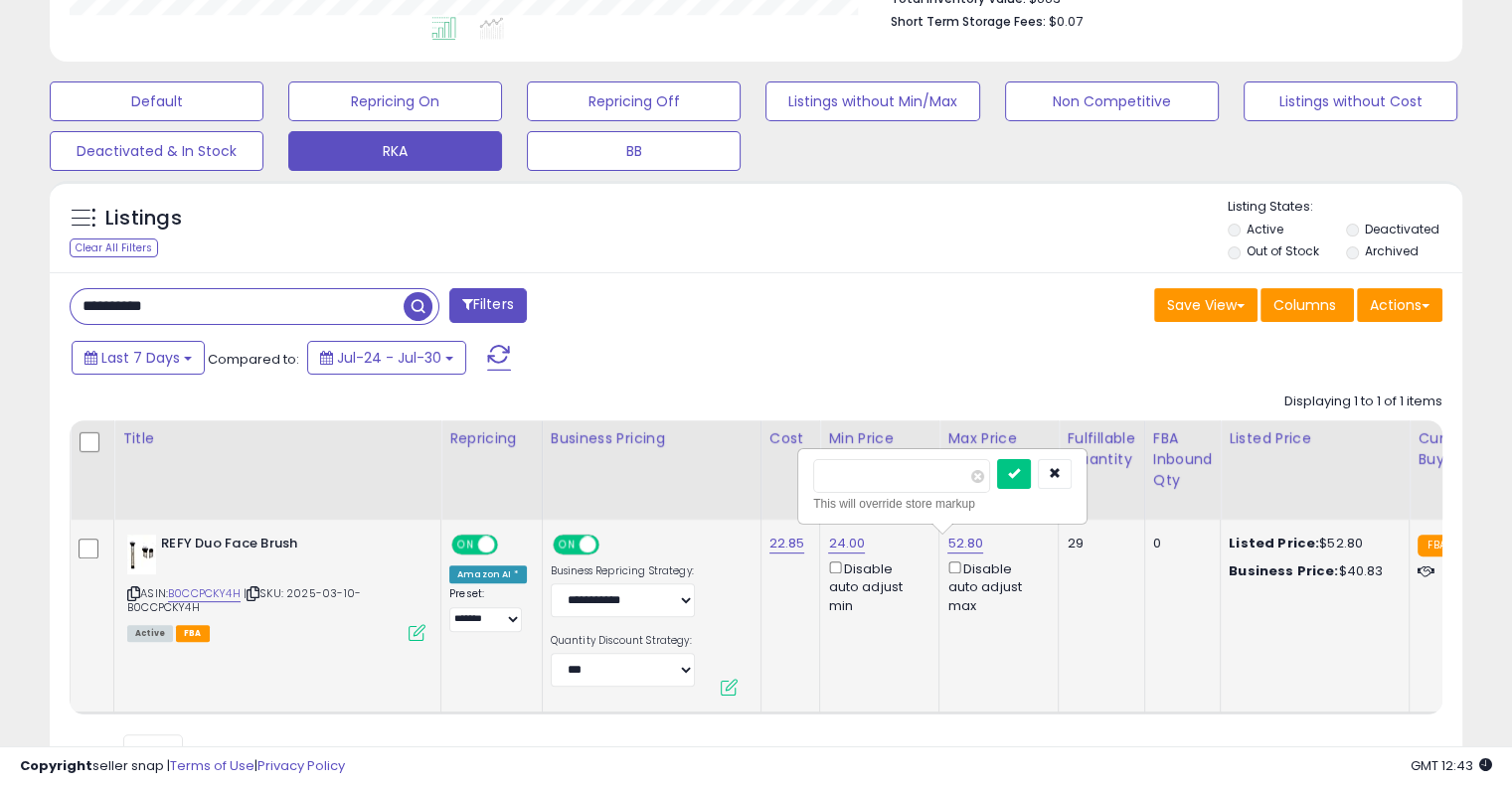 drag, startPoint x: 877, startPoint y: 482, endPoint x: 803, endPoint y: 481, distance: 74.00676 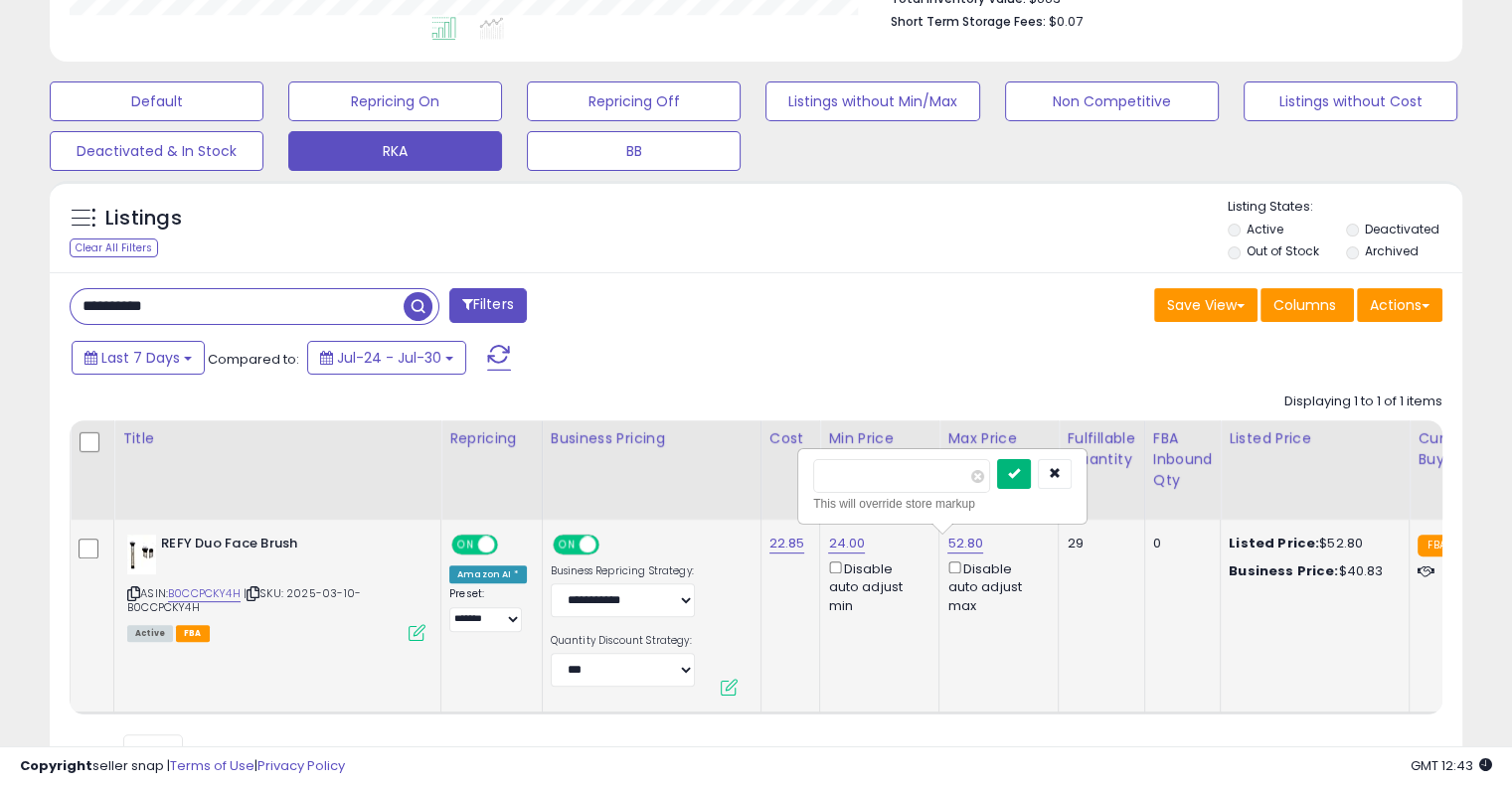type on "**" 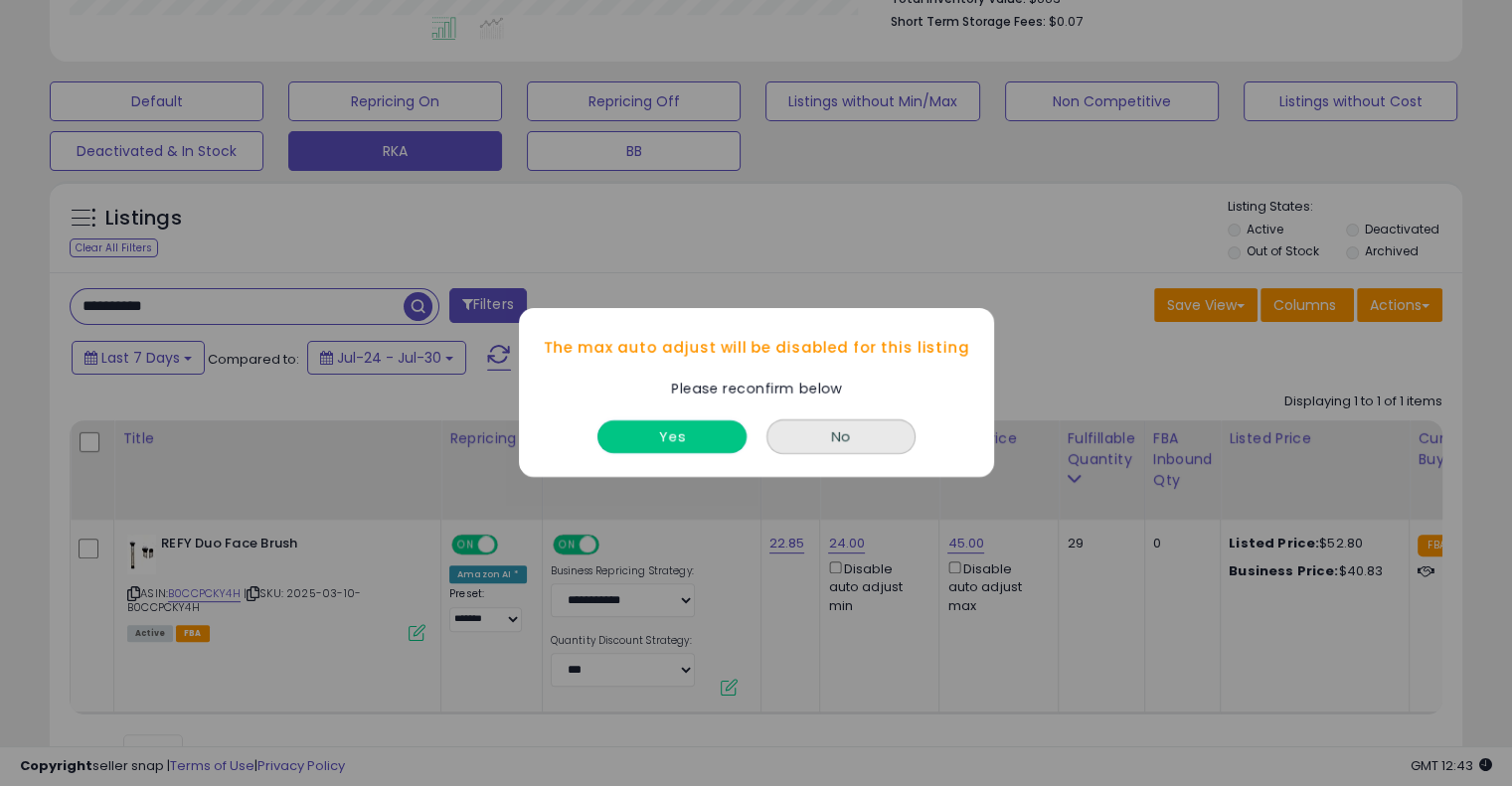 click on "Yes" at bounding box center [672, 437] 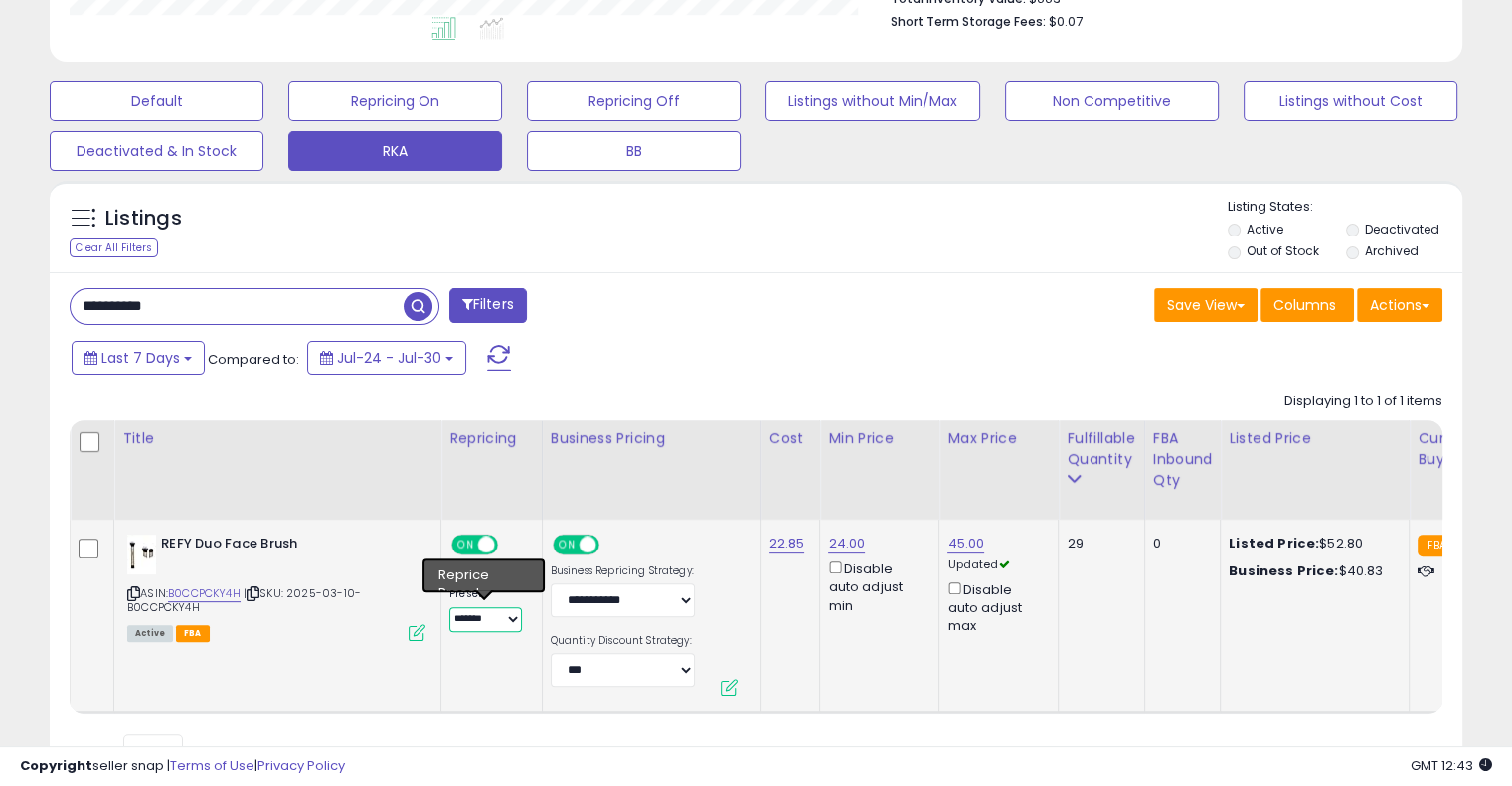 click on "**********" at bounding box center [485, 619] 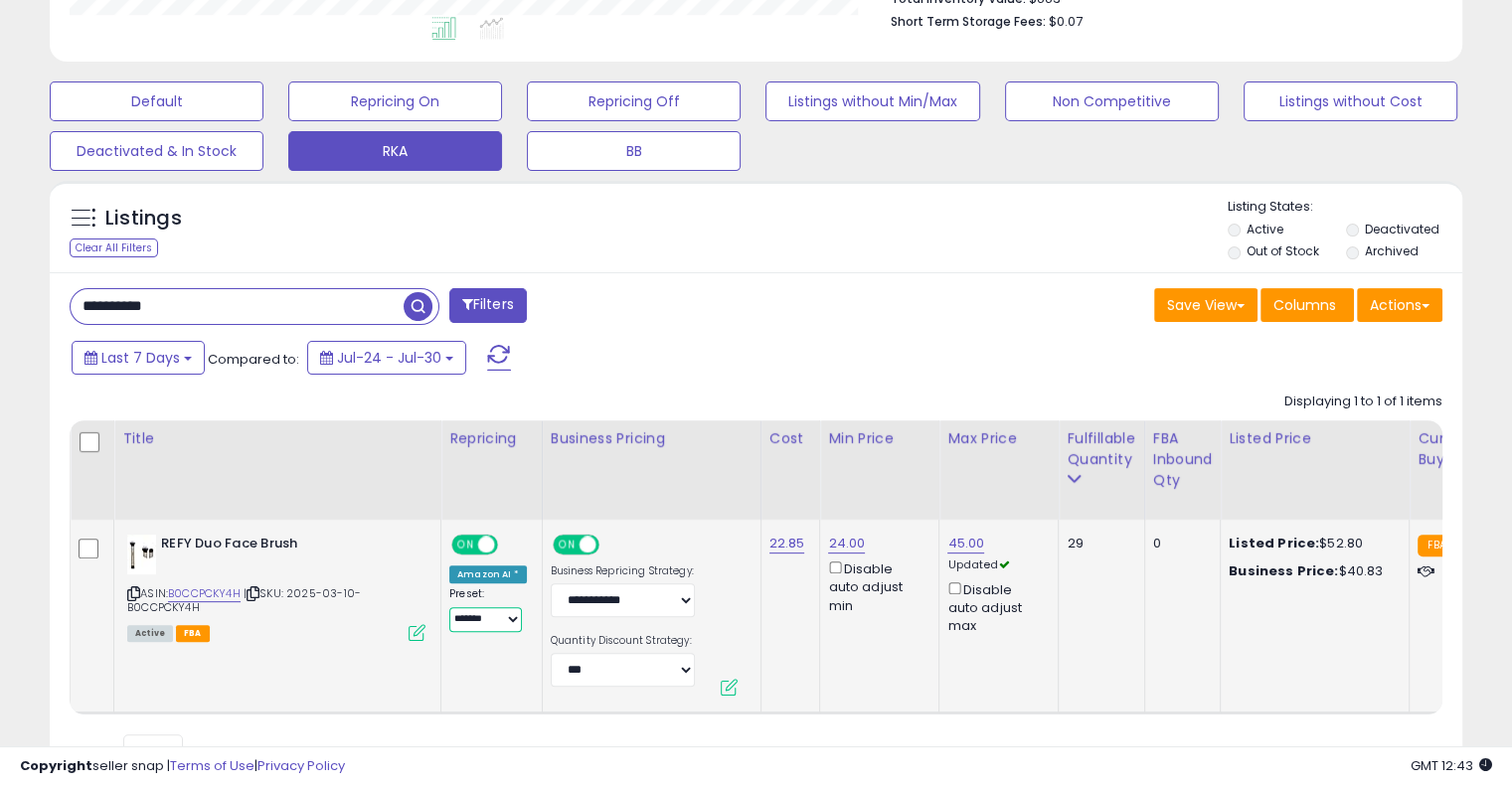 select on "**********" 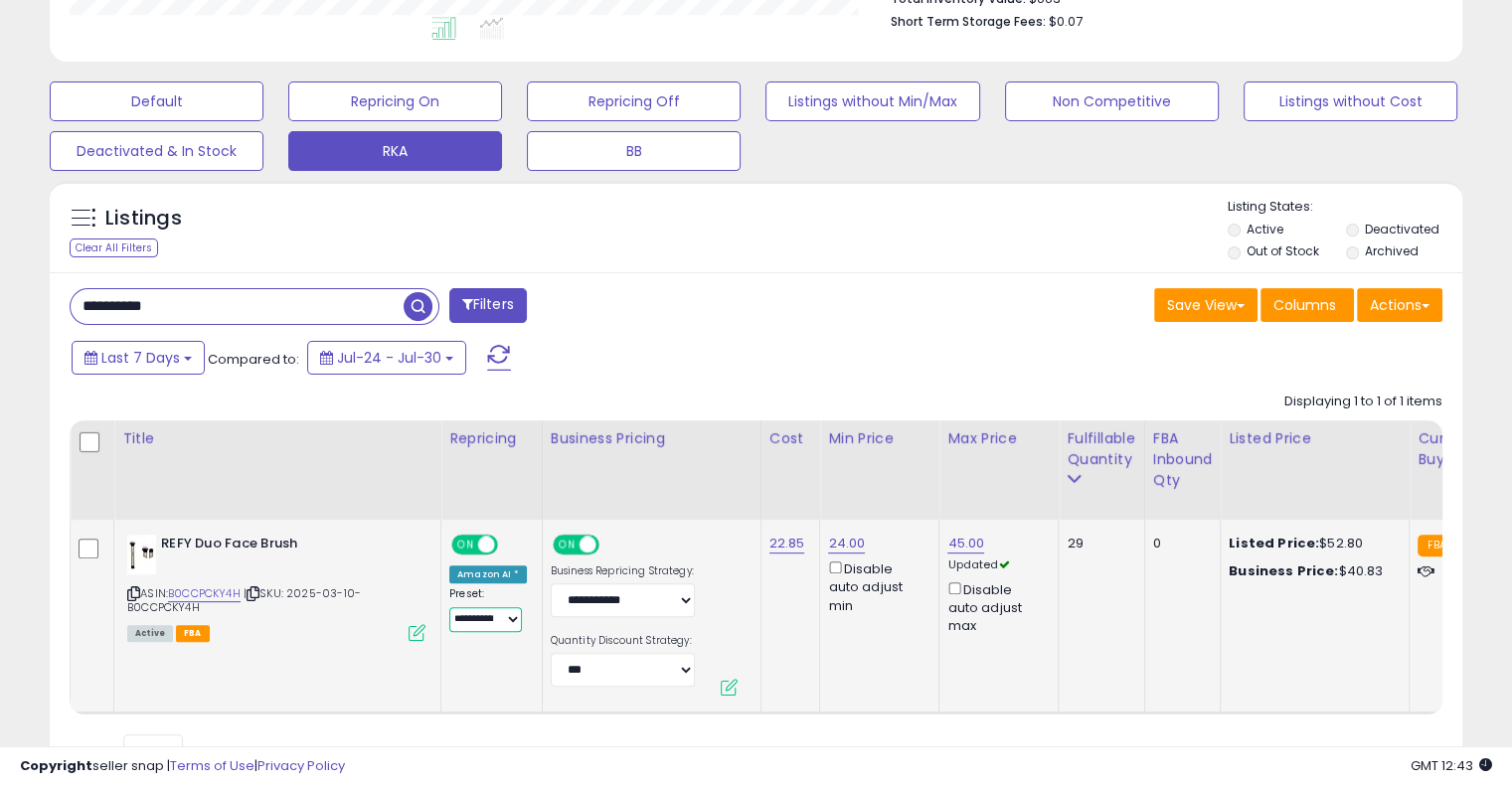 click on "**********" at bounding box center [485, 619] 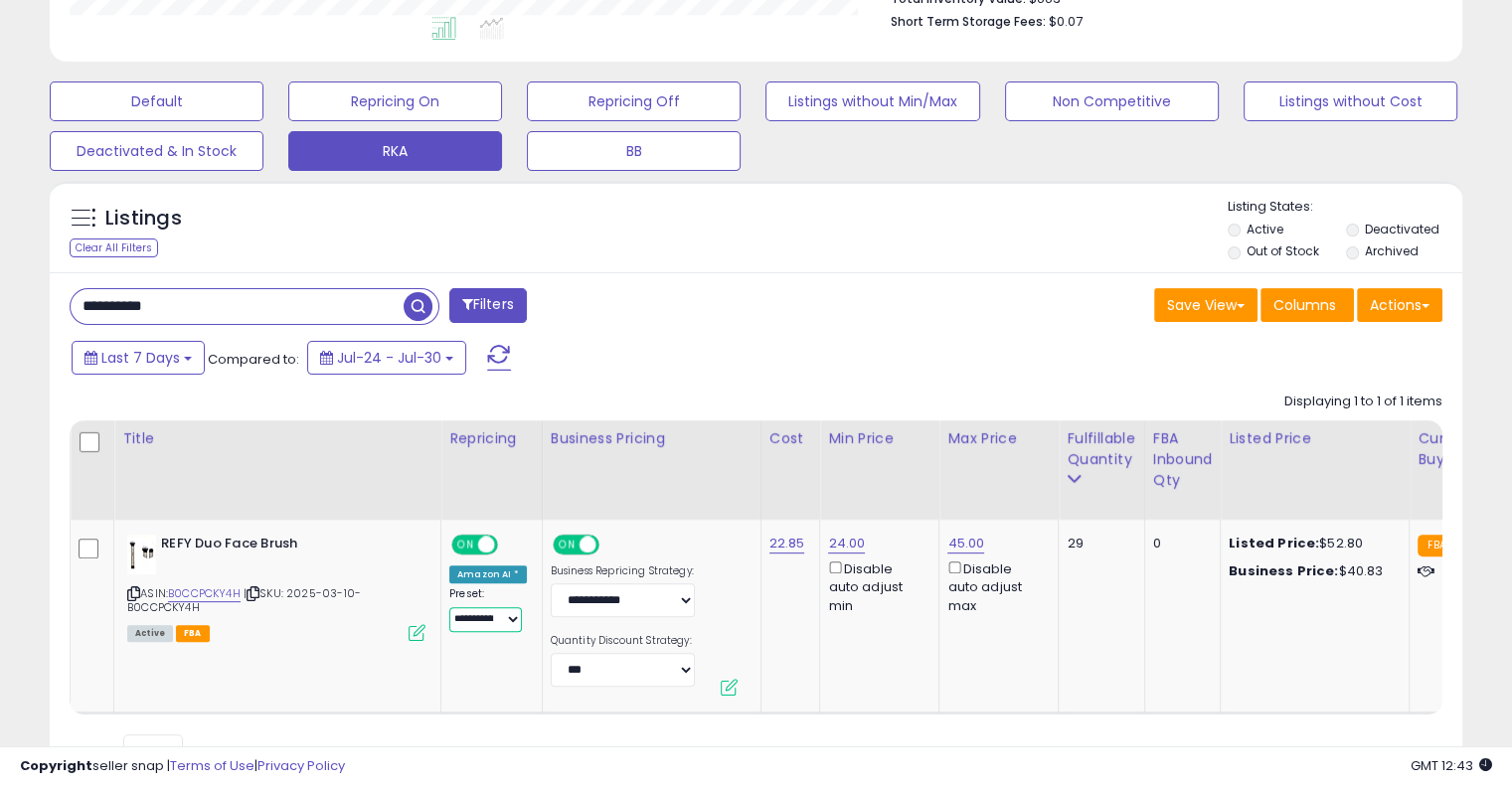 scroll, scrollTop: 0, scrollLeft: 165, axis: horizontal 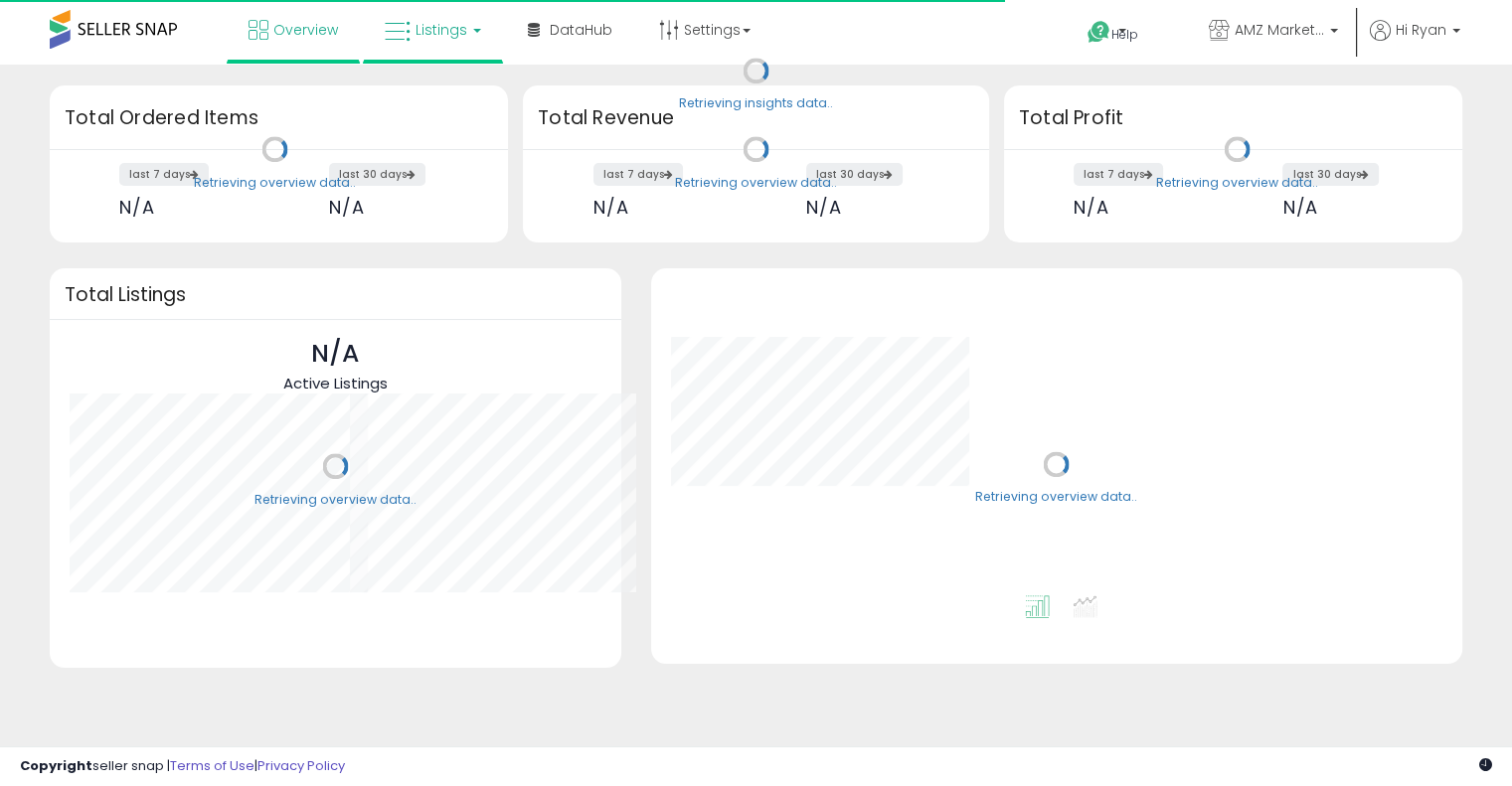 click on "Listings" at bounding box center (441, 30) 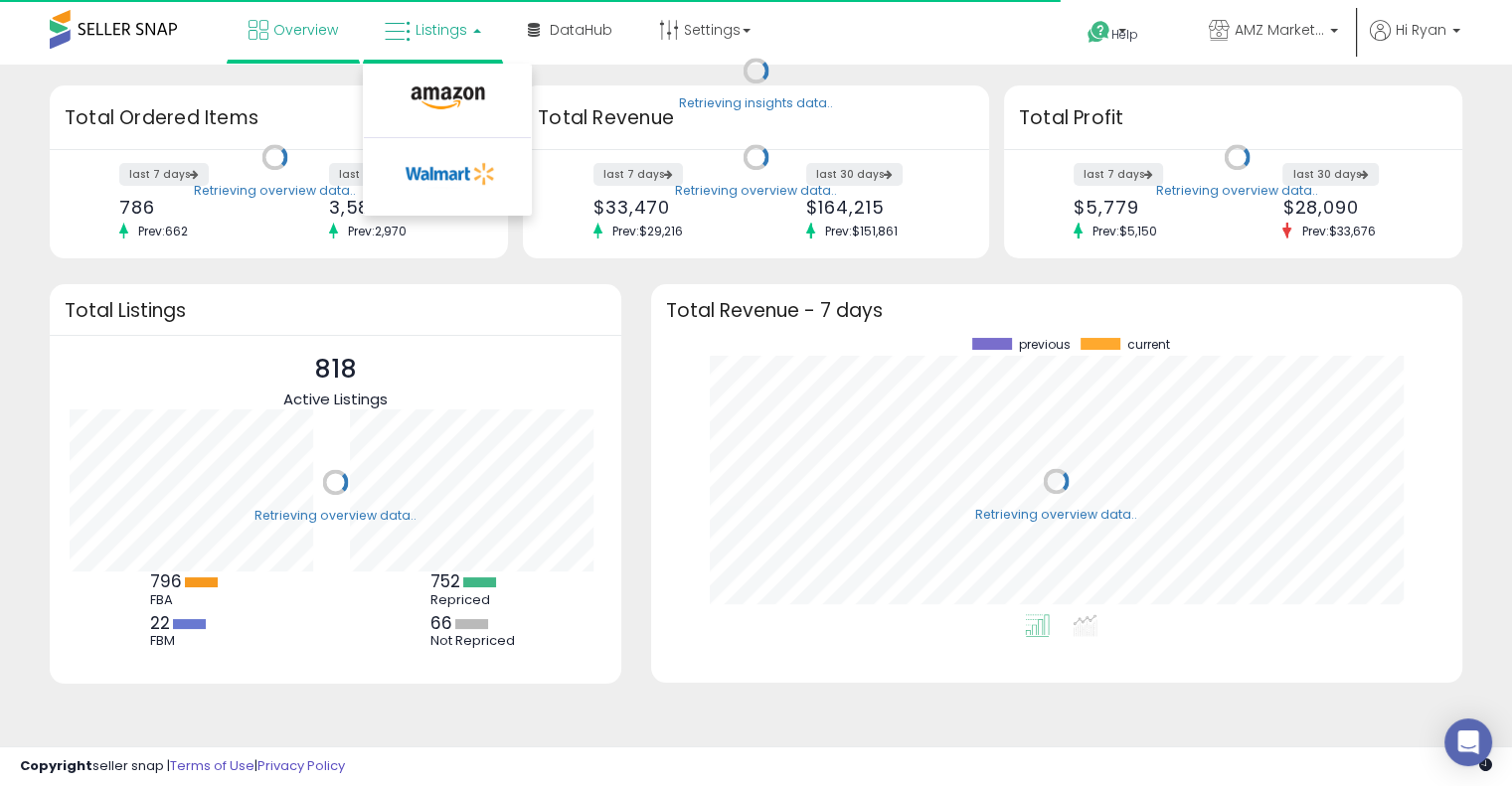 scroll, scrollTop: 993480, scrollLeft: 993809, axis: both 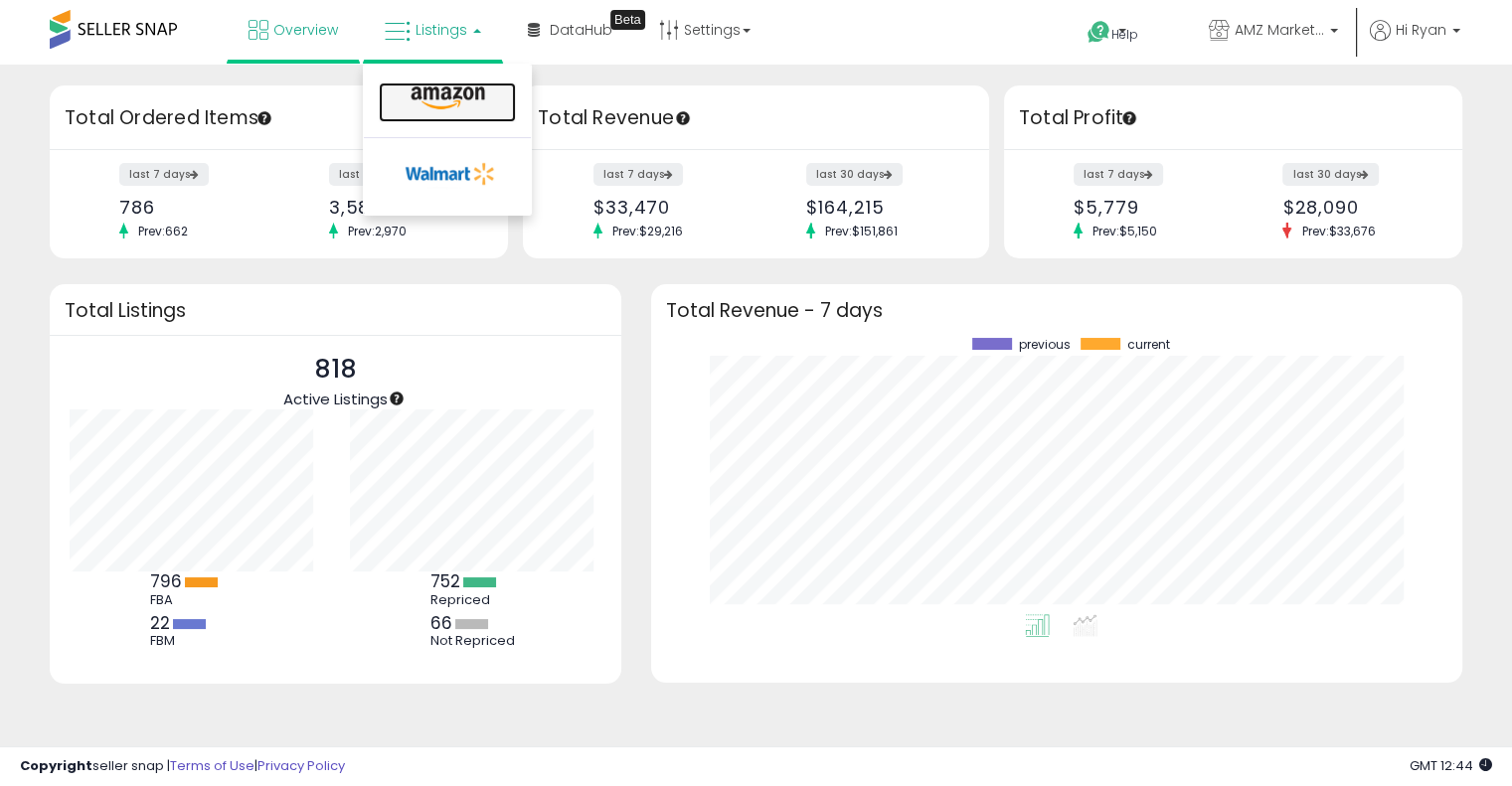 click at bounding box center [447, 98] 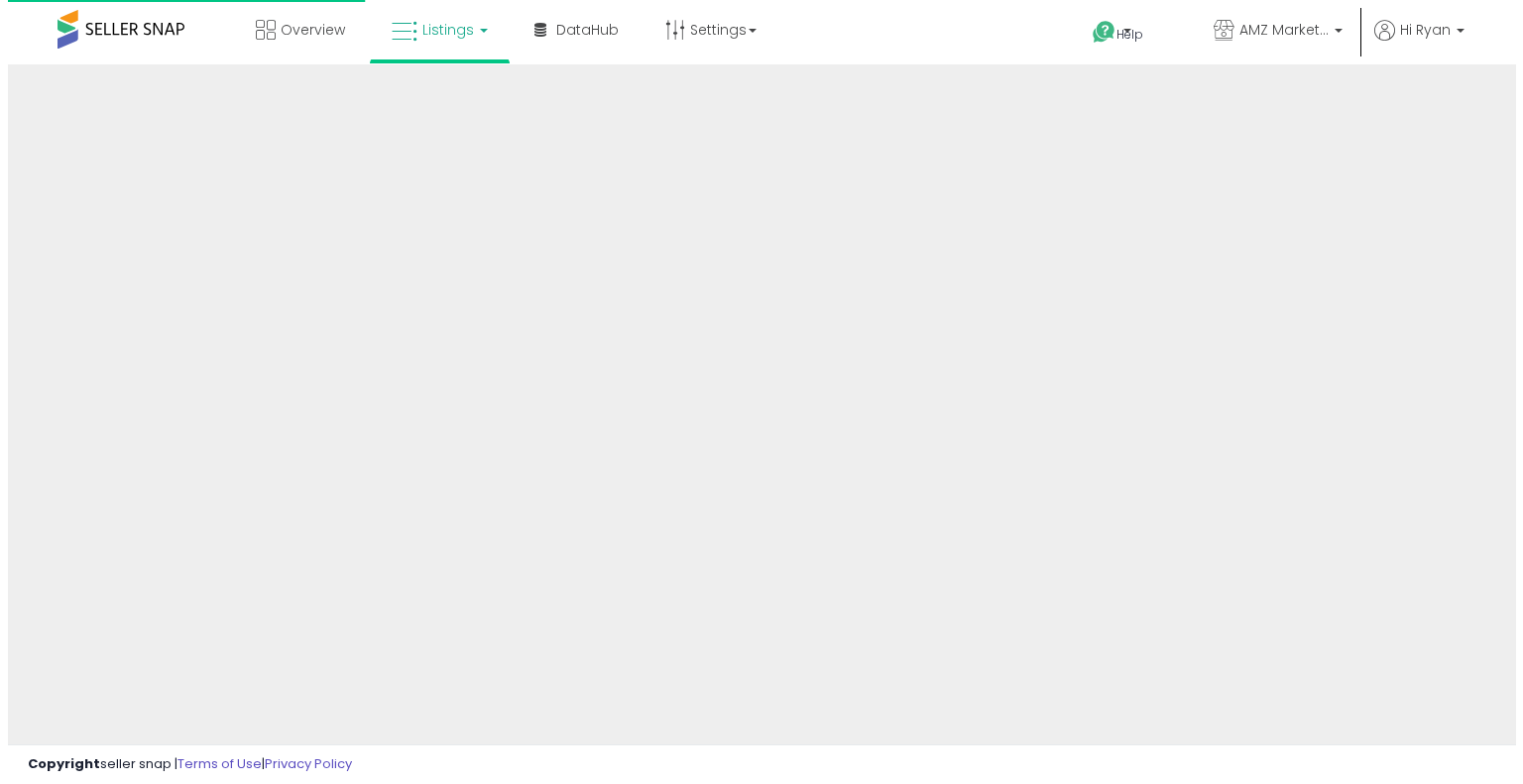 scroll, scrollTop: 0, scrollLeft: 0, axis: both 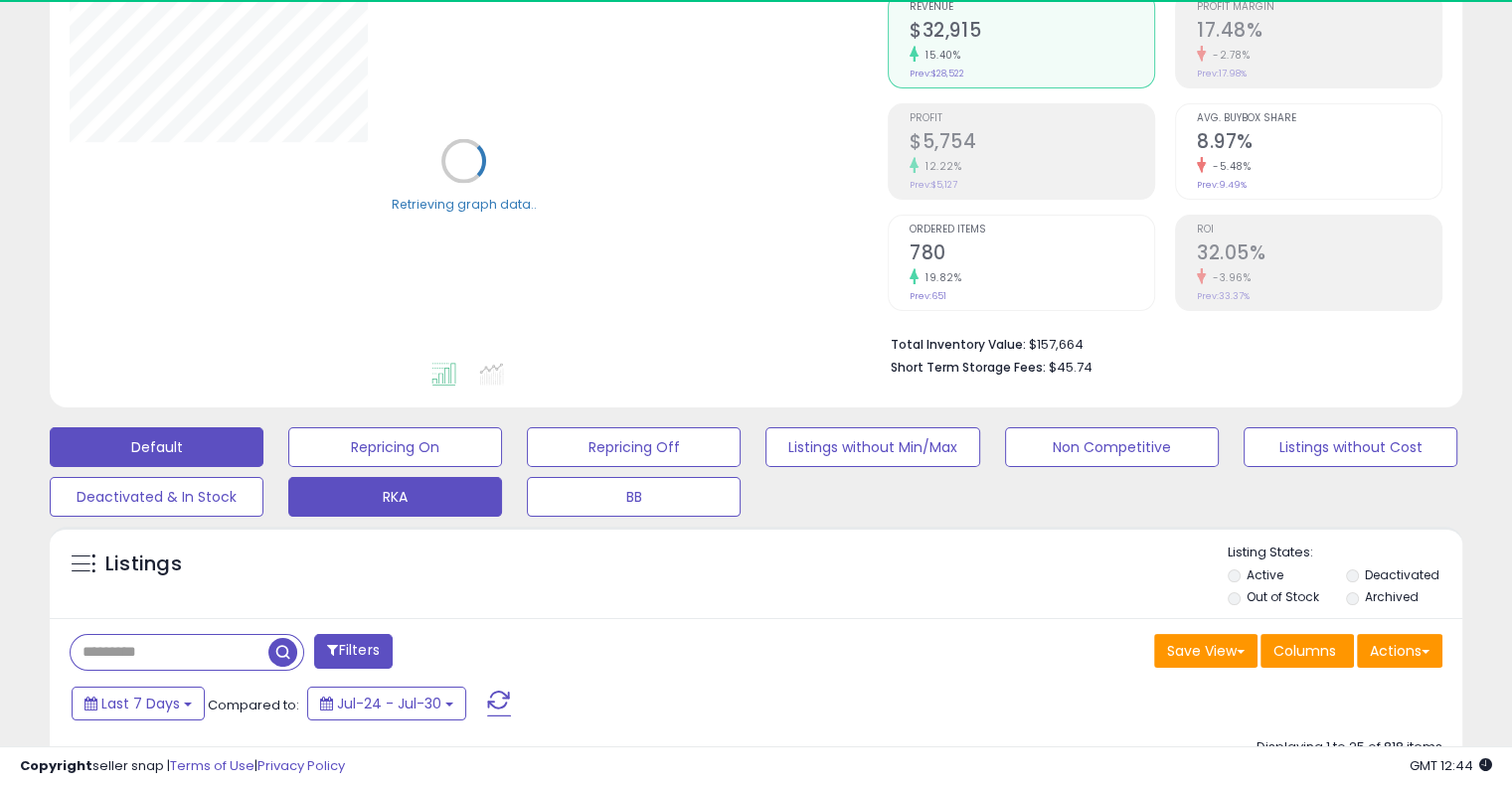 click on "RKA" at bounding box center [395, 447] 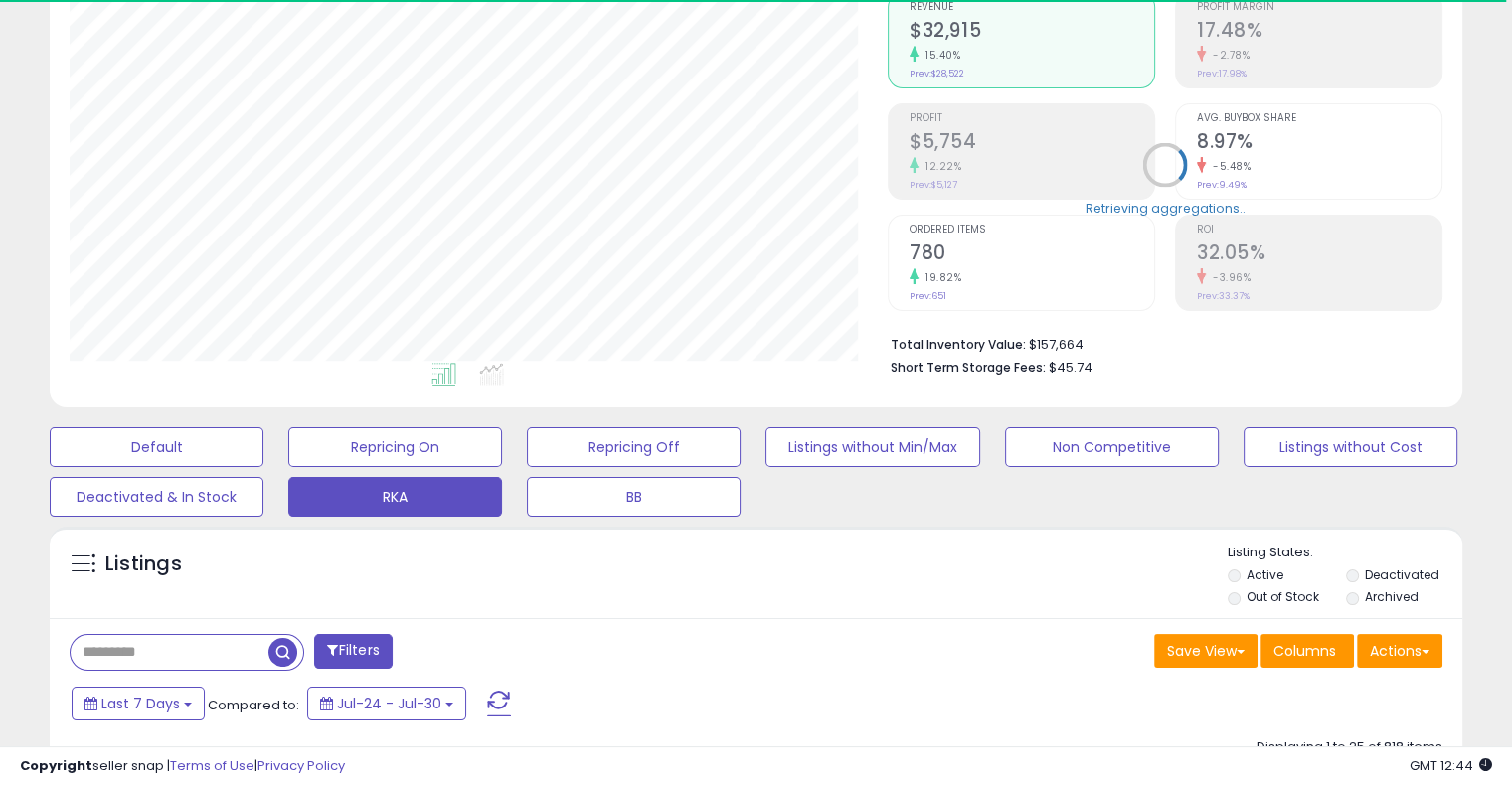 scroll, scrollTop: 993270, scrollLeft: 993264, axis: both 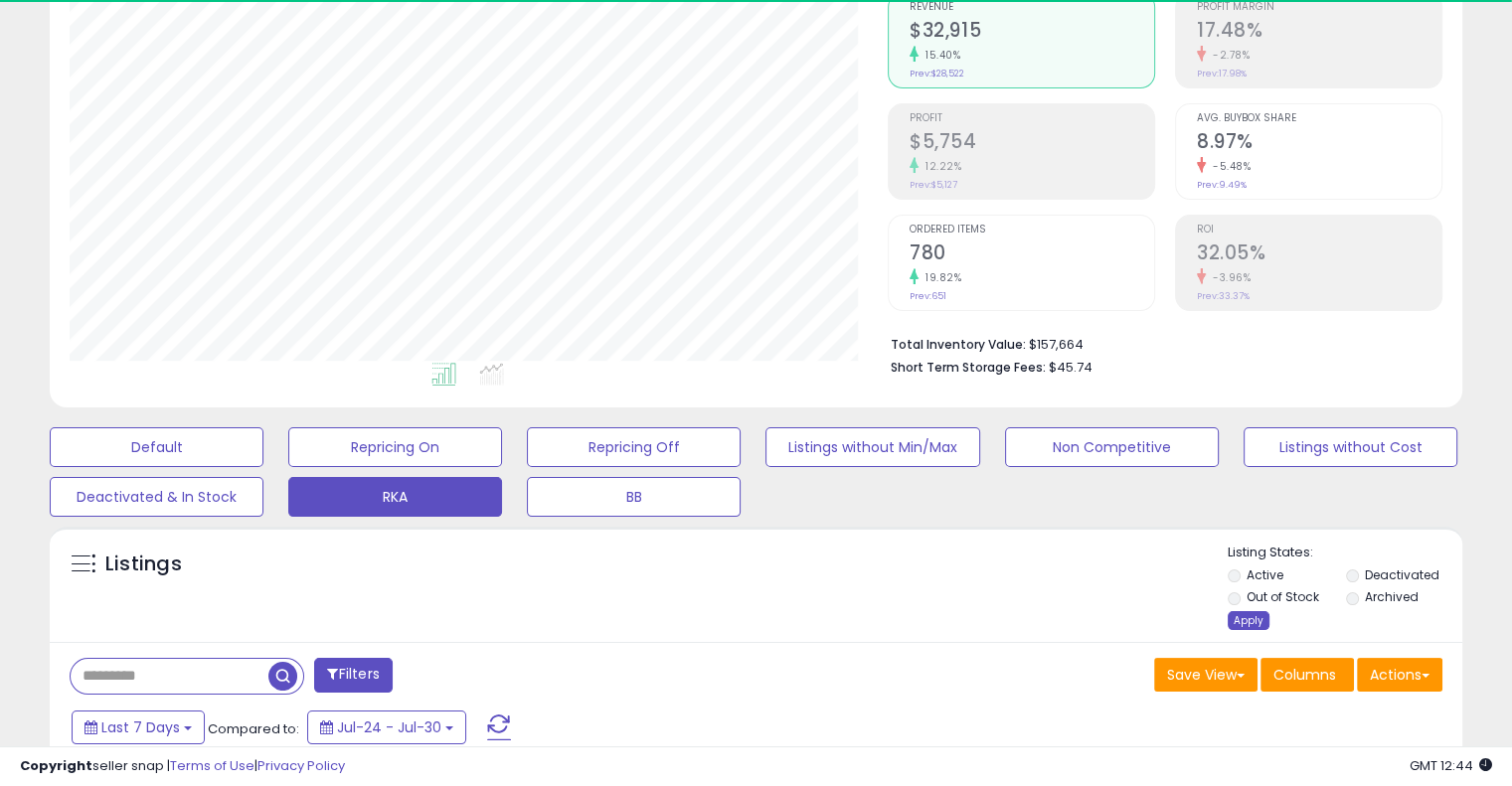 click on "Apply" at bounding box center (1249, 620) 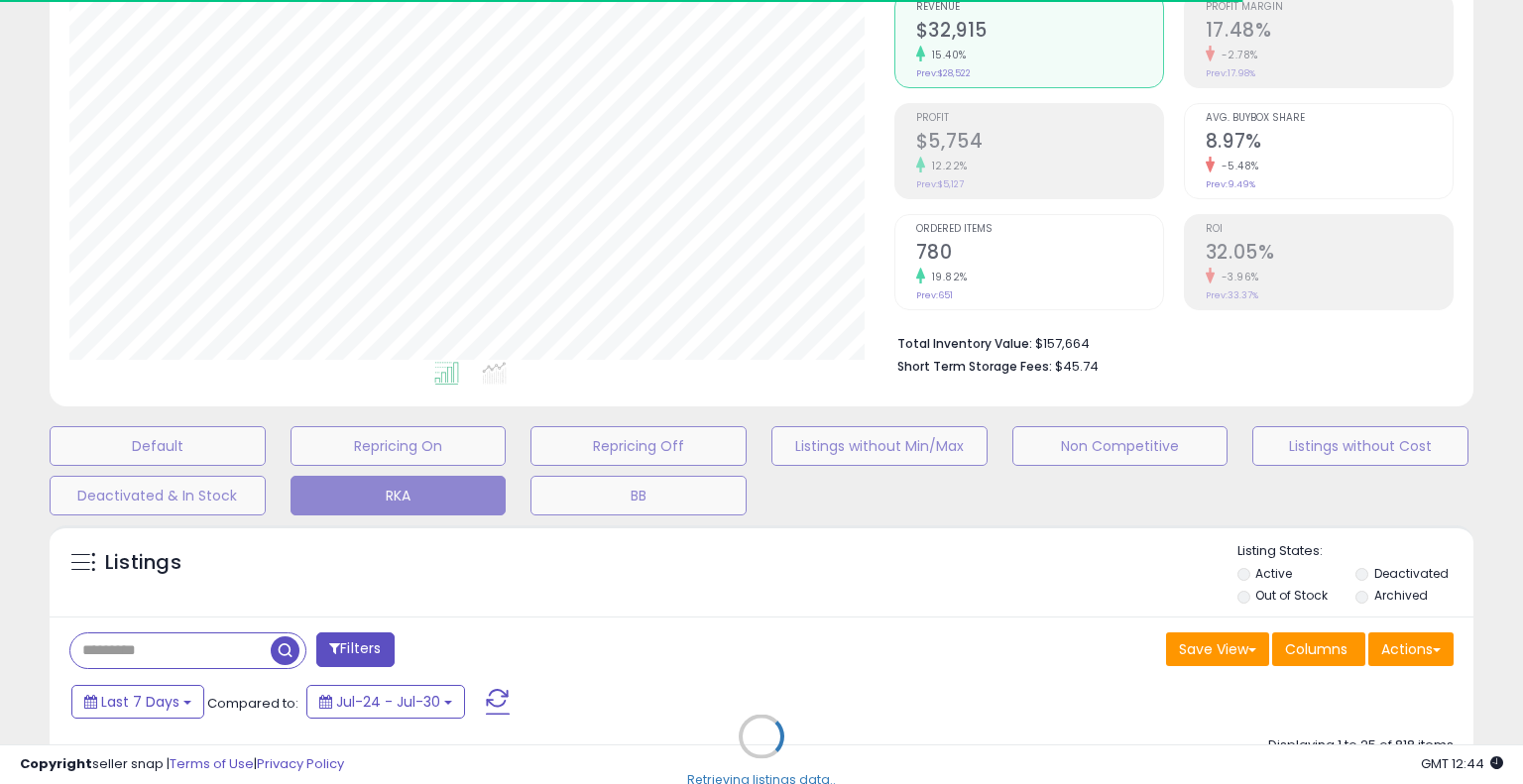 scroll, scrollTop: 990743, scrollLeft: 990712, axis: both 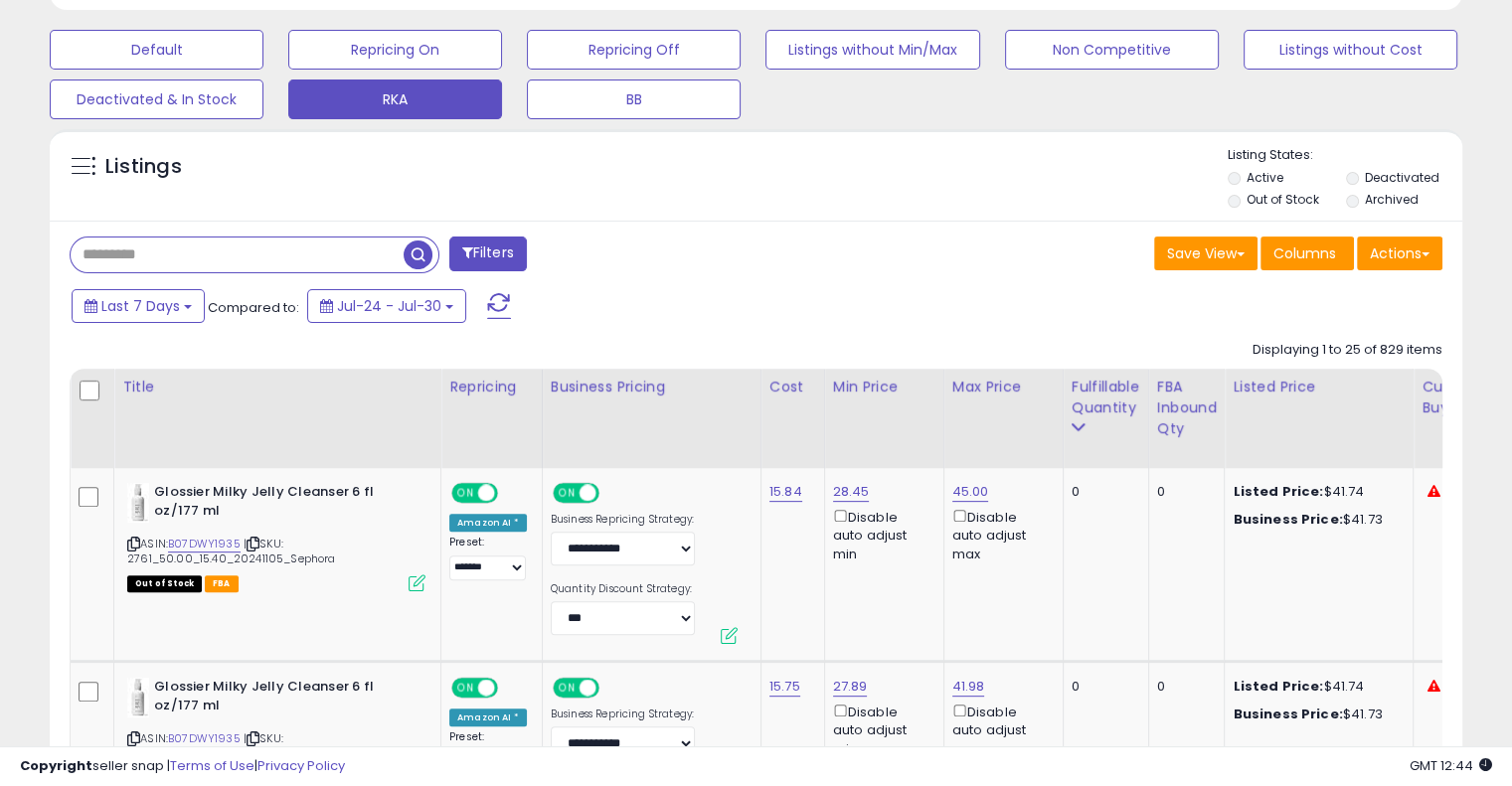 paste on "**********" 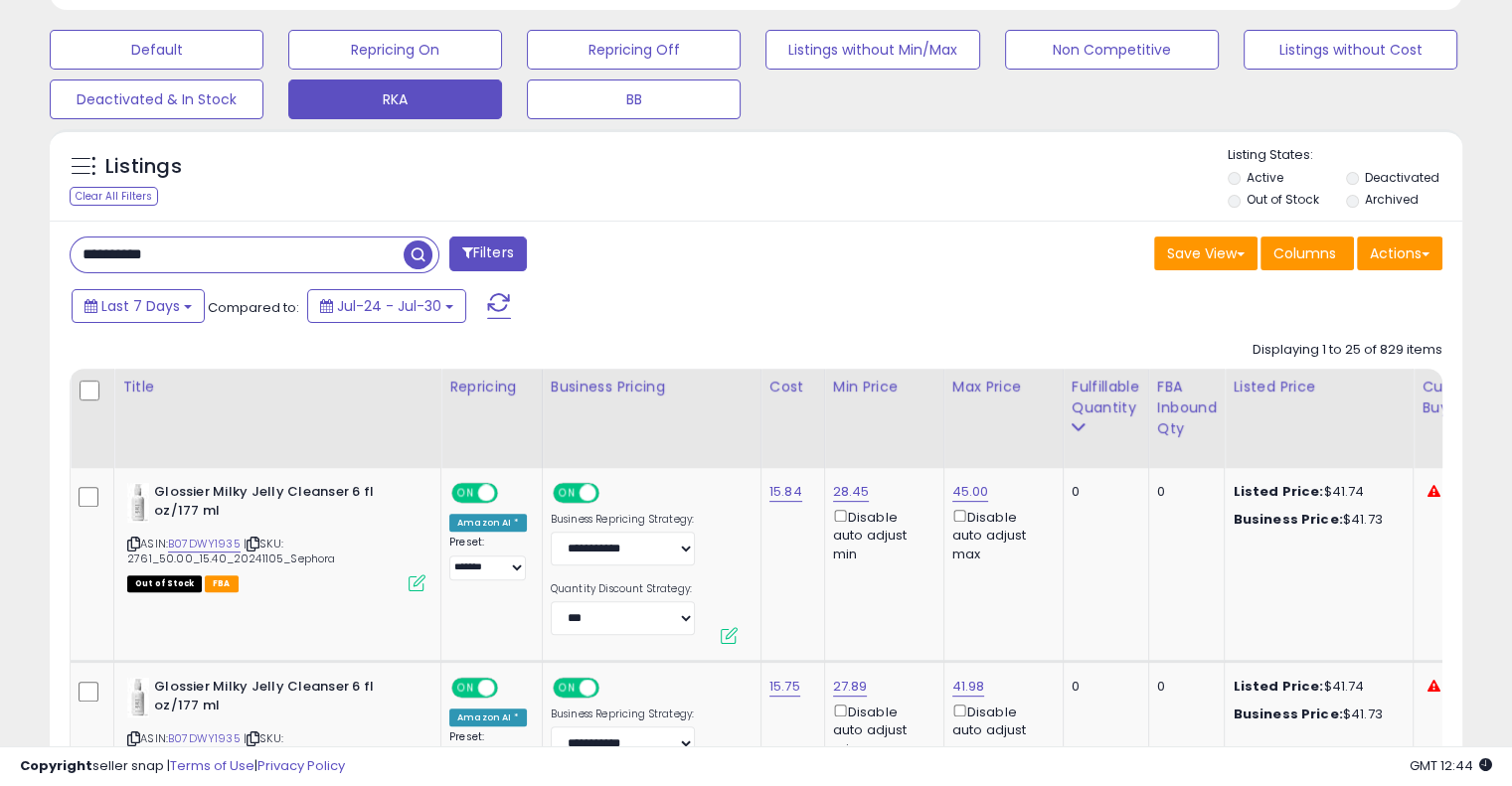 type on "**********" 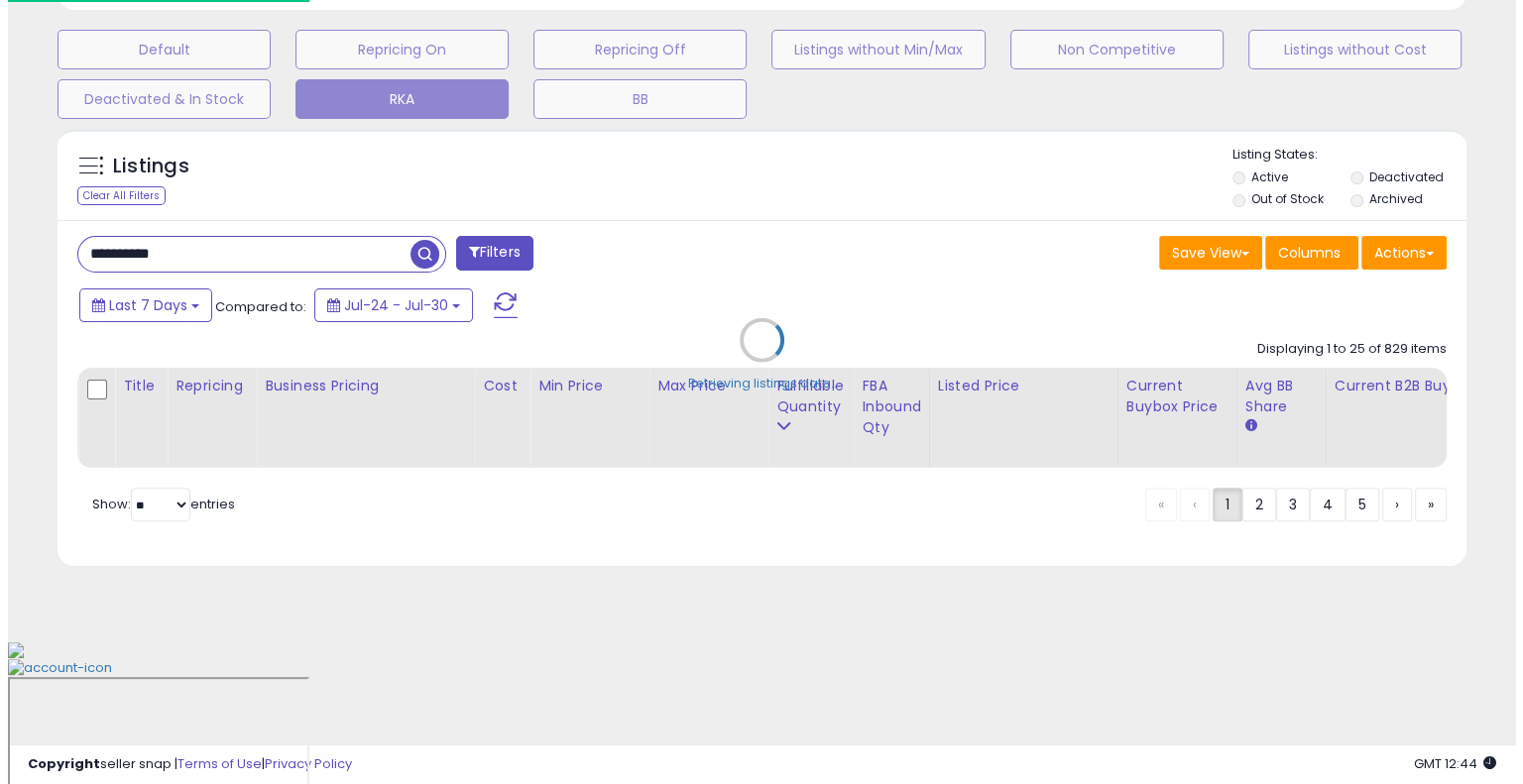 scroll, scrollTop: 464, scrollLeft: 0, axis: vertical 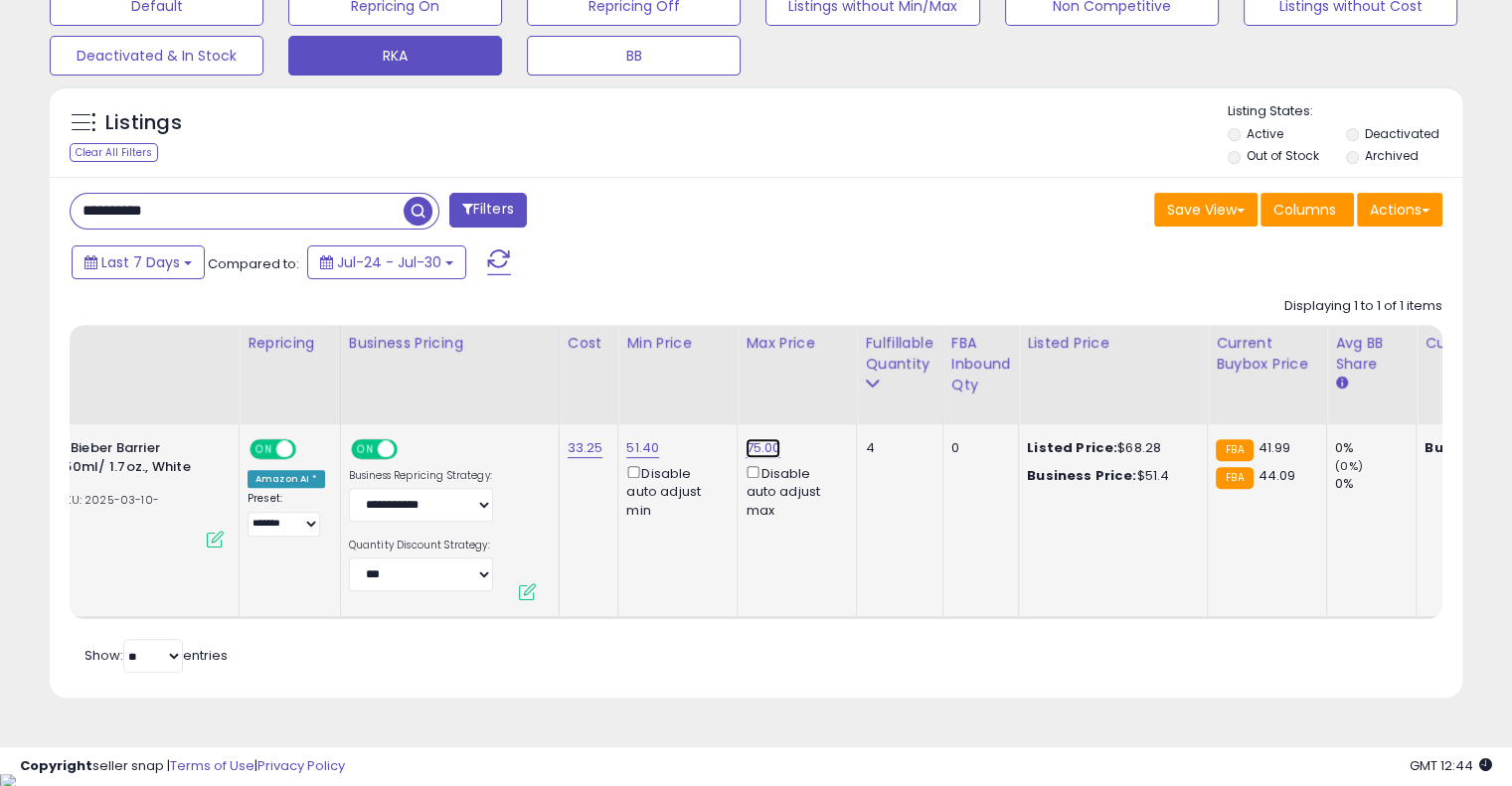 click on "75.00" at bounding box center [762, 448] 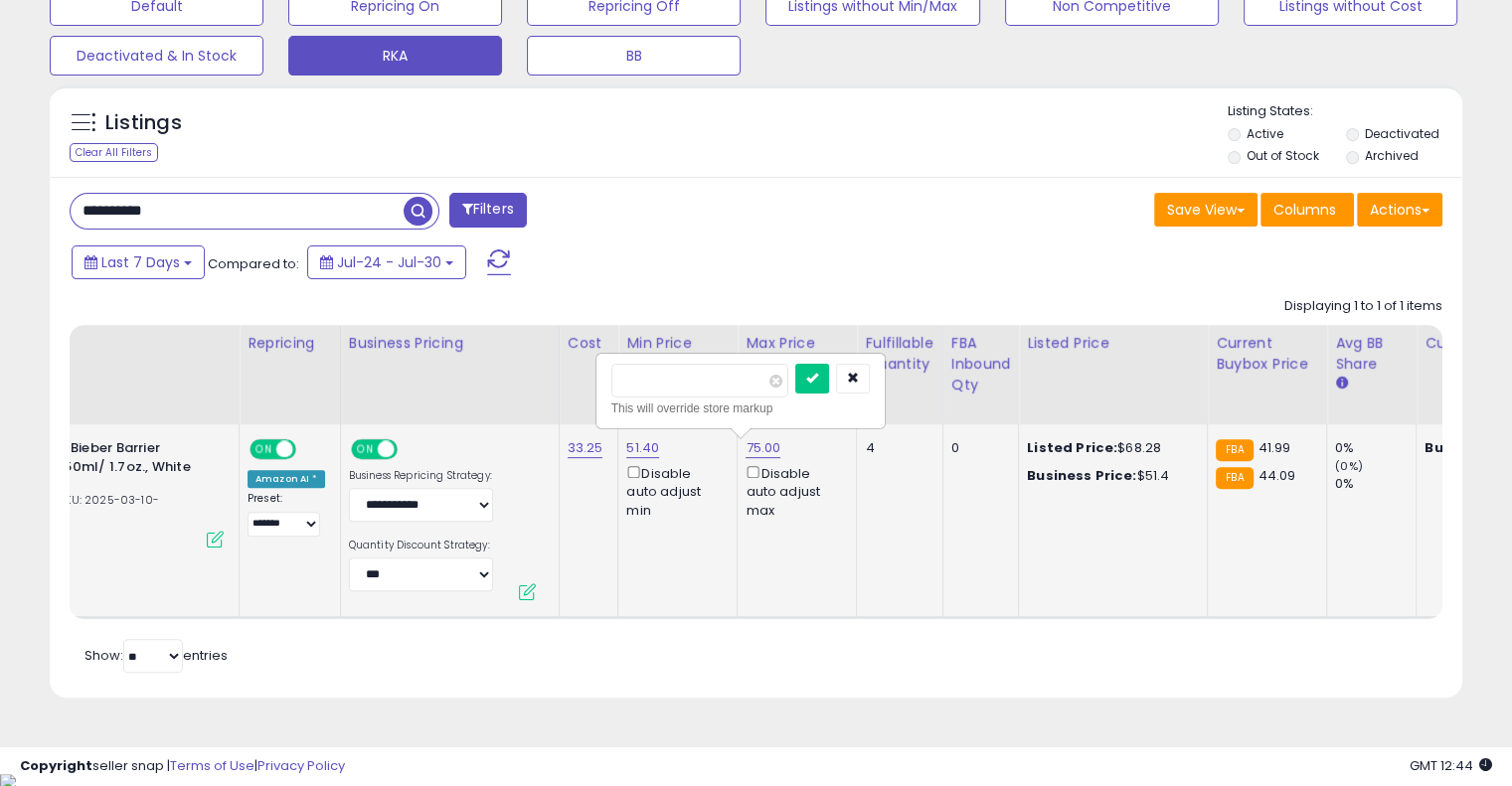 drag, startPoint x: 716, startPoint y: 373, endPoint x: 625, endPoint y: 369, distance: 91.08787 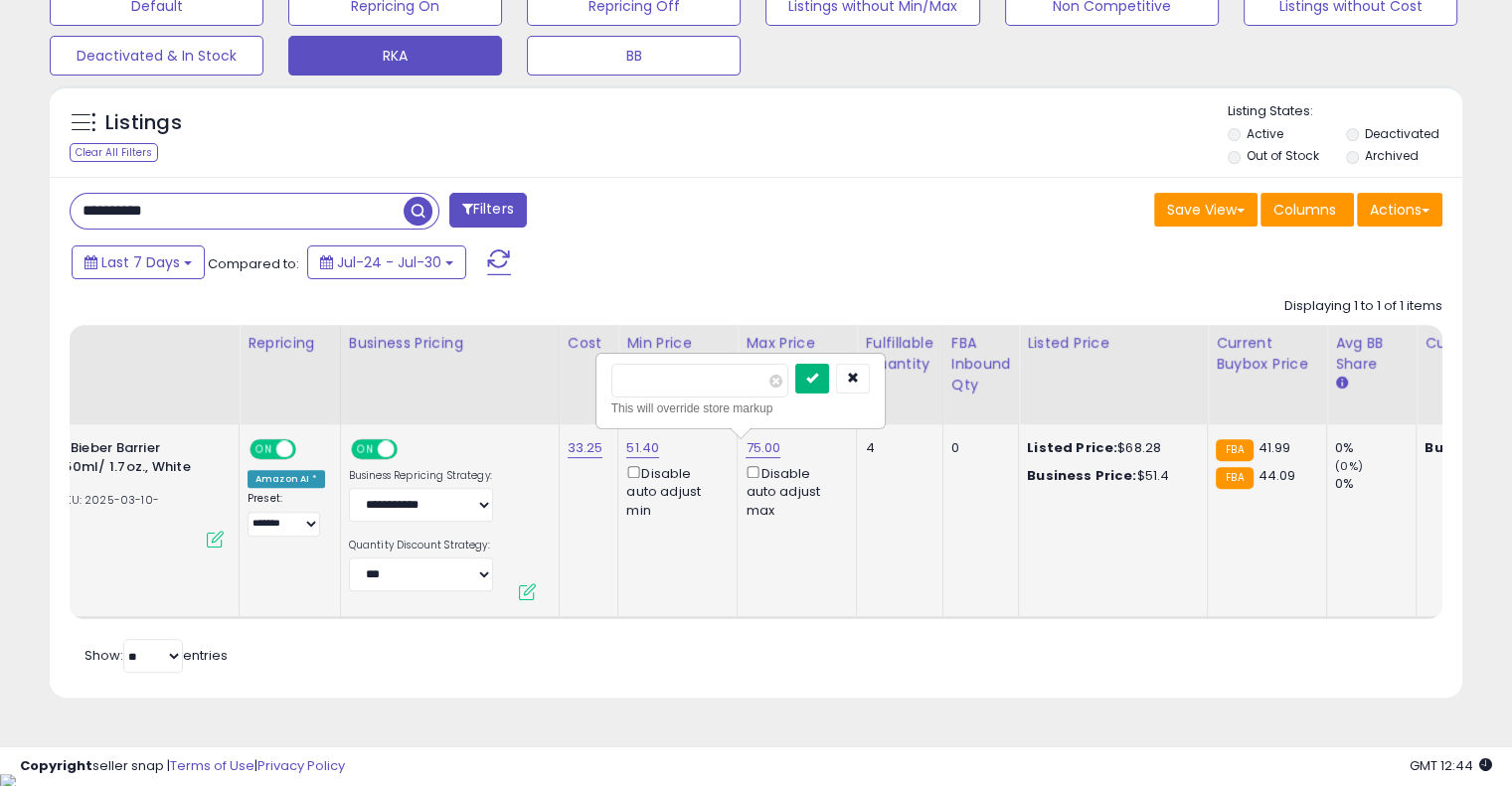 type on "*****" 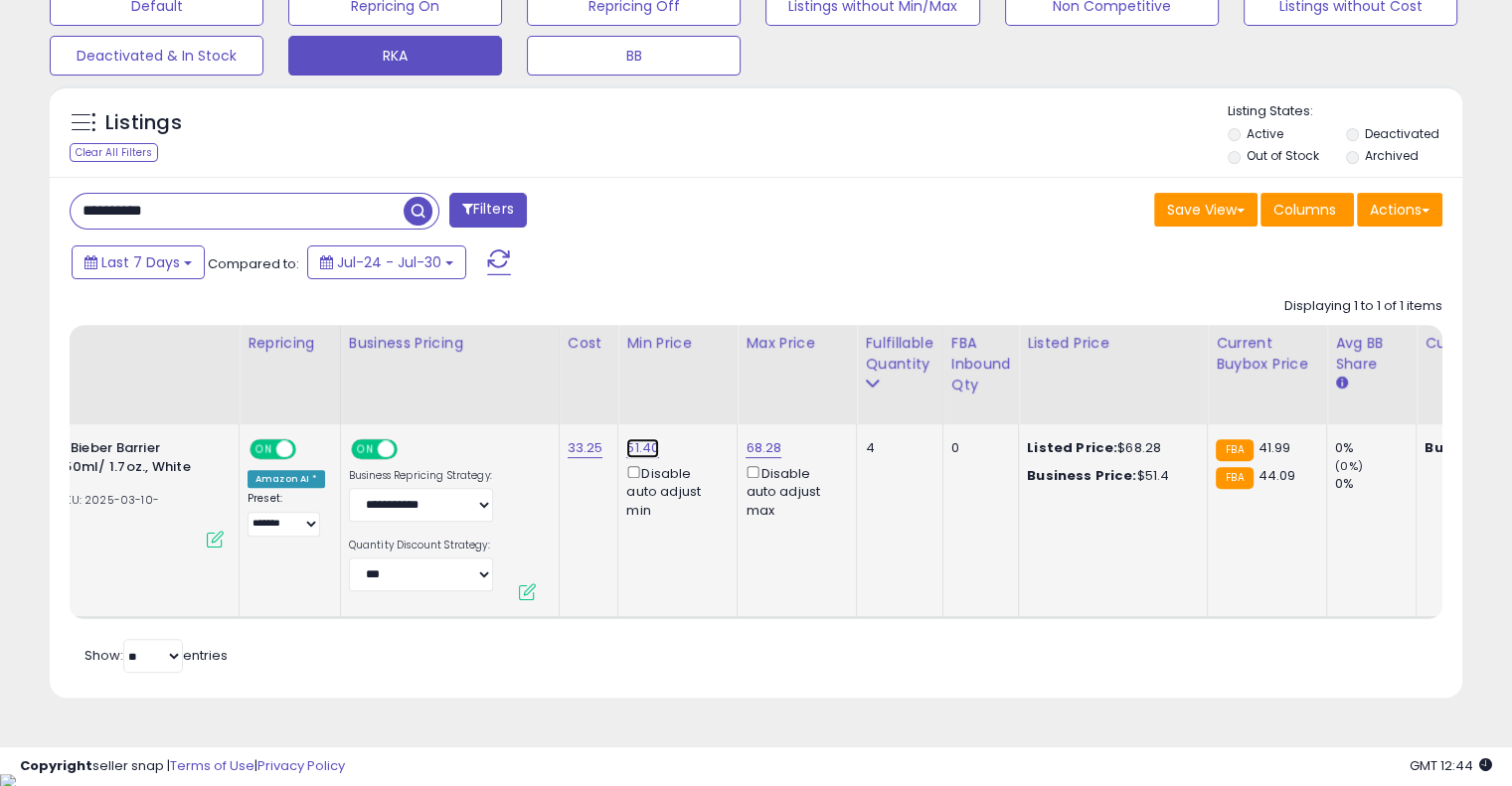 click on "51.40" at bounding box center (642, 448) 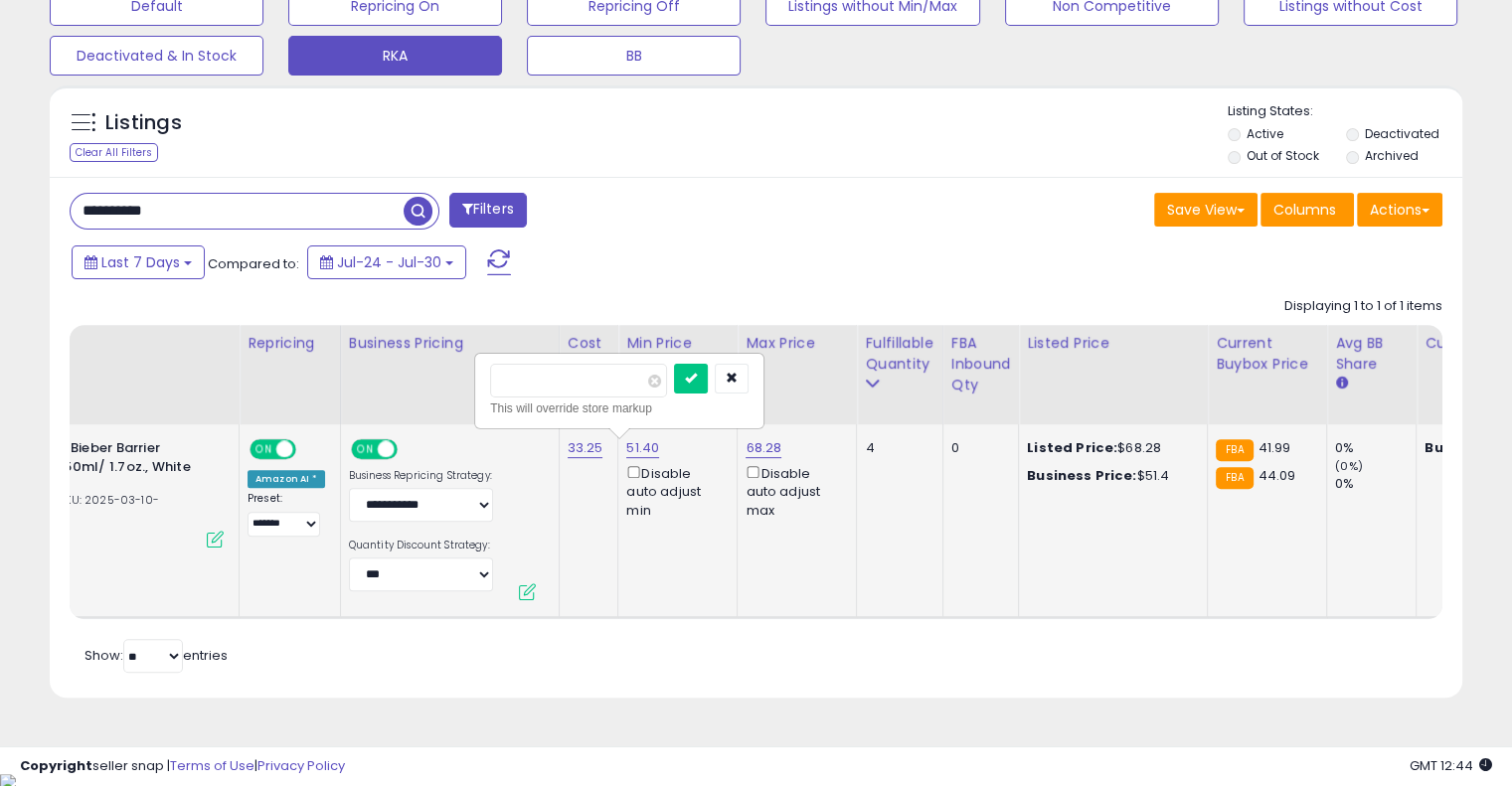 drag, startPoint x: 554, startPoint y: 381, endPoint x: 489, endPoint y: 387, distance: 65.27634 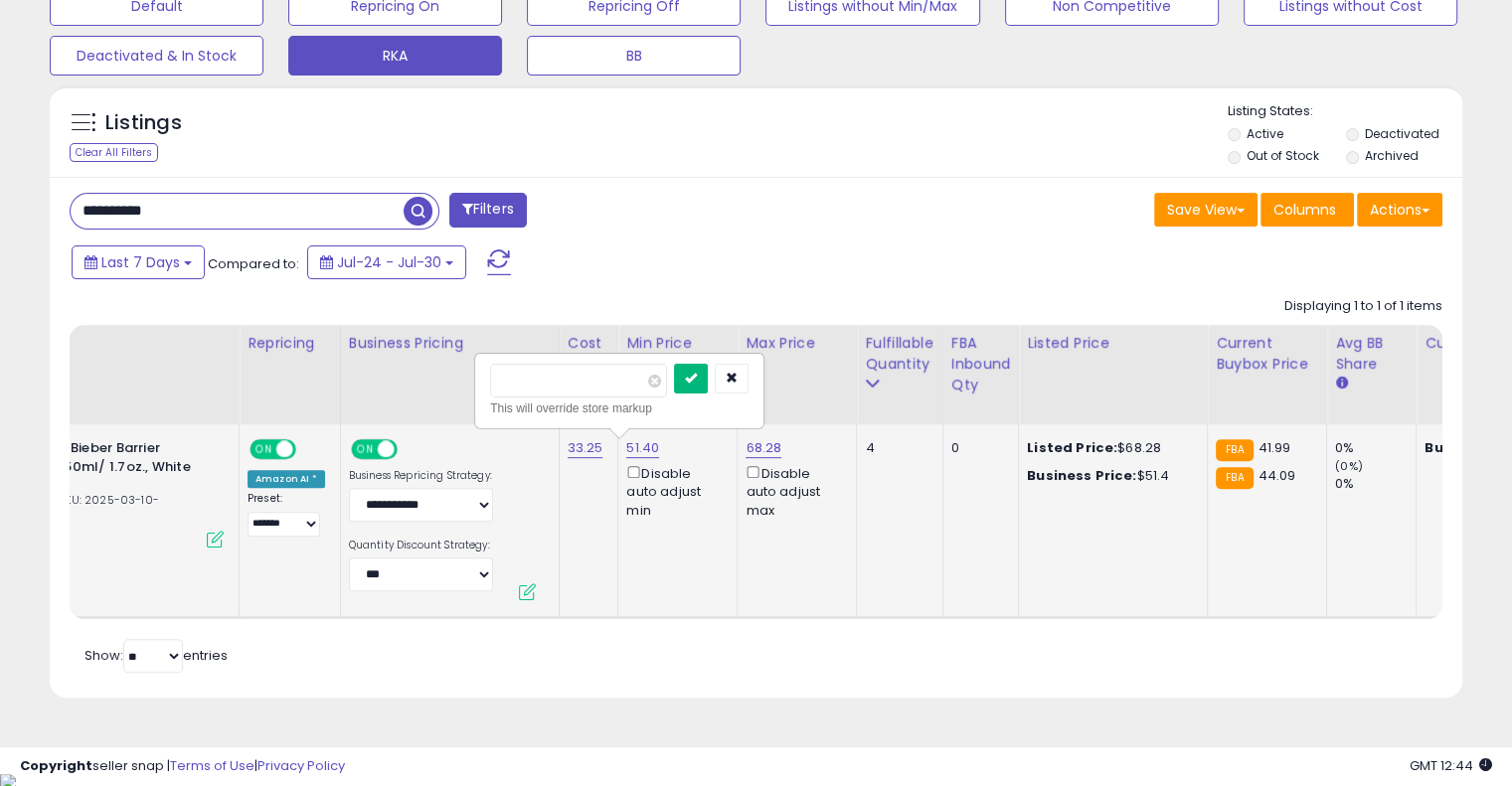 type on "*****" 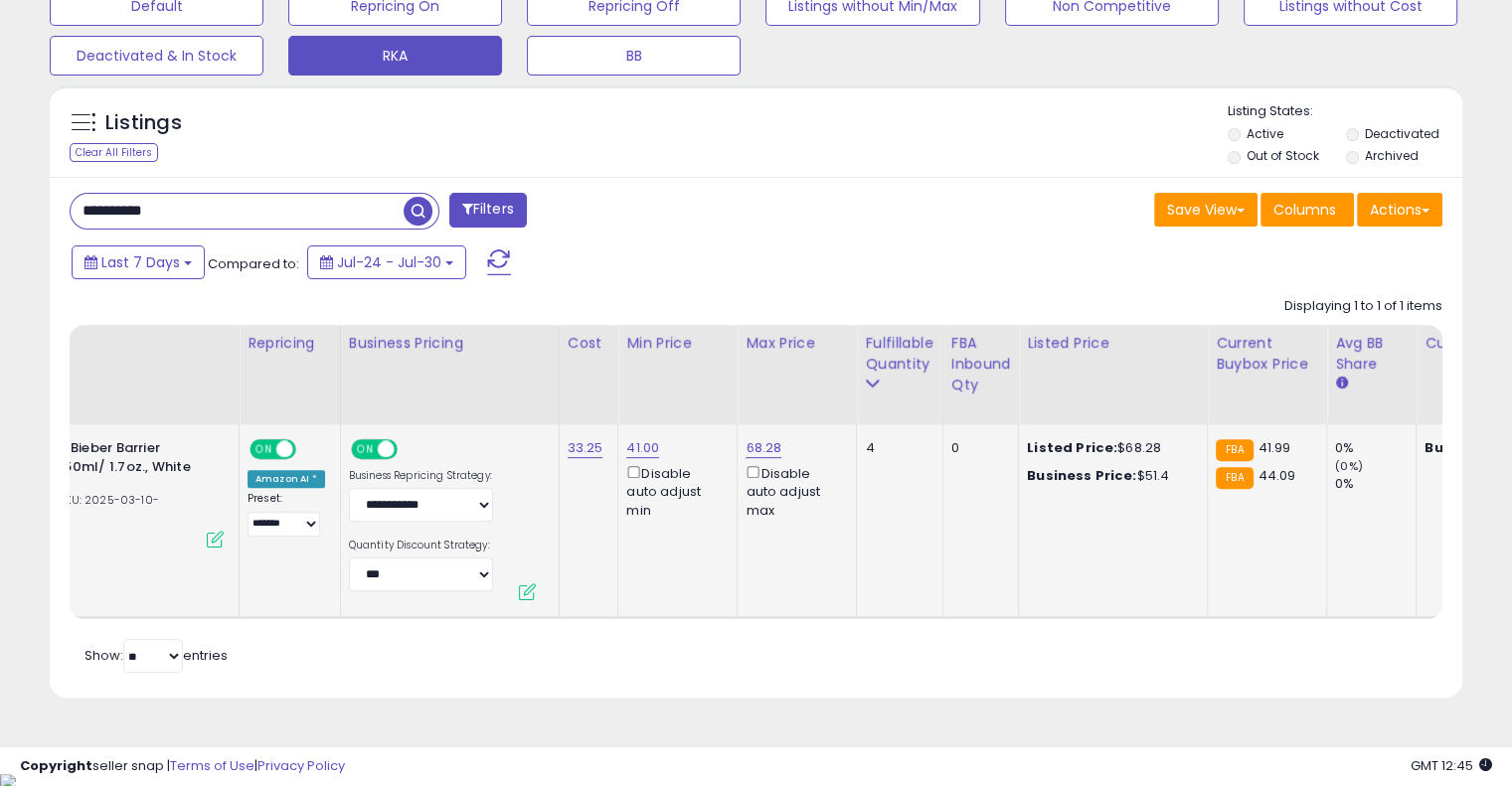 click on "Disable auto adjust min" at bounding box center (674, 491) 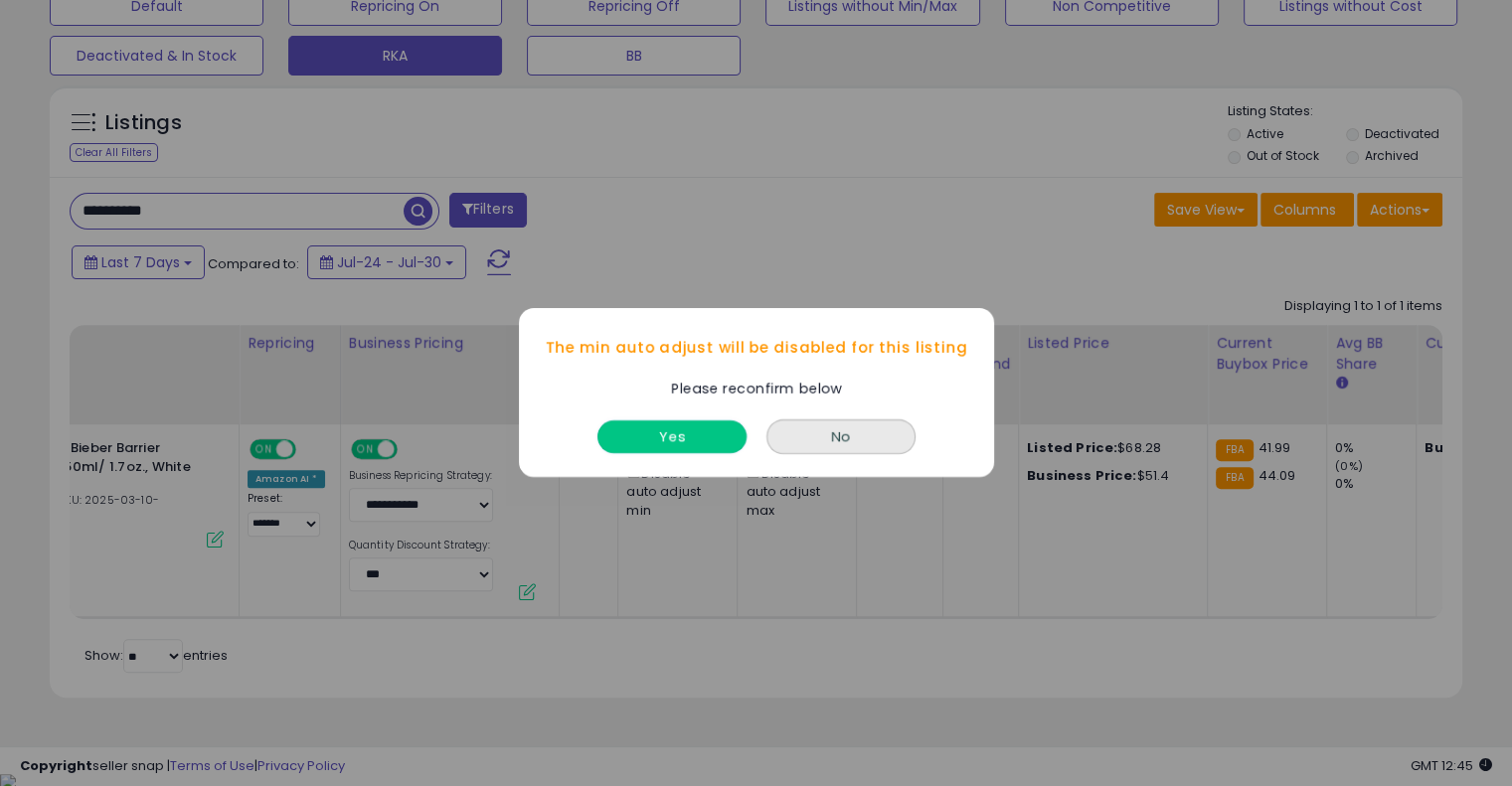 click on "Yes" at bounding box center (672, 437) 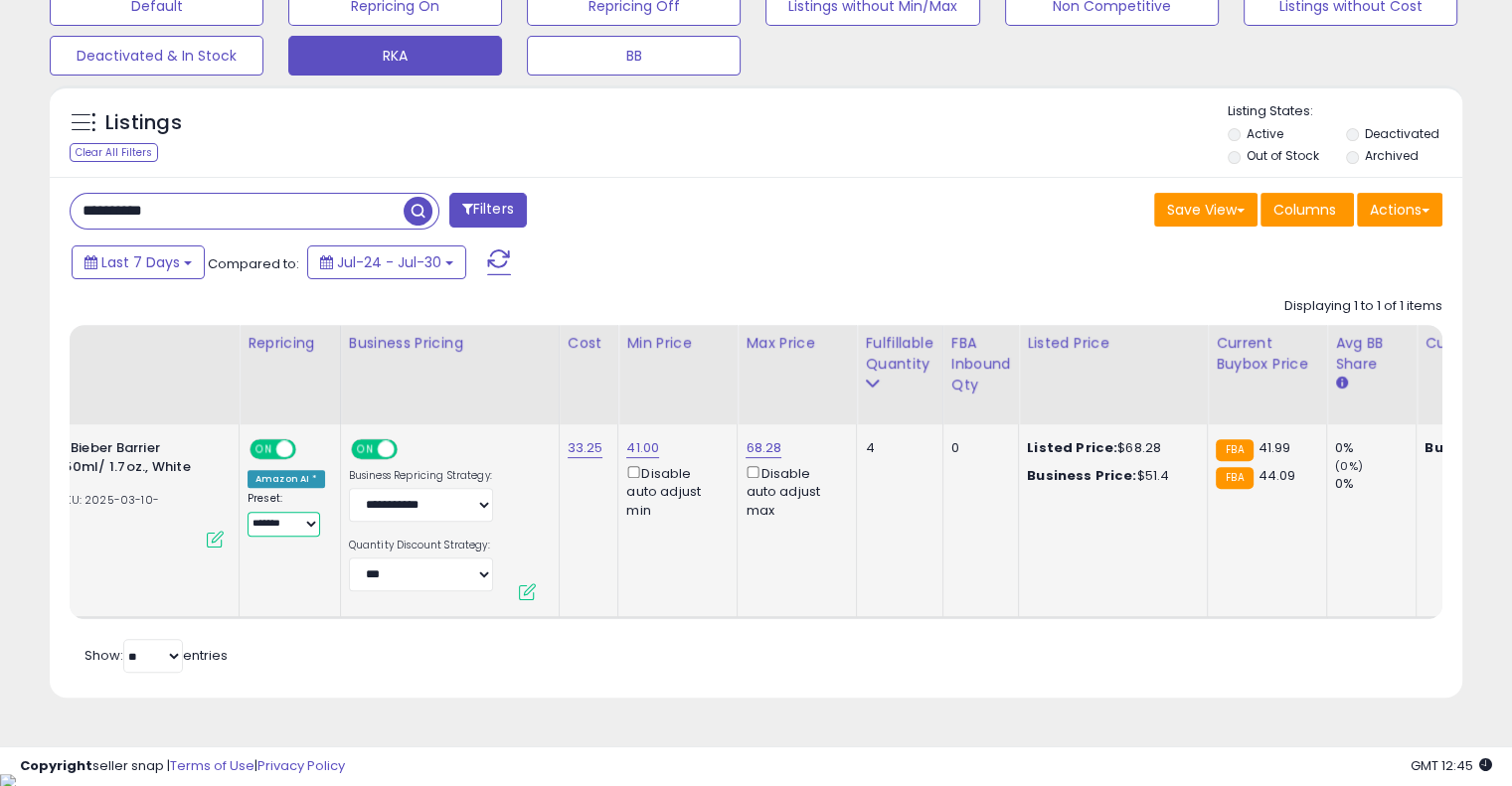 click on "**********" at bounding box center (283, 524) 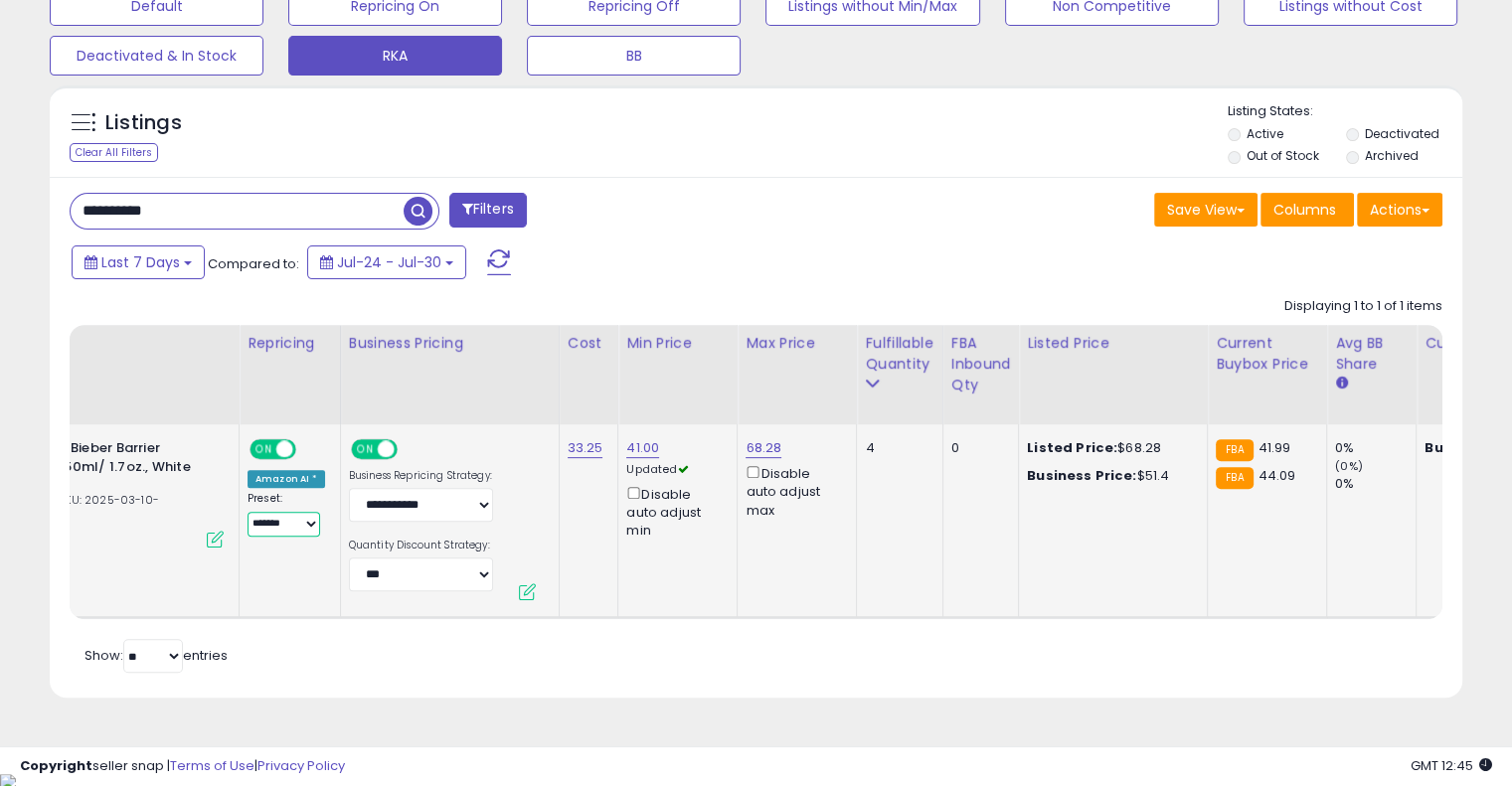 select on "**********" 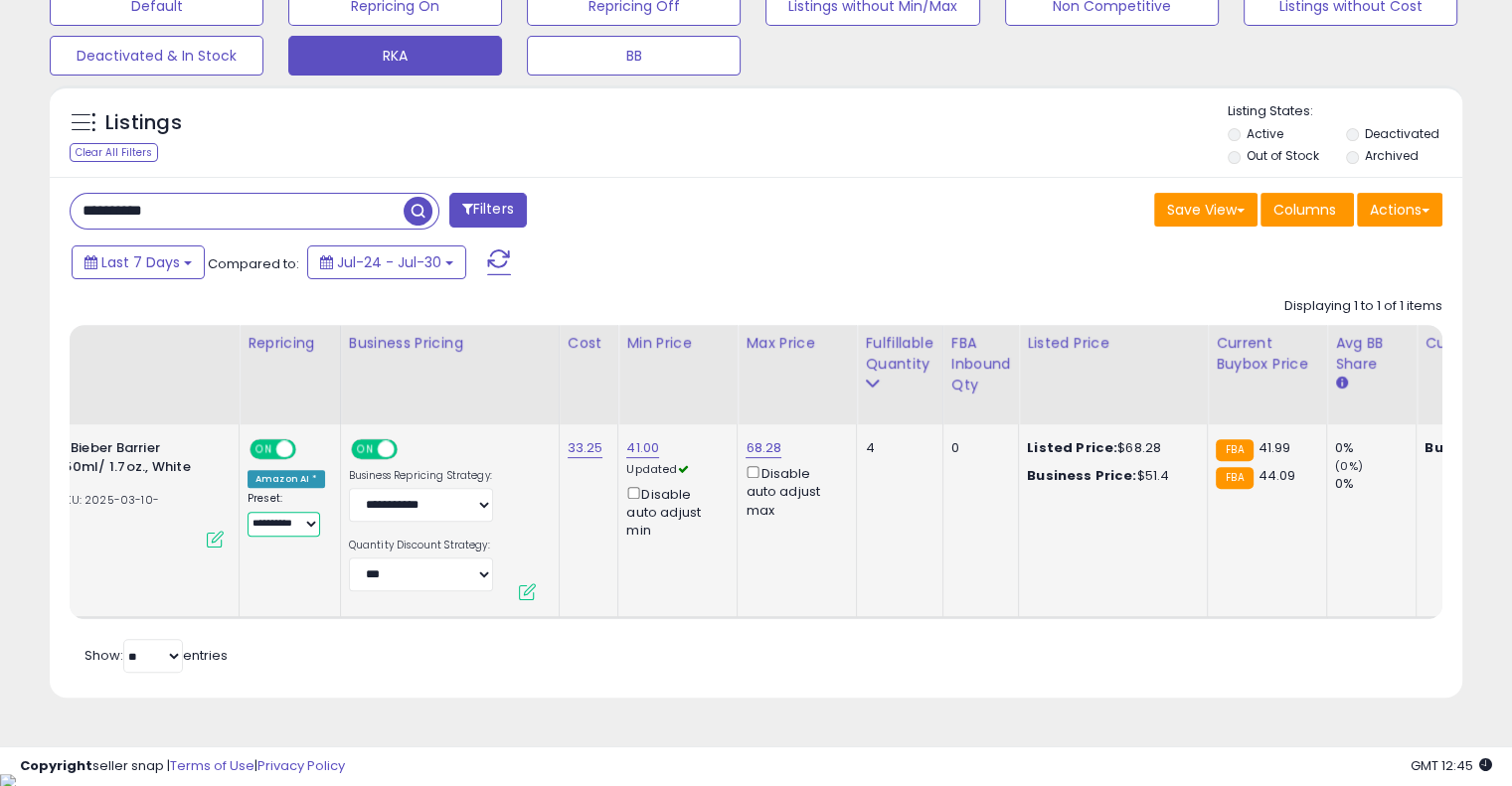 click on "**********" at bounding box center [283, 524] 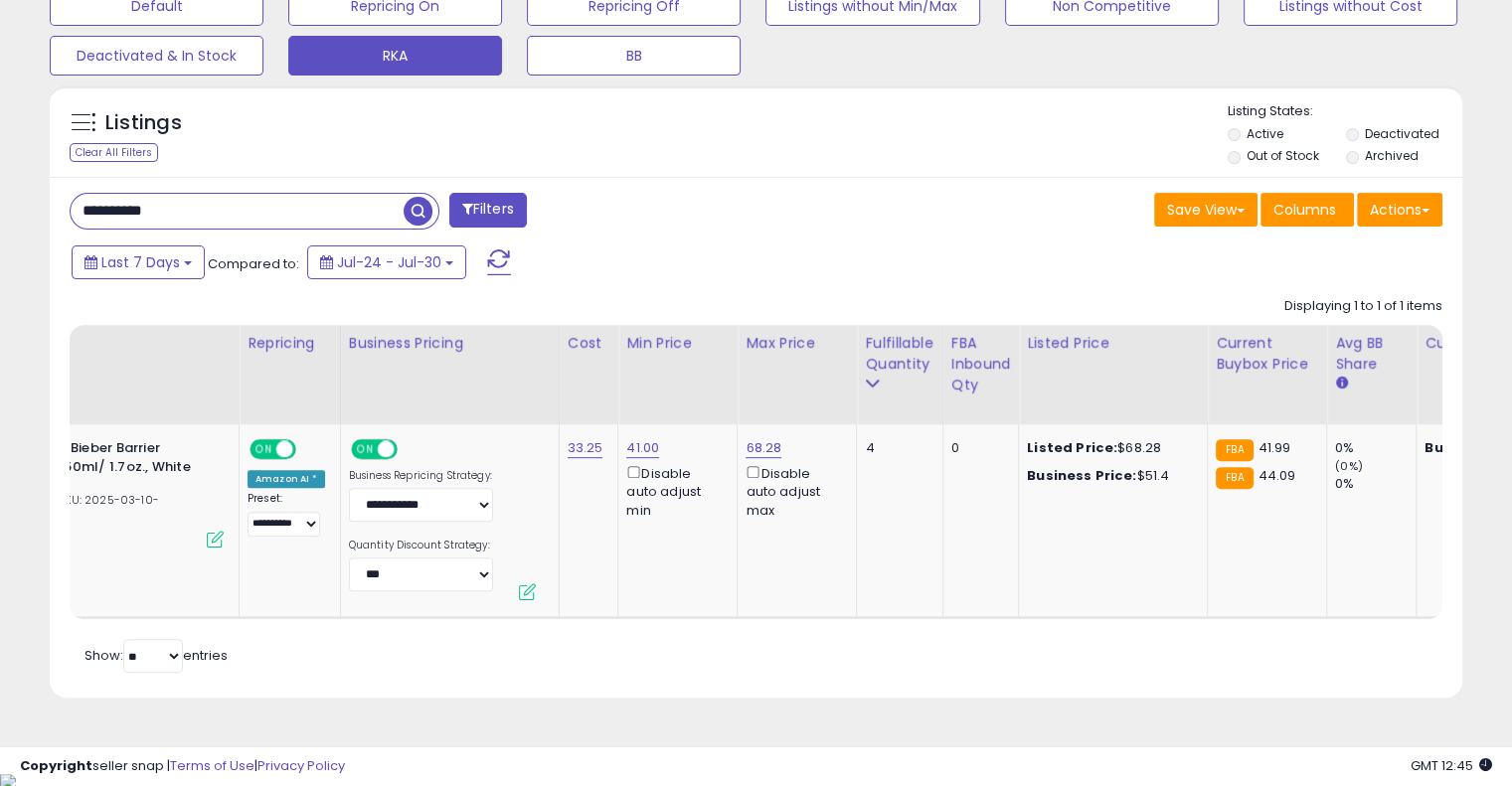 drag, startPoint x: 215, startPoint y: 206, endPoint x: 26, endPoint y: 209, distance: 189.02381 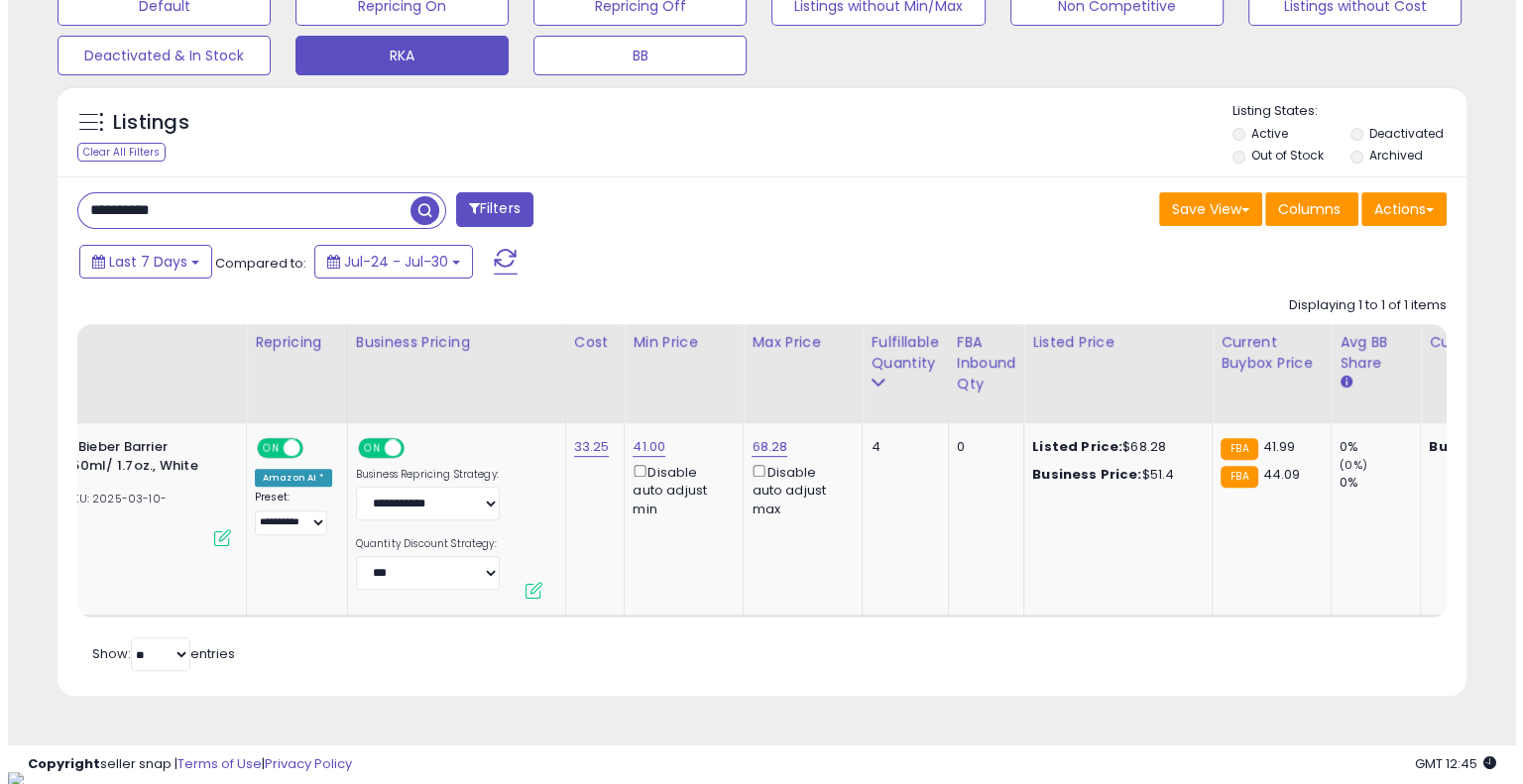 scroll, scrollTop: 444, scrollLeft: 0, axis: vertical 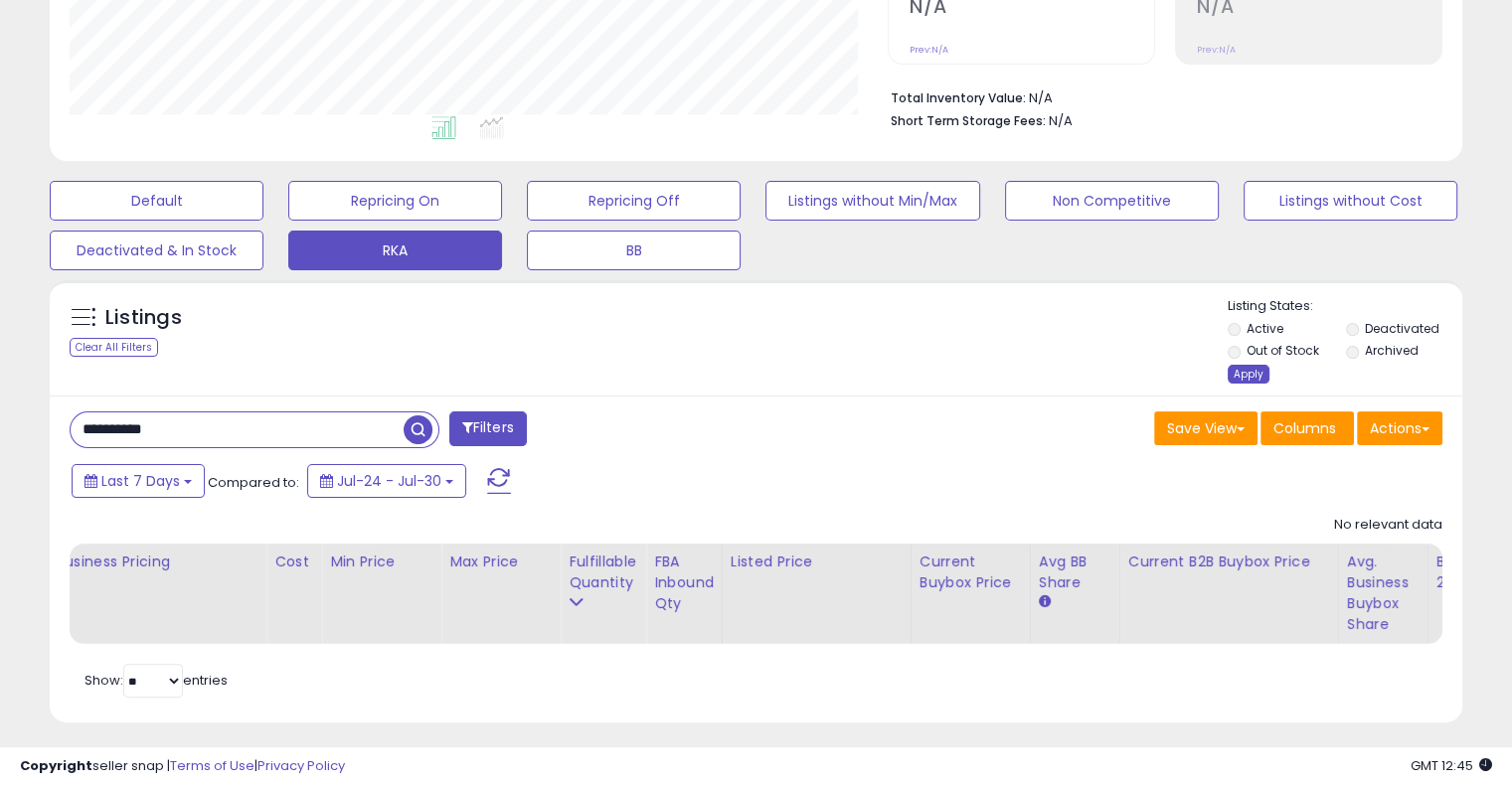 click on "Apply" at bounding box center [1249, 374] 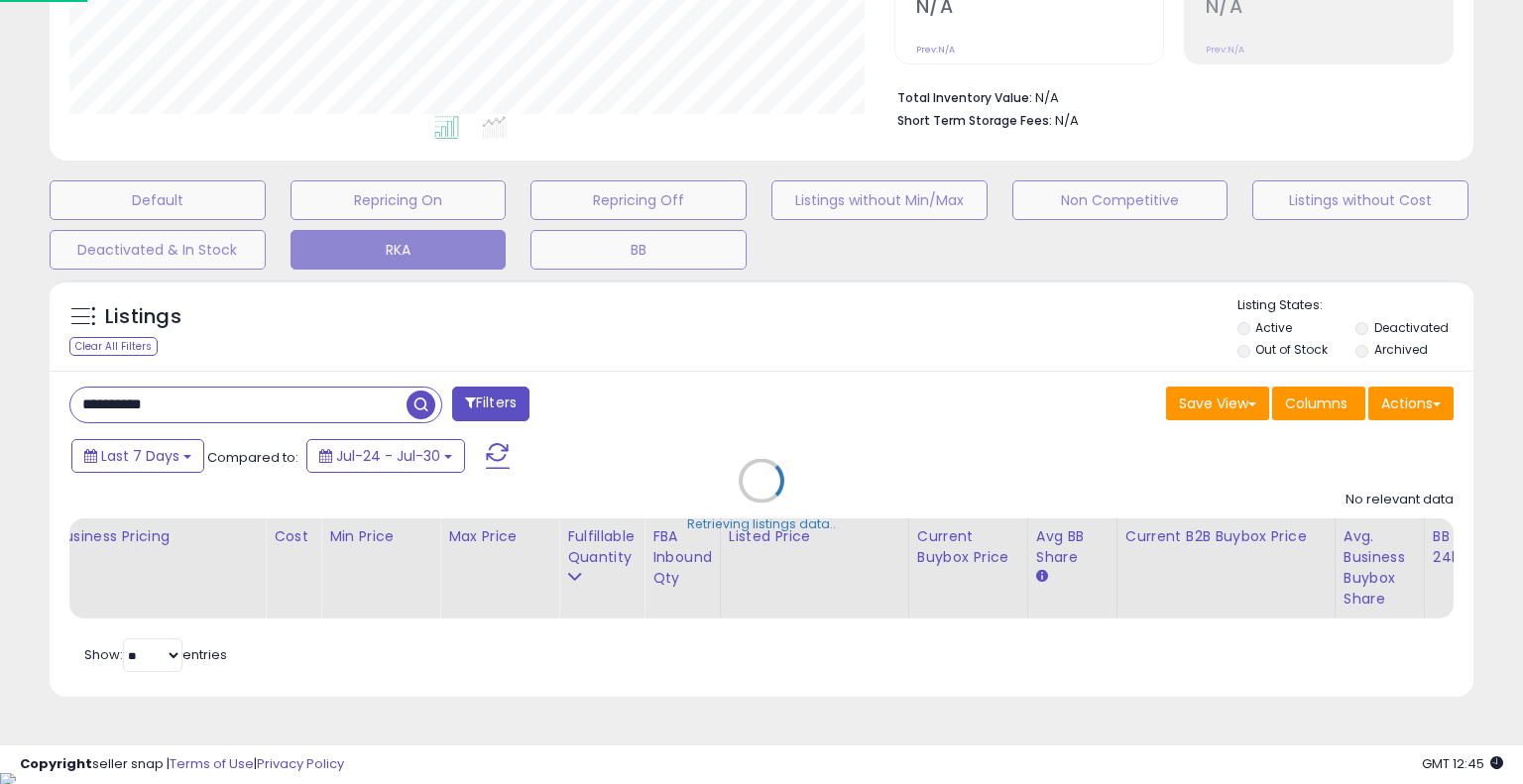scroll, scrollTop: 990743, scrollLeft: 990712, axis: both 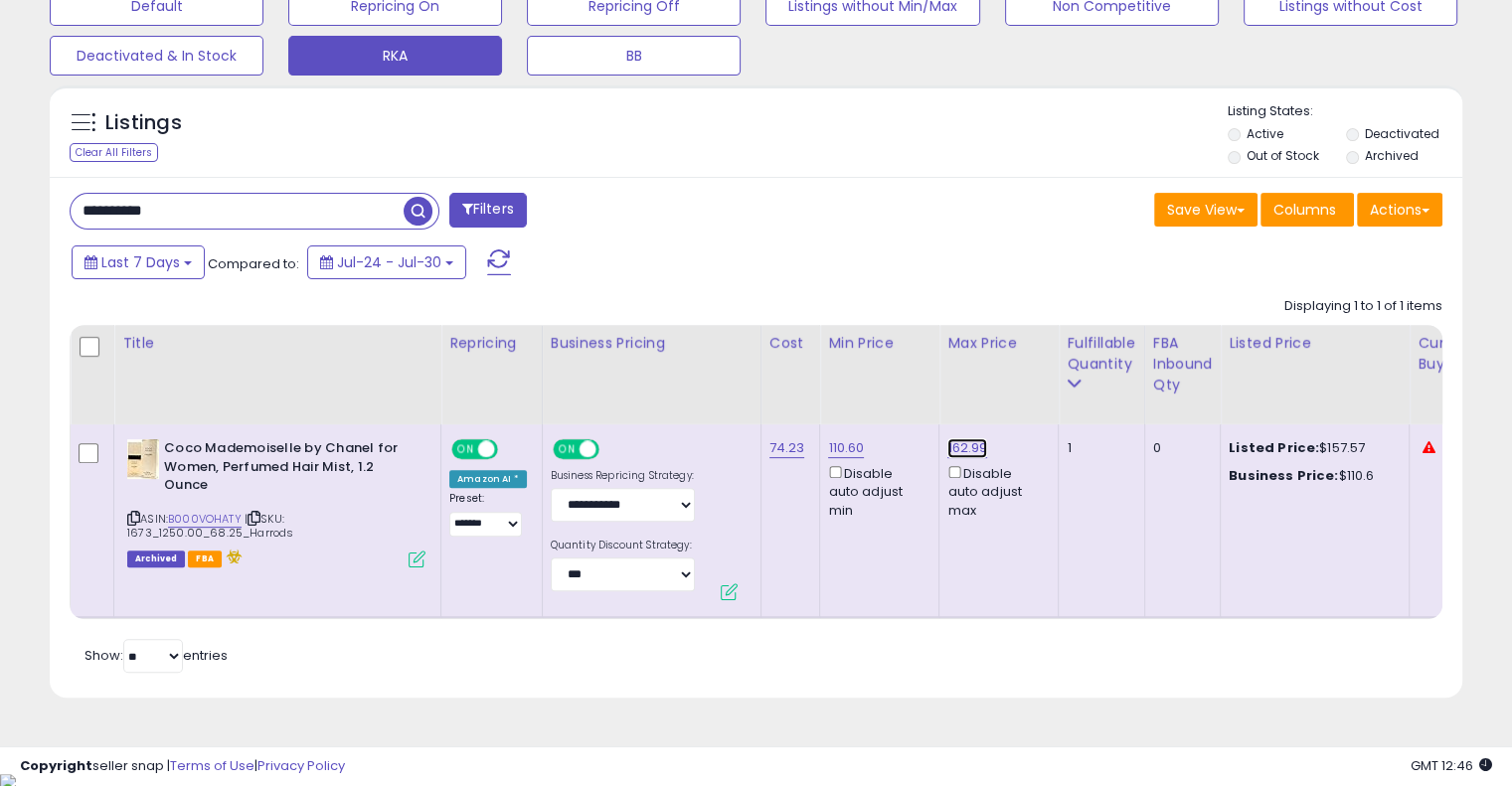 click on "162.99" at bounding box center [967, 448] 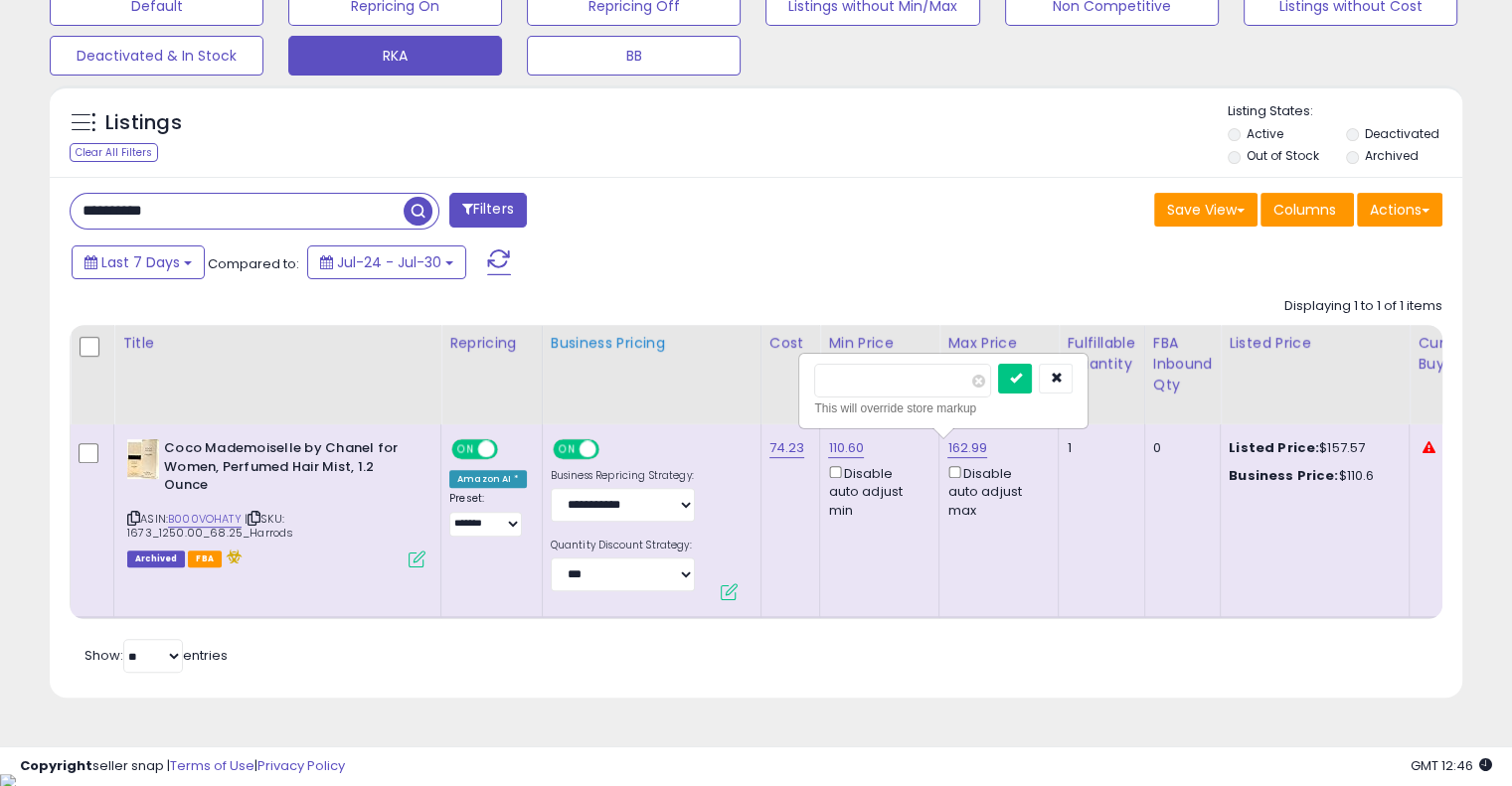drag, startPoint x: 915, startPoint y: 393, endPoint x: 754, endPoint y: 391, distance: 161.01242 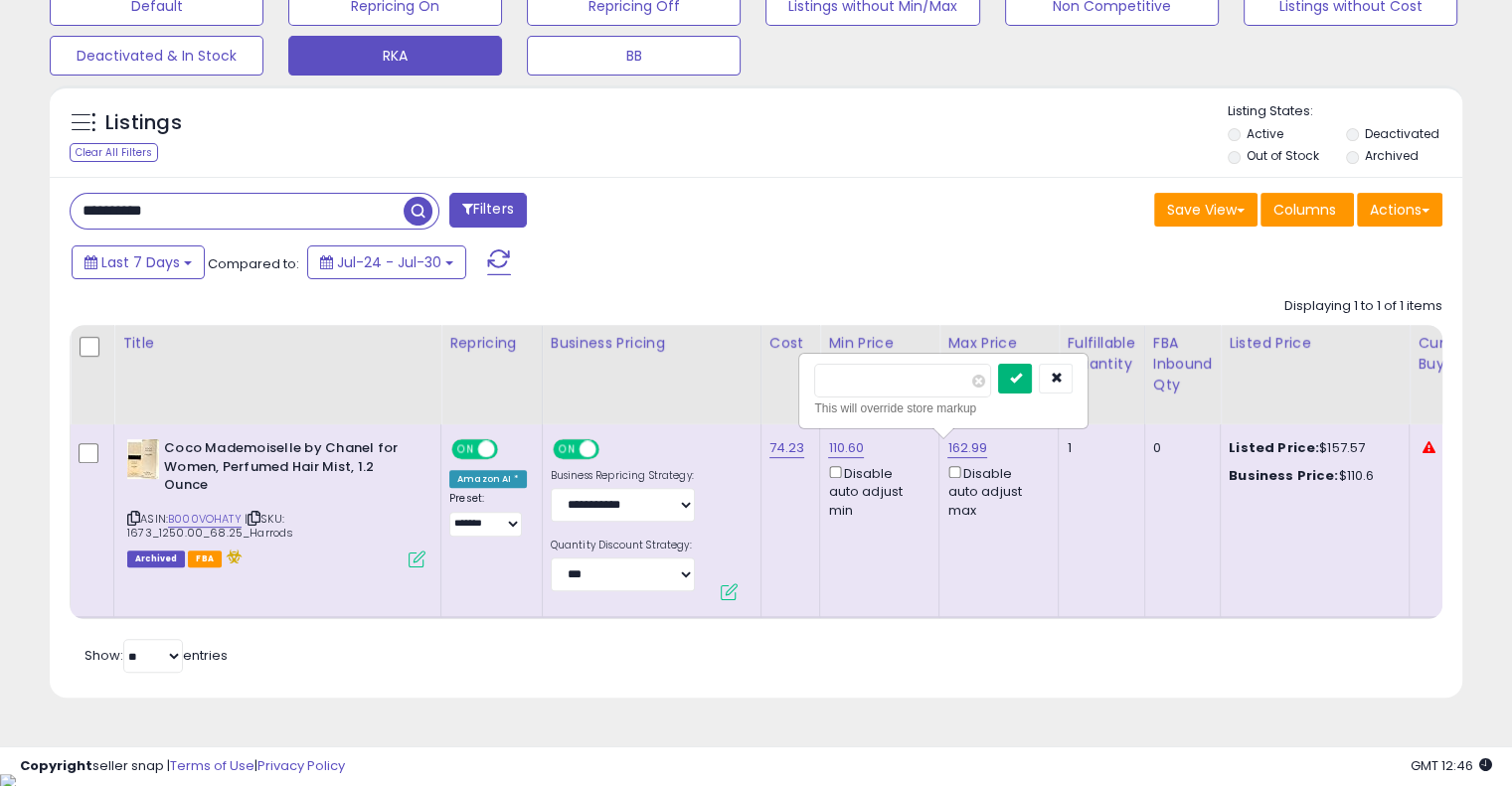 type on "***" 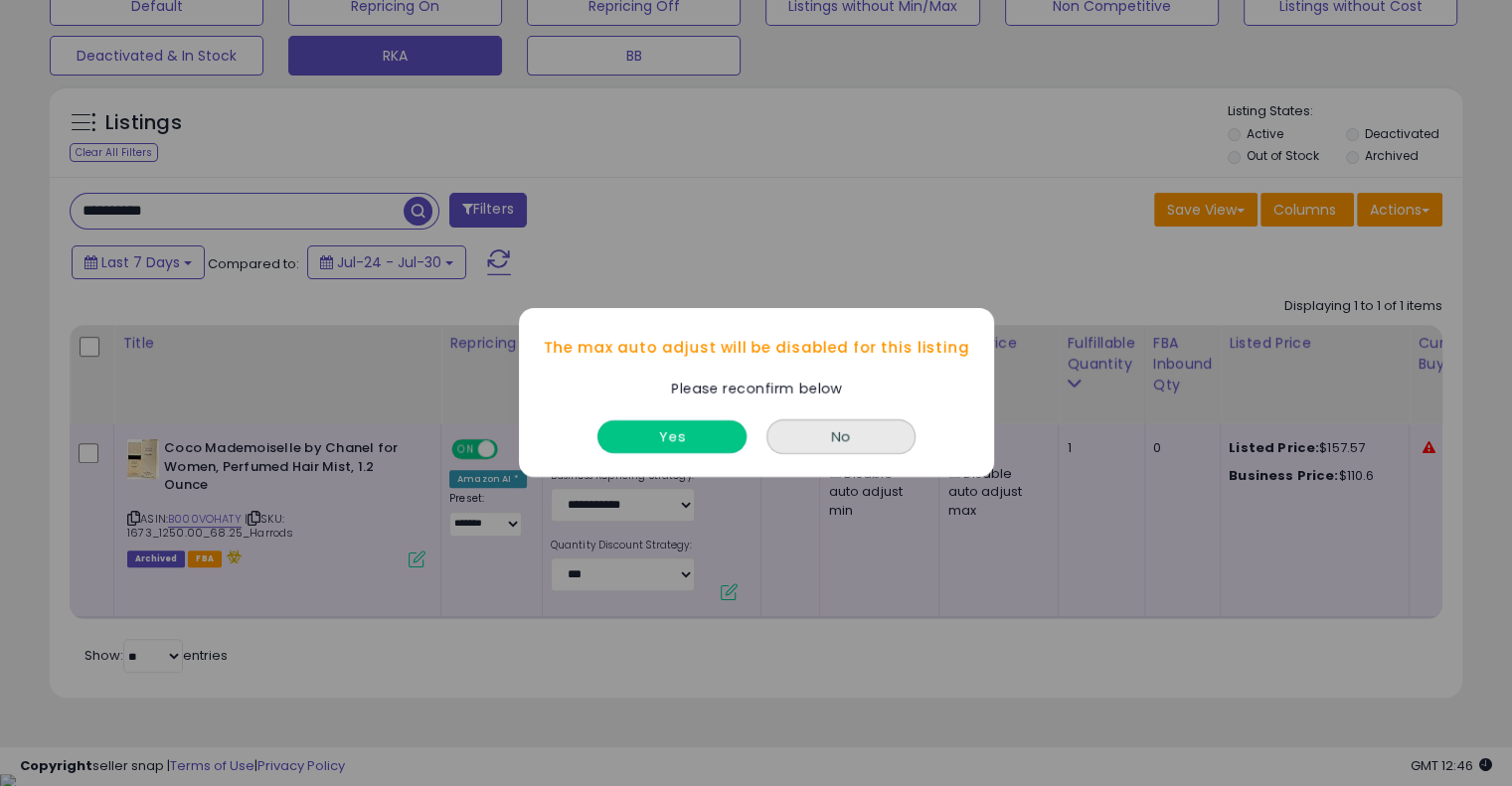 click on "Yes" at bounding box center (672, 437) 